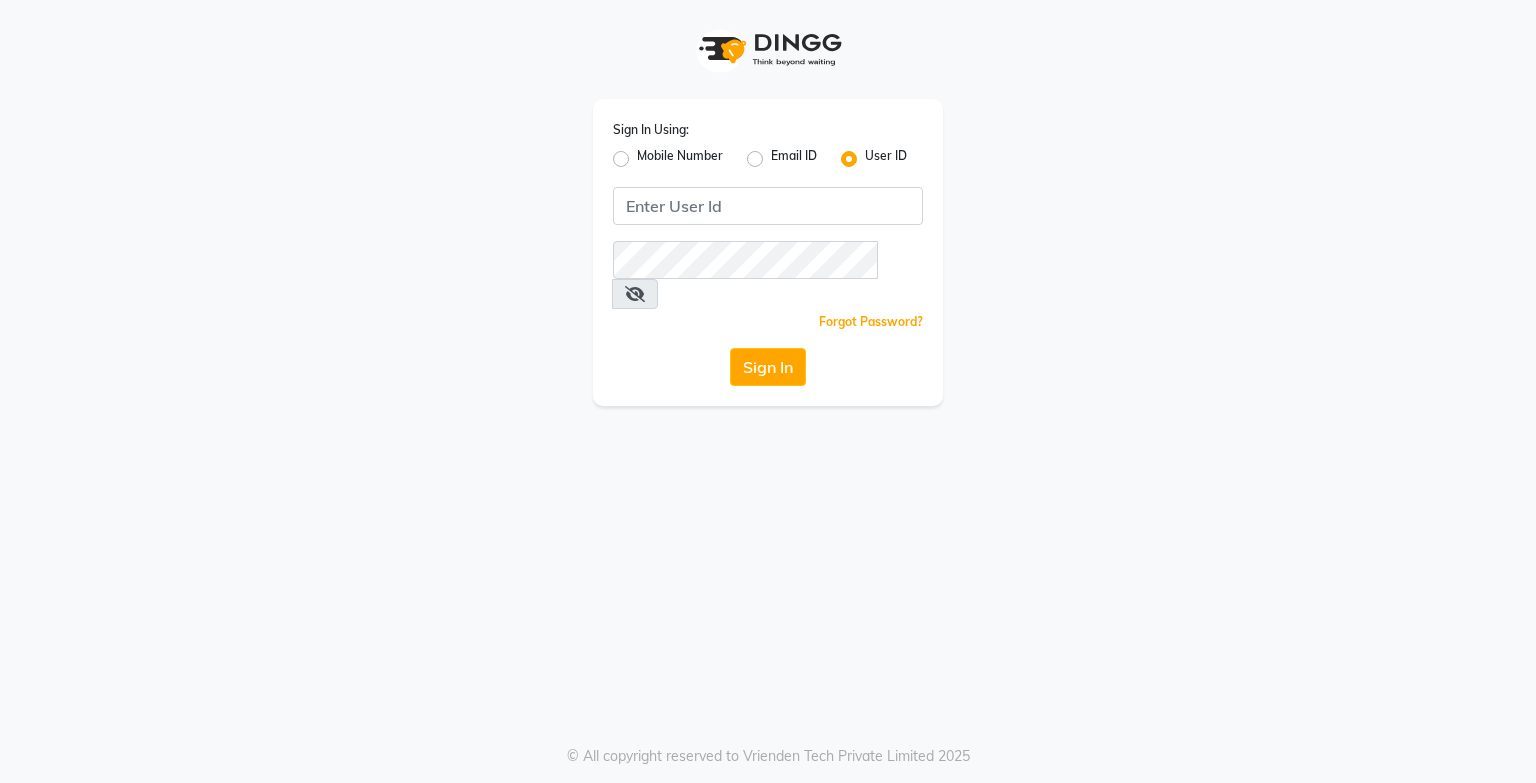 scroll, scrollTop: 0, scrollLeft: 0, axis: both 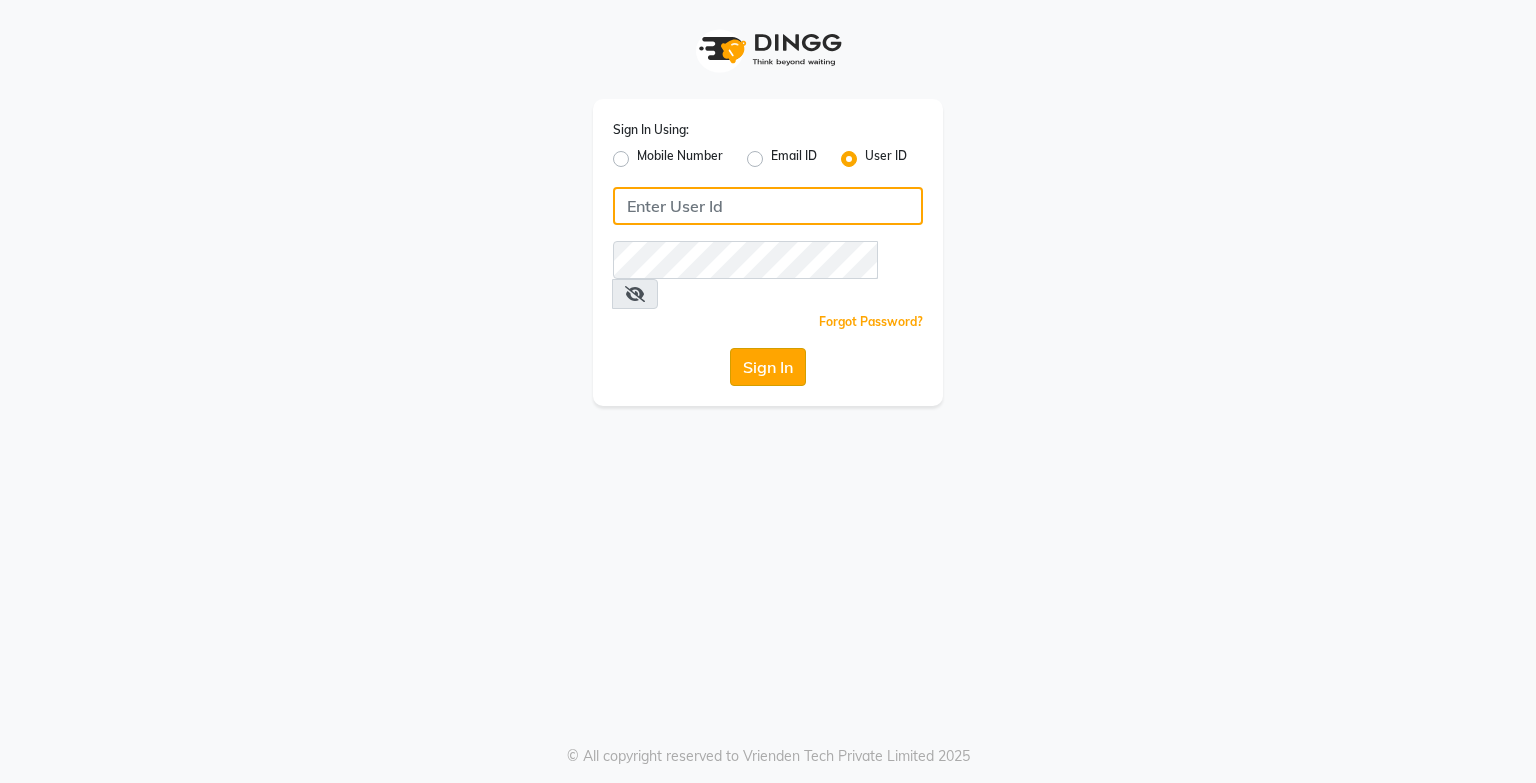type on "kayakalpsalon" 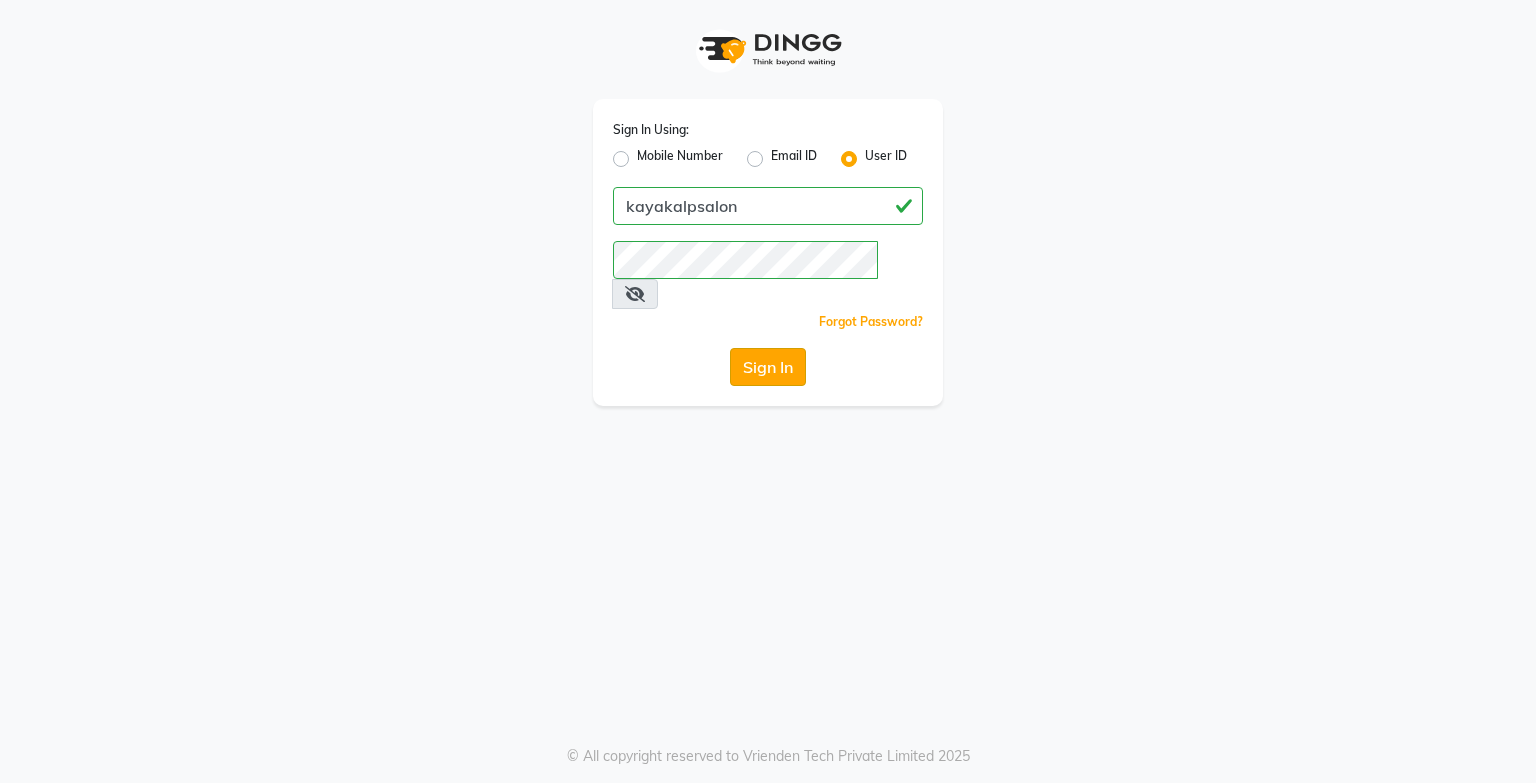 click on "Sign In" 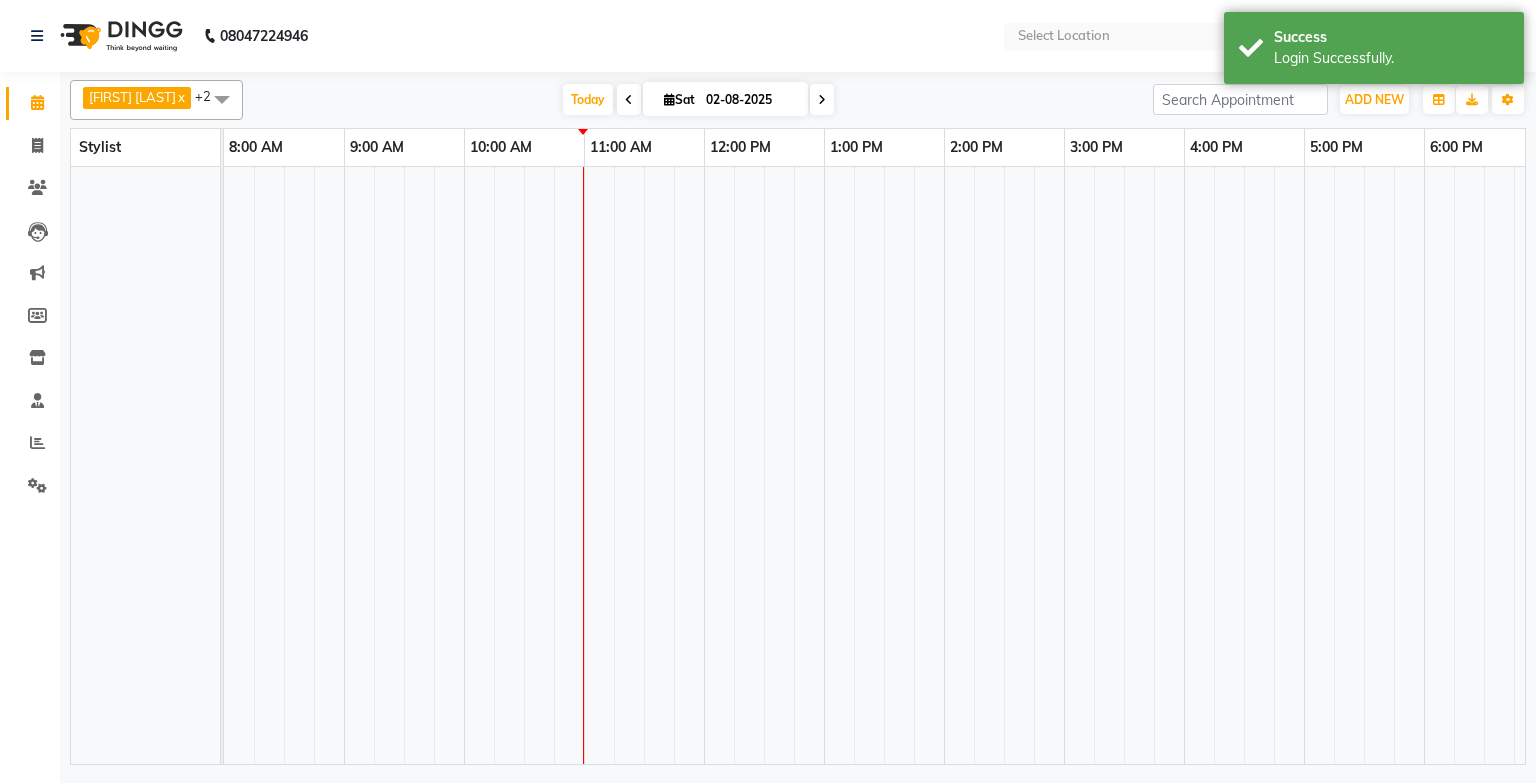 select on "en" 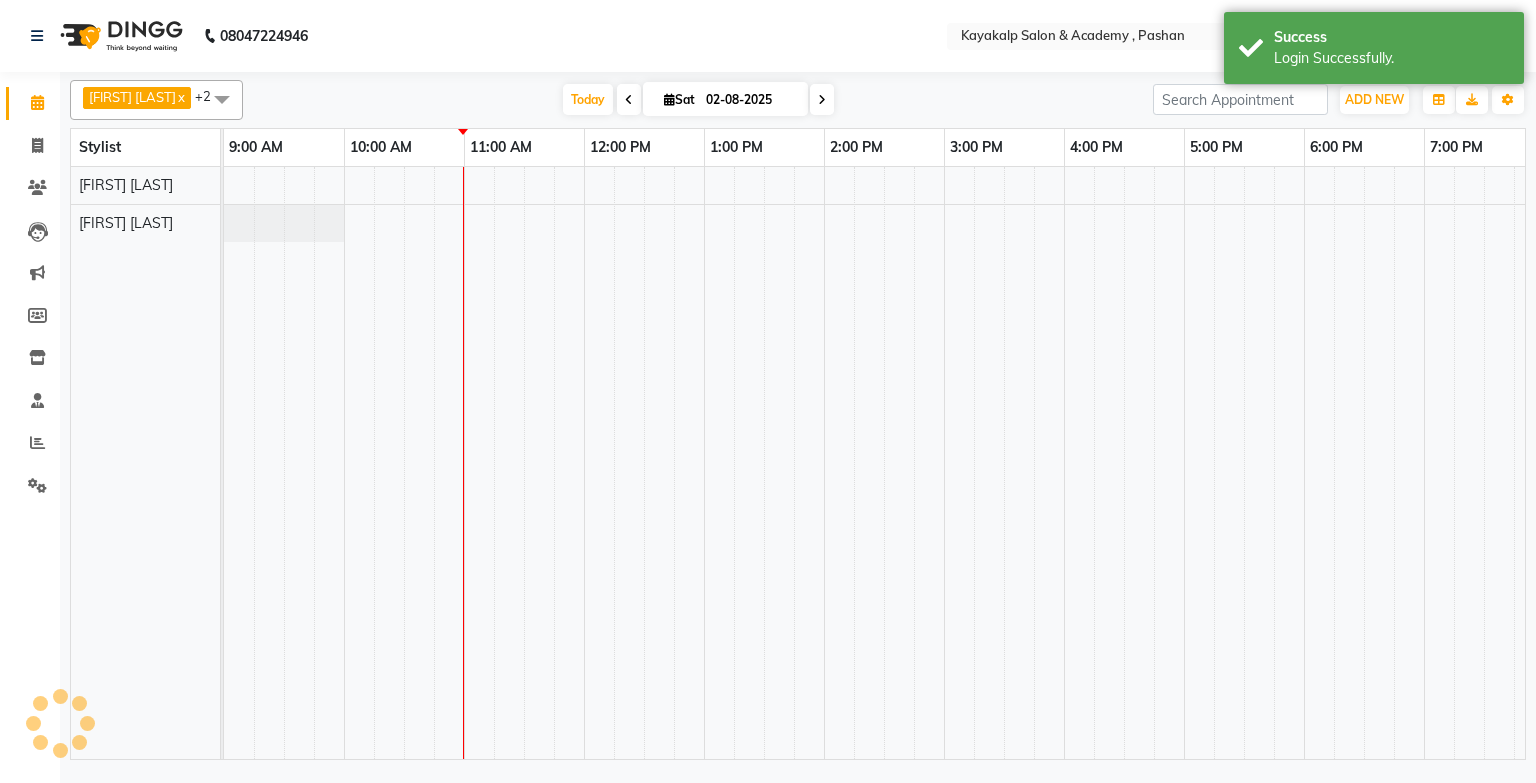 scroll, scrollTop: 0, scrollLeft: 0, axis: both 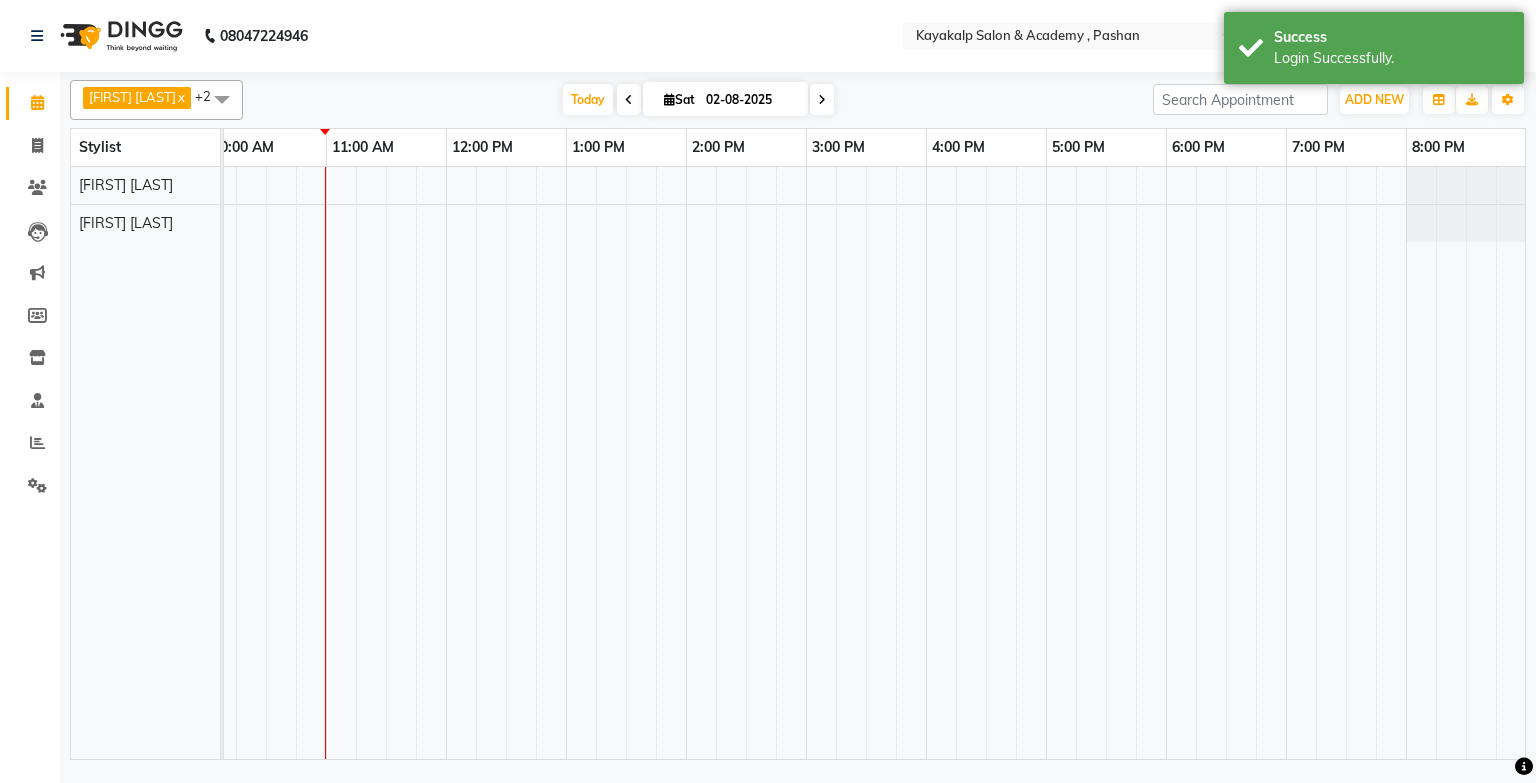 click at bounding box center (806, 463) 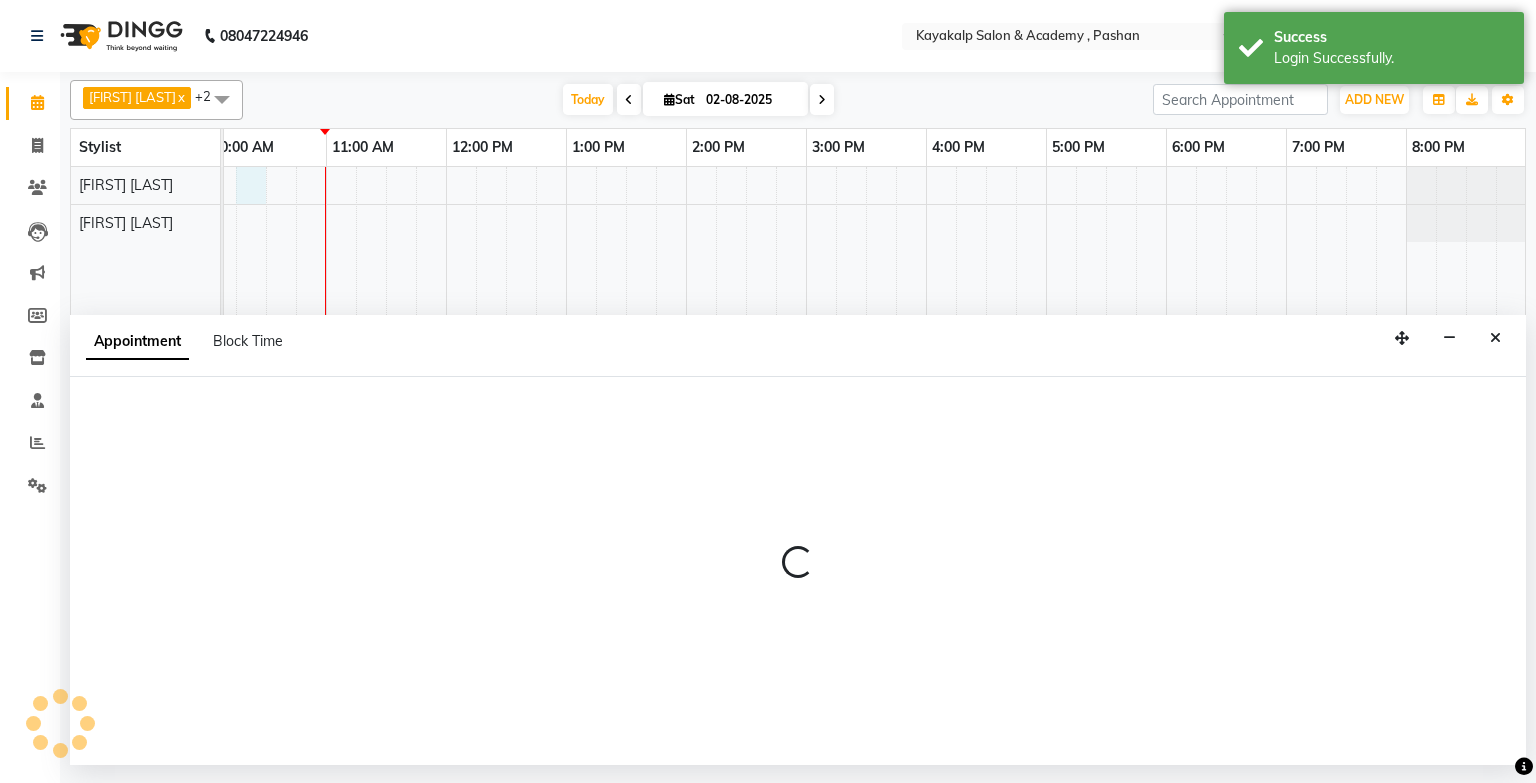 select on "29289" 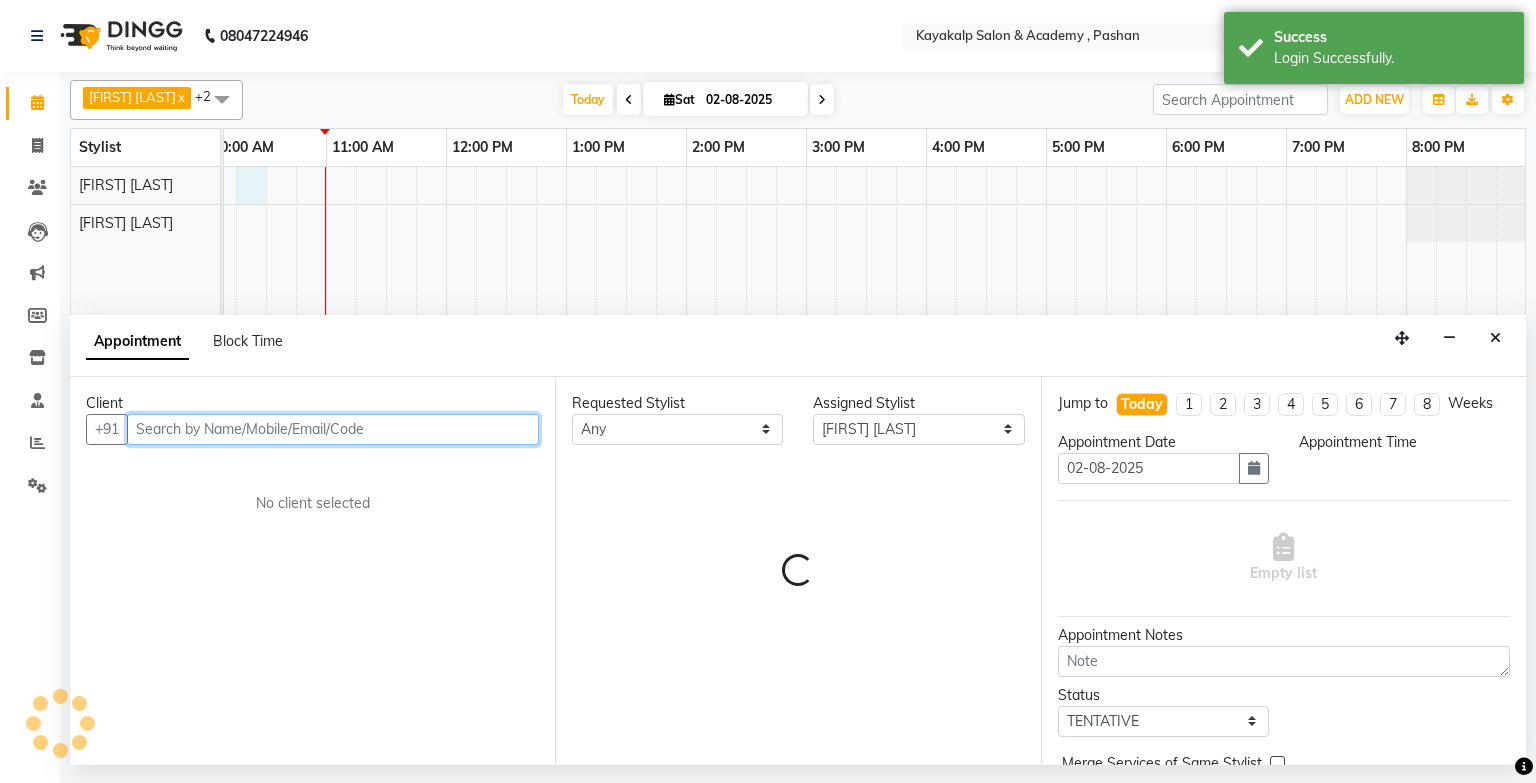select on "615" 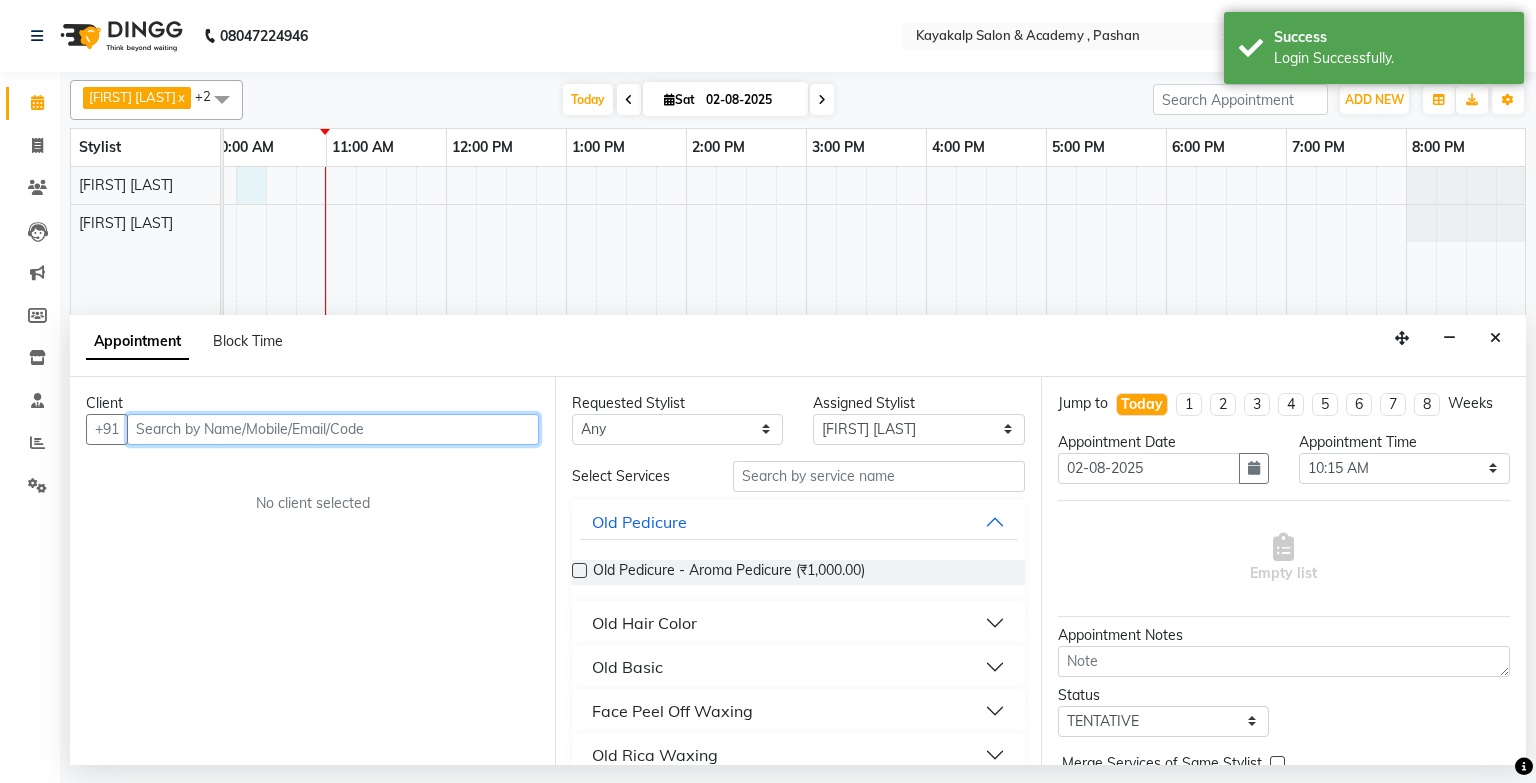 click at bounding box center [333, 429] 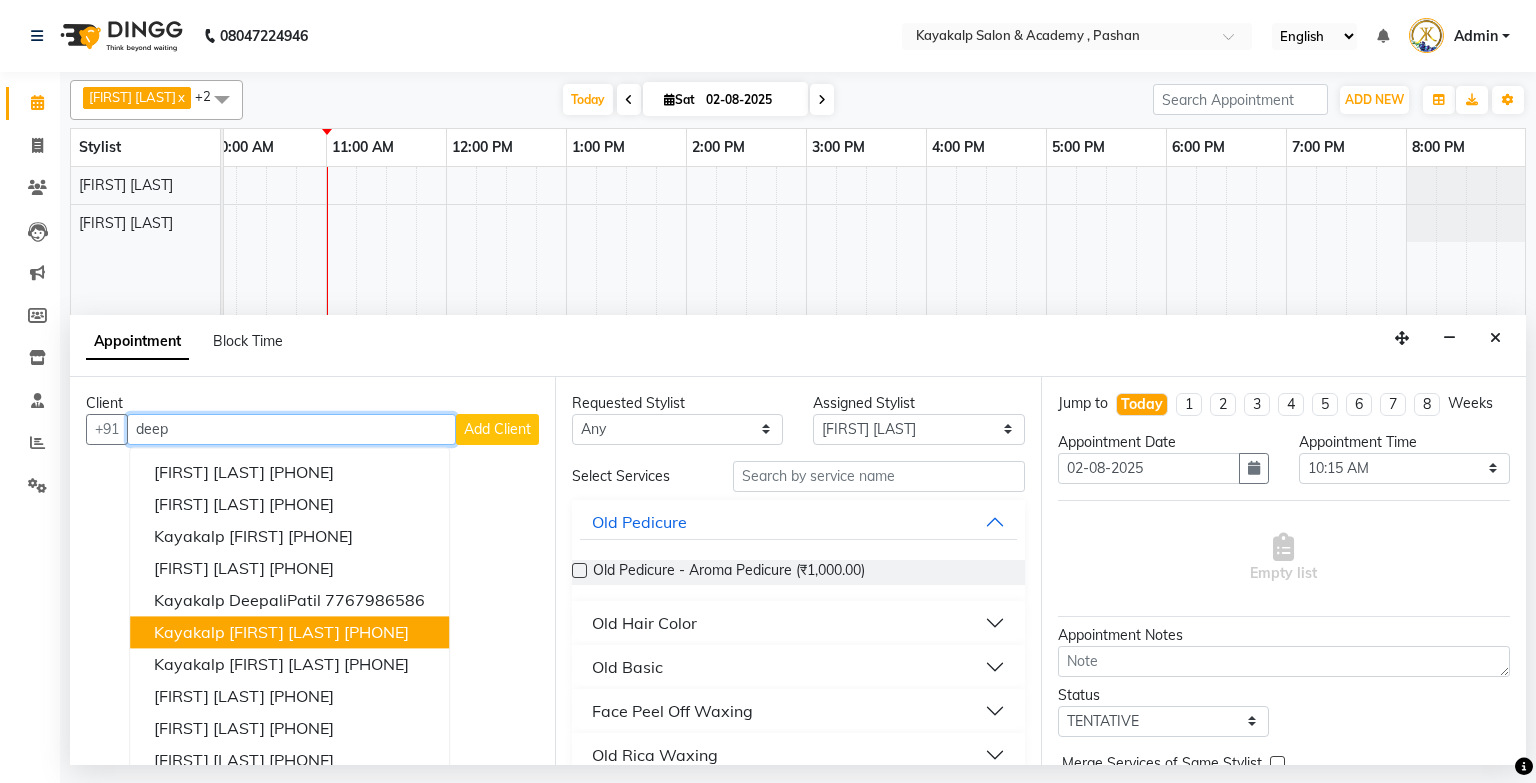 click on "[PHONE]" at bounding box center (376, 632) 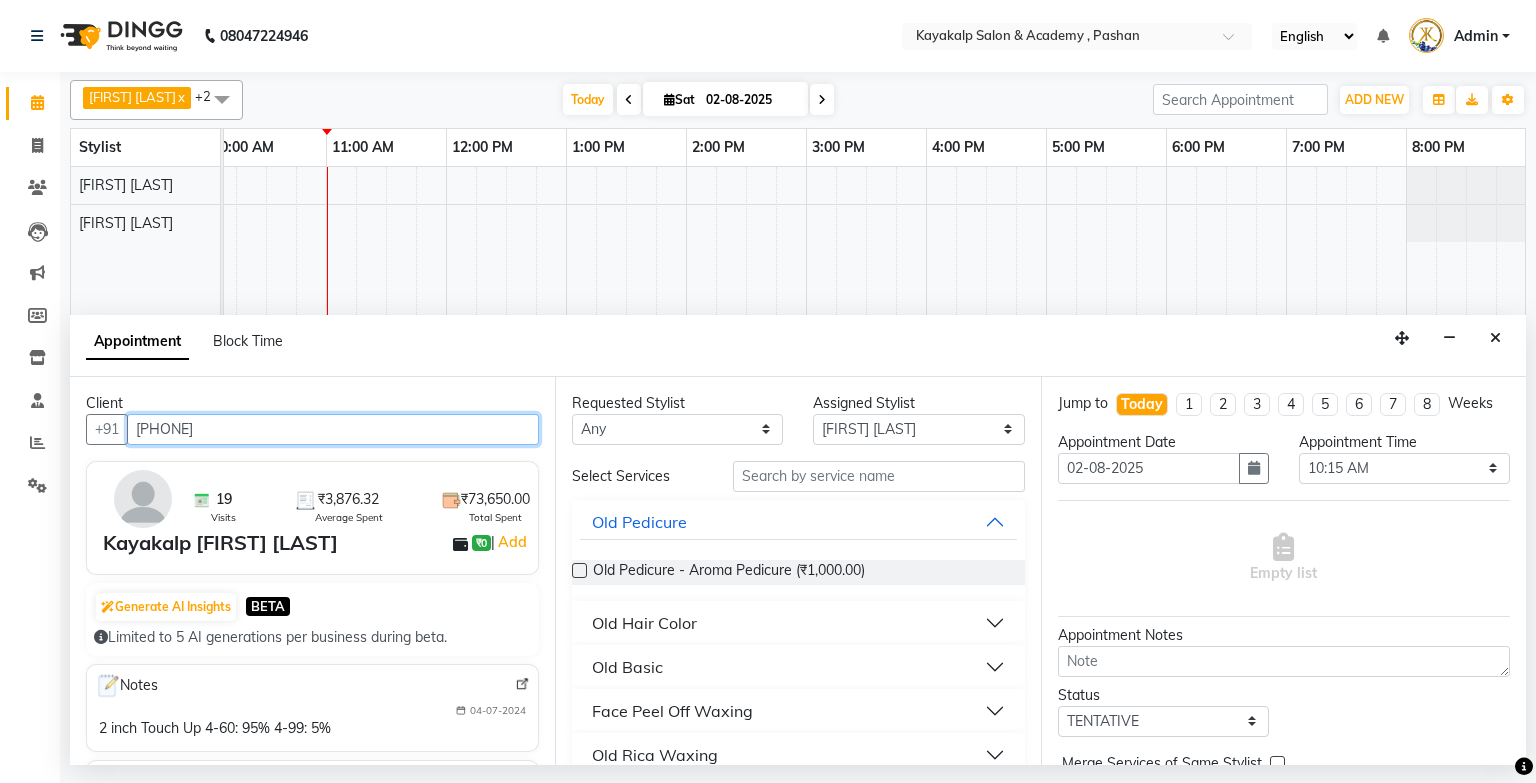 type on "[PHONE]" 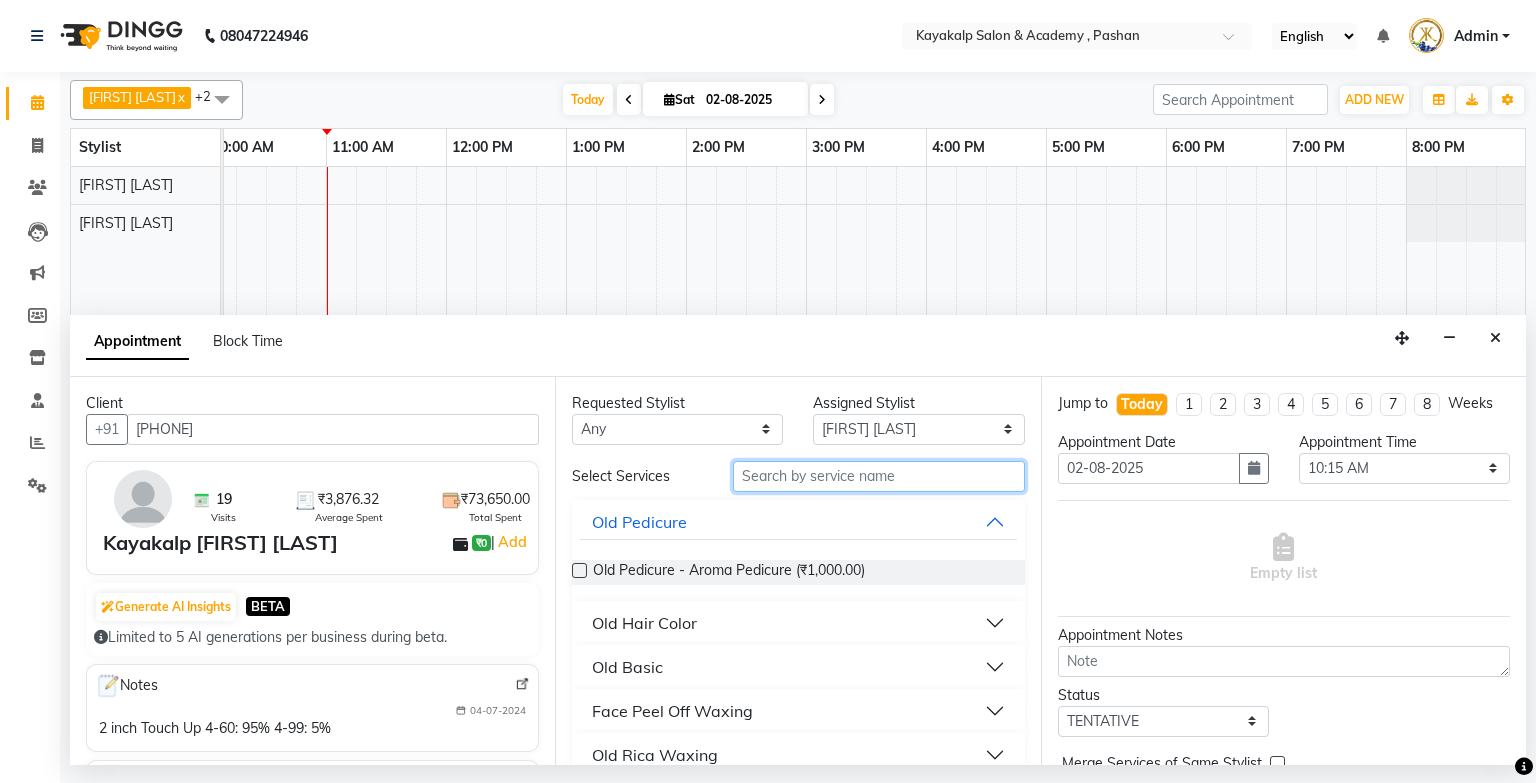click at bounding box center [879, 476] 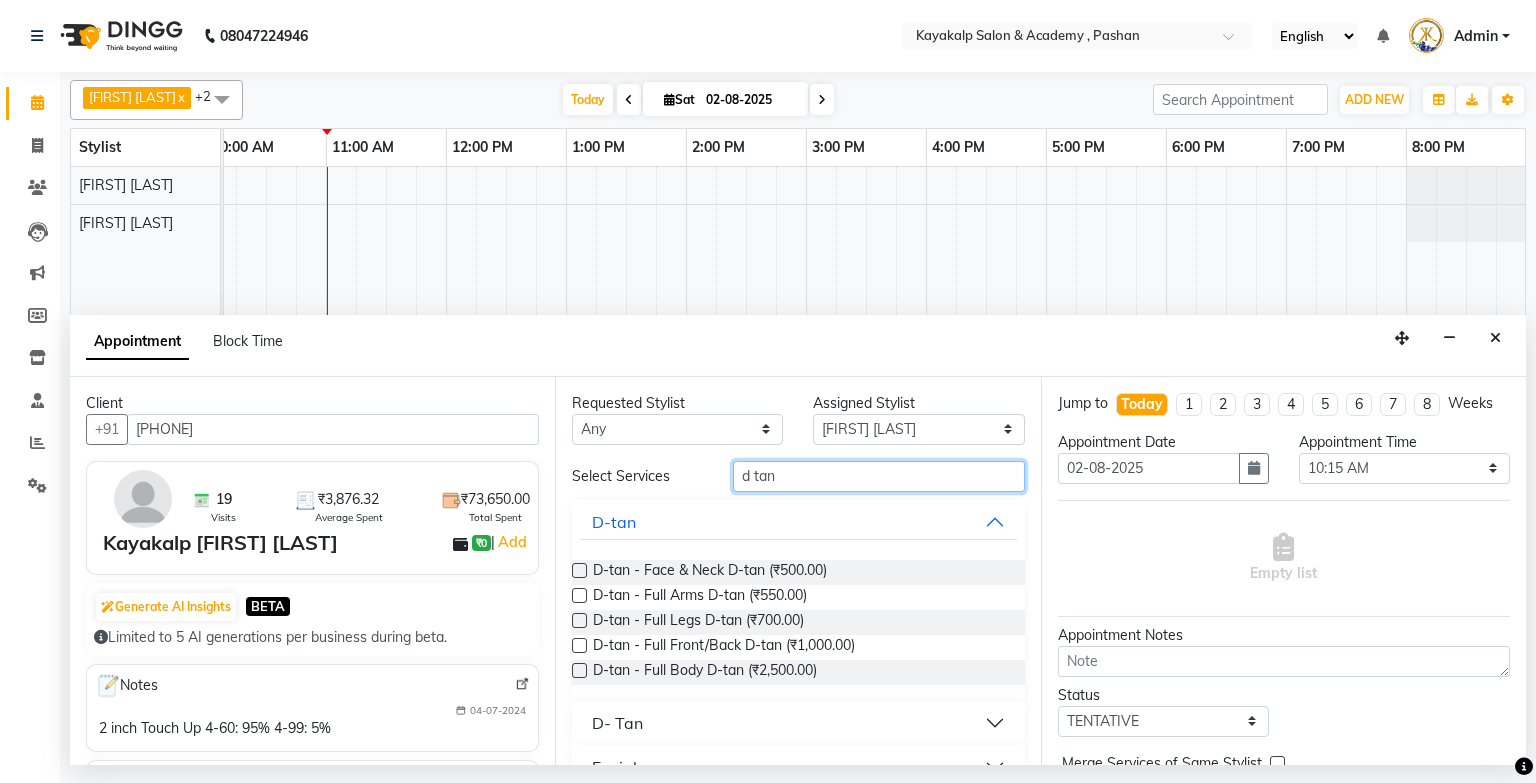 type on "d tan" 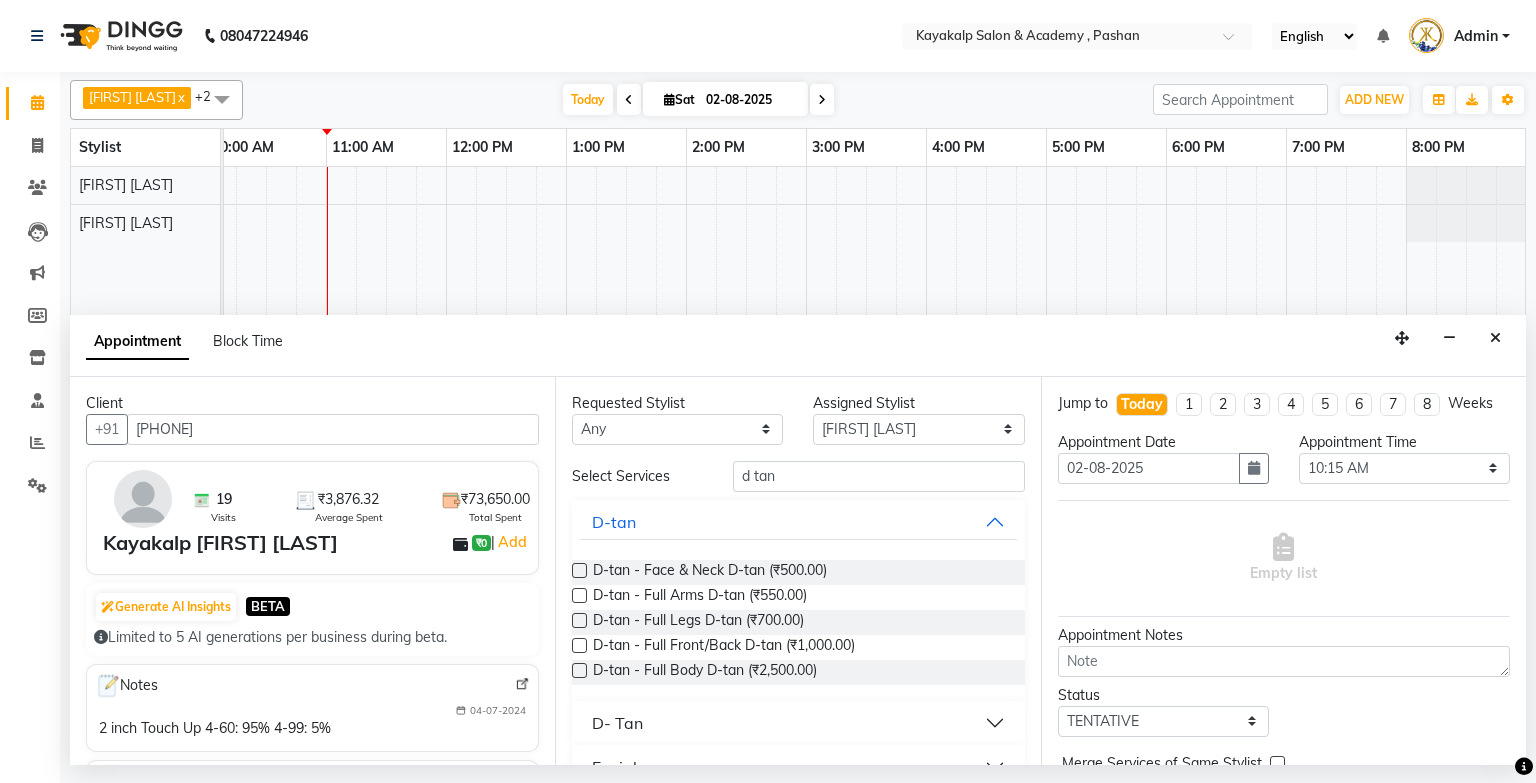 click at bounding box center [579, 570] 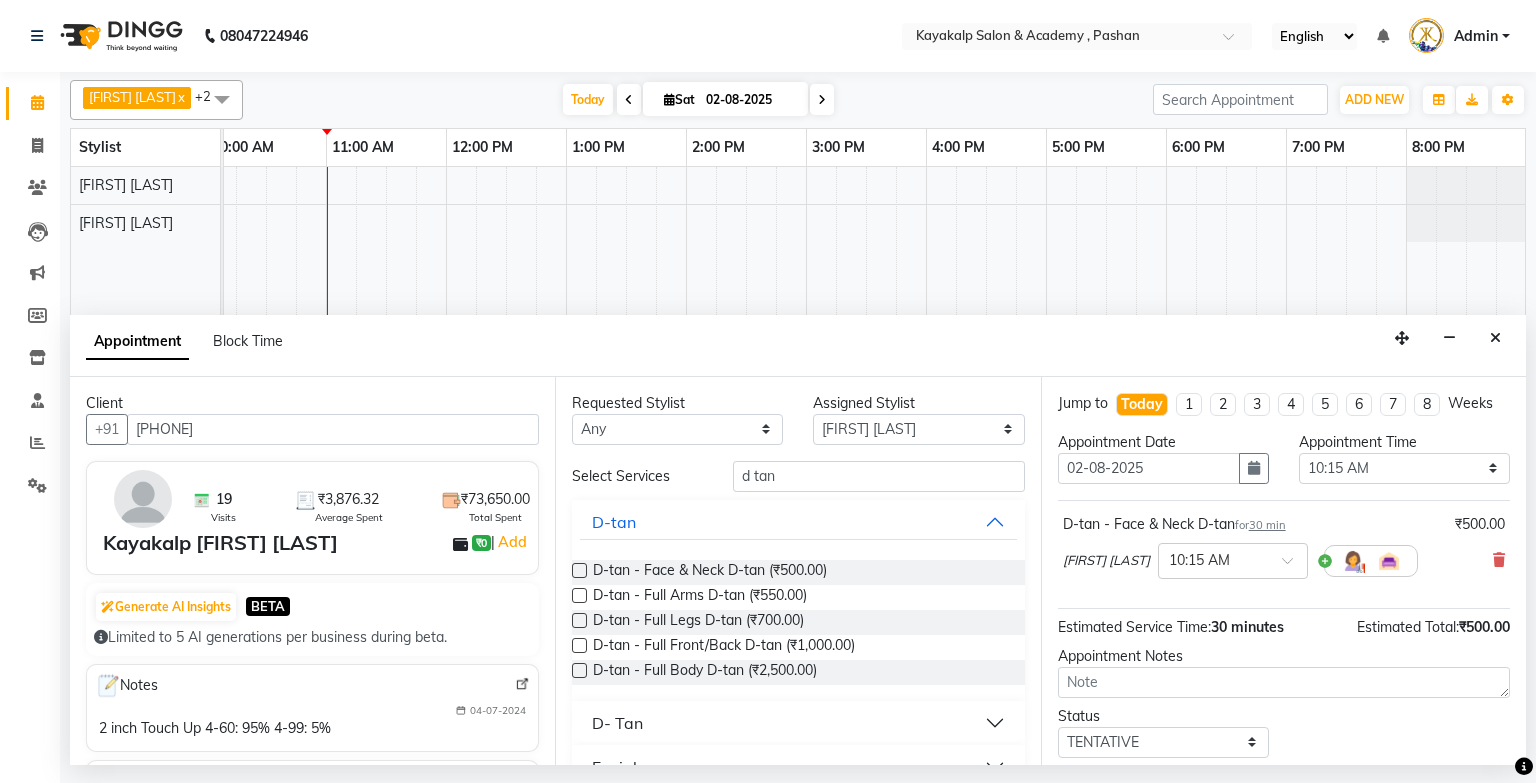 click at bounding box center [579, 570] 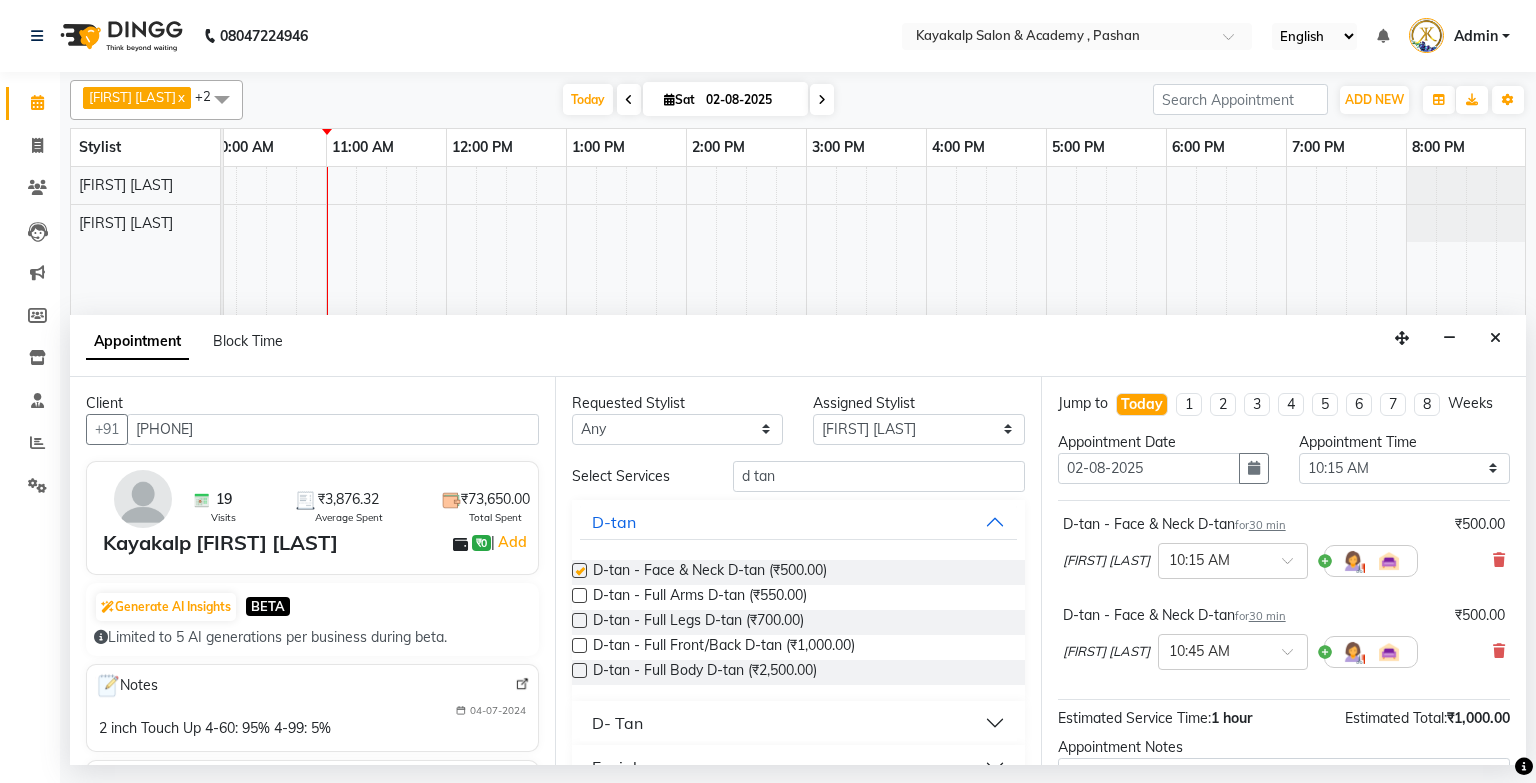 checkbox on "false" 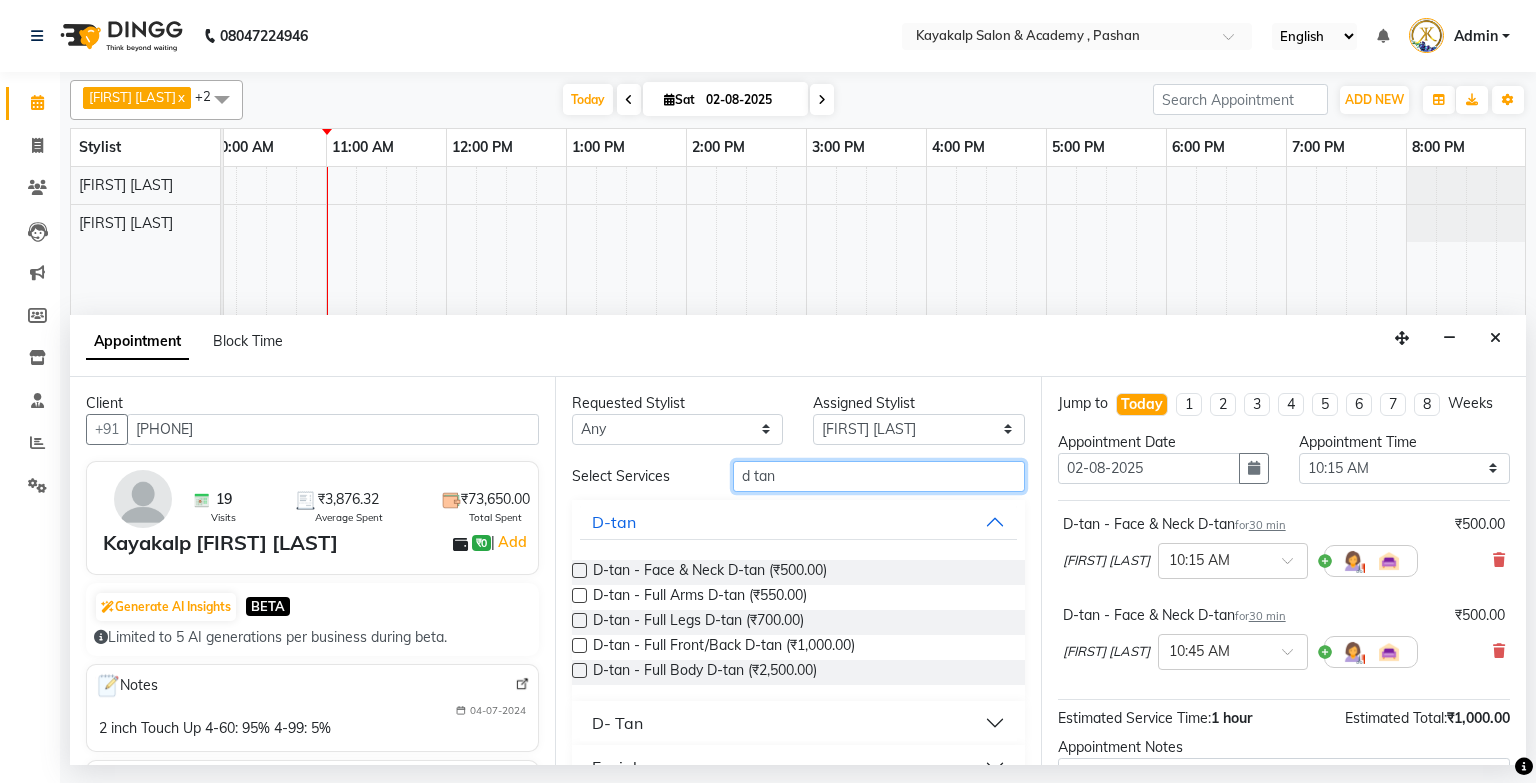 click on "d tan" at bounding box center (879, 476) 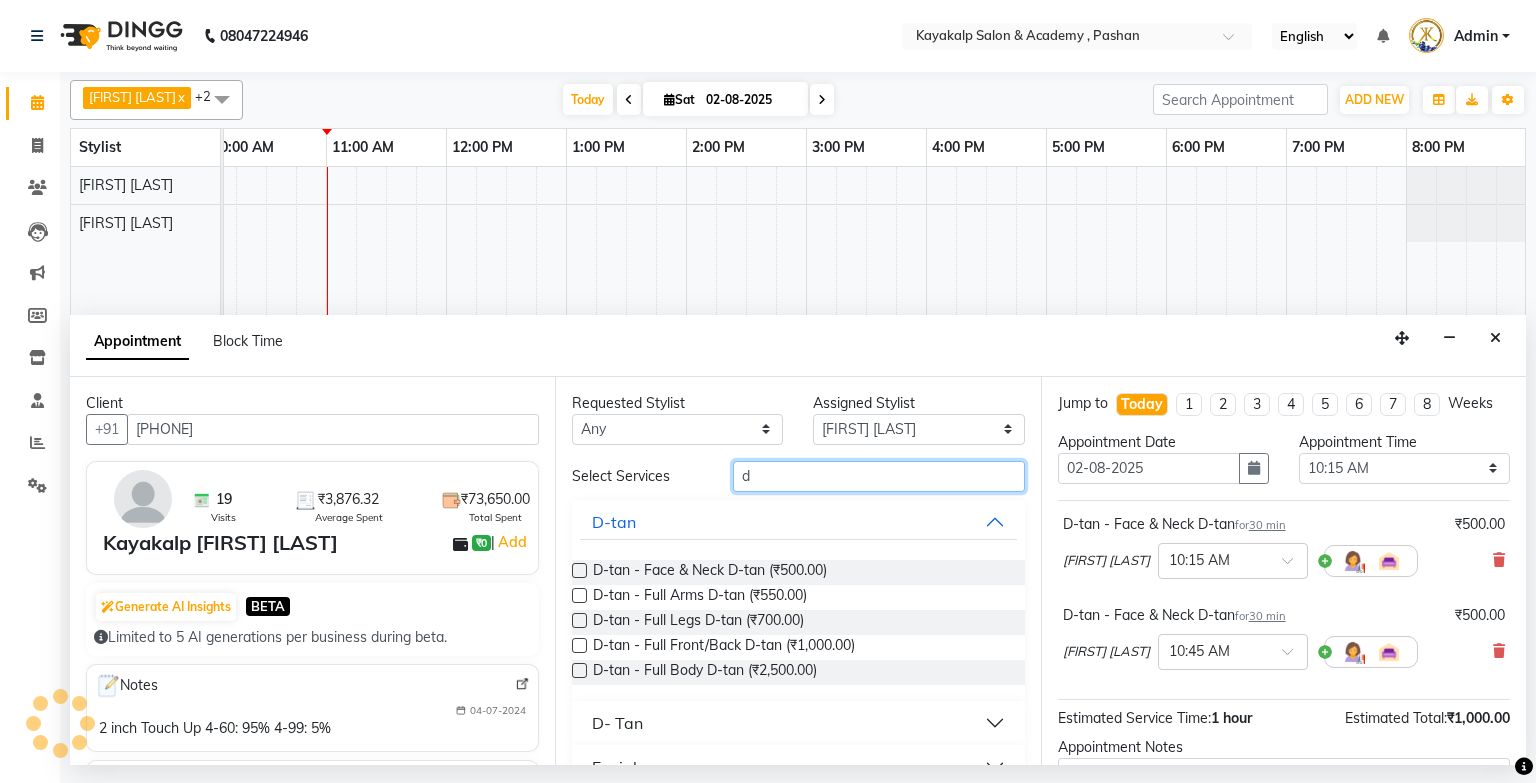 type on "d" 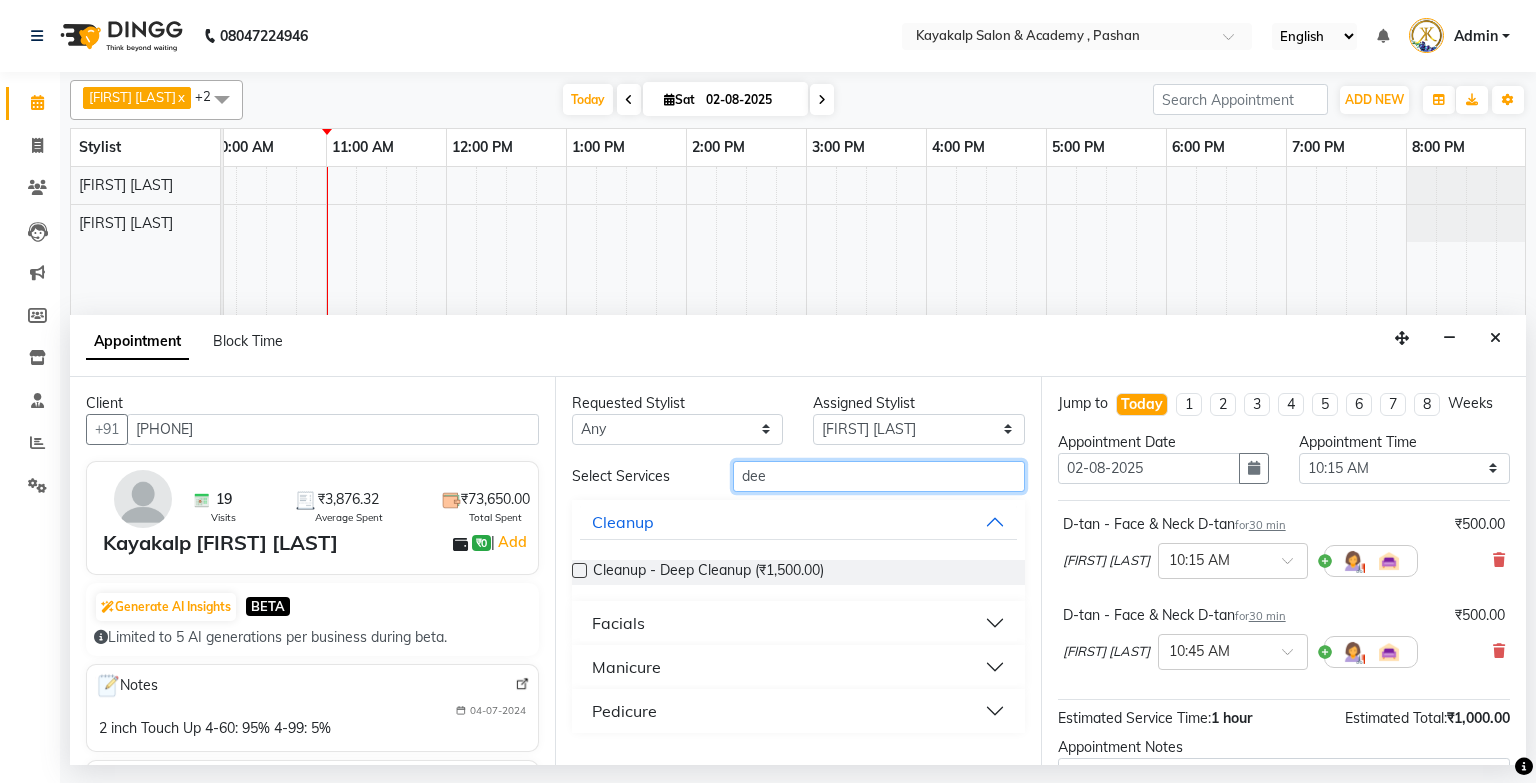 type on "dee" 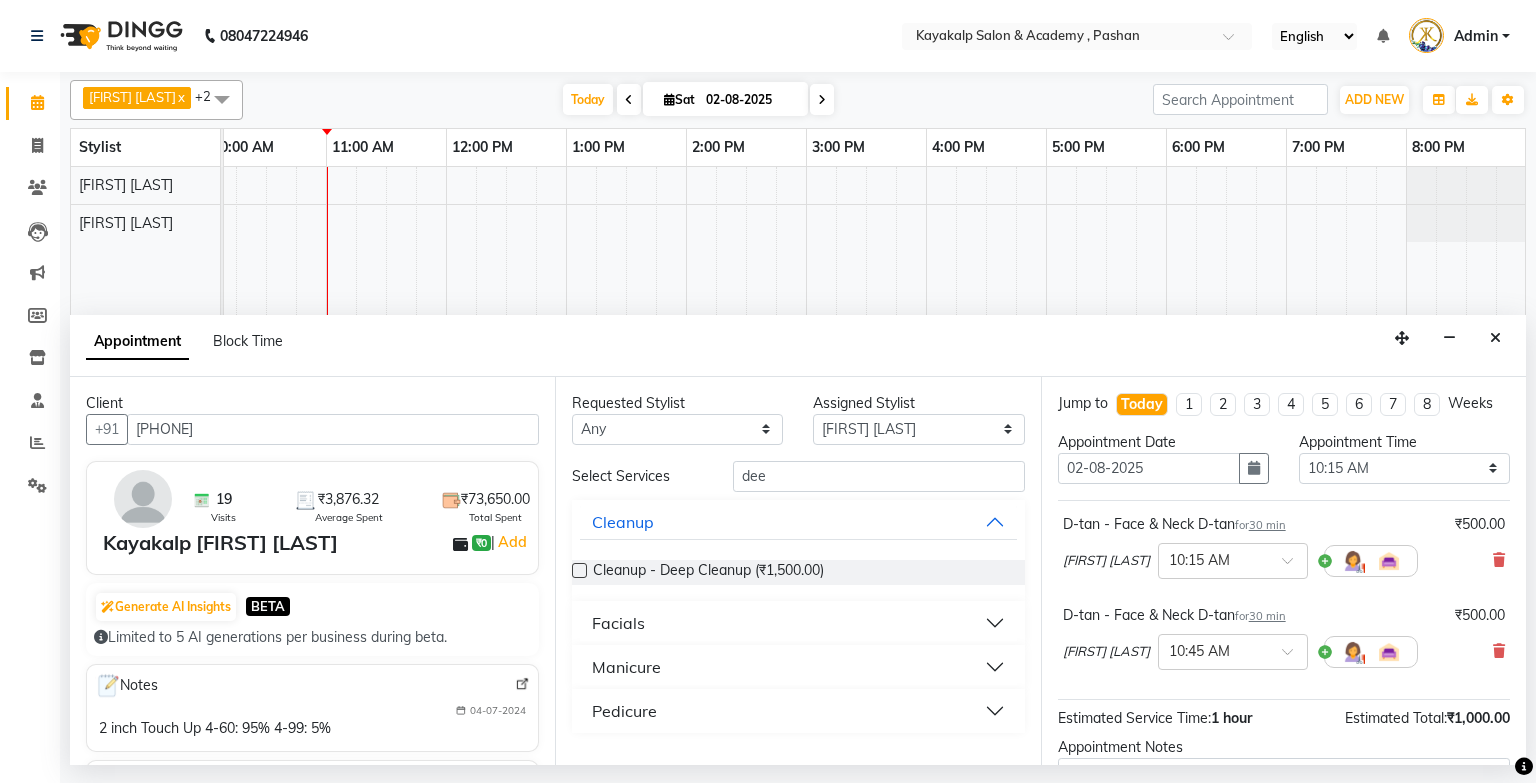 click at bounding box center [579, 570] 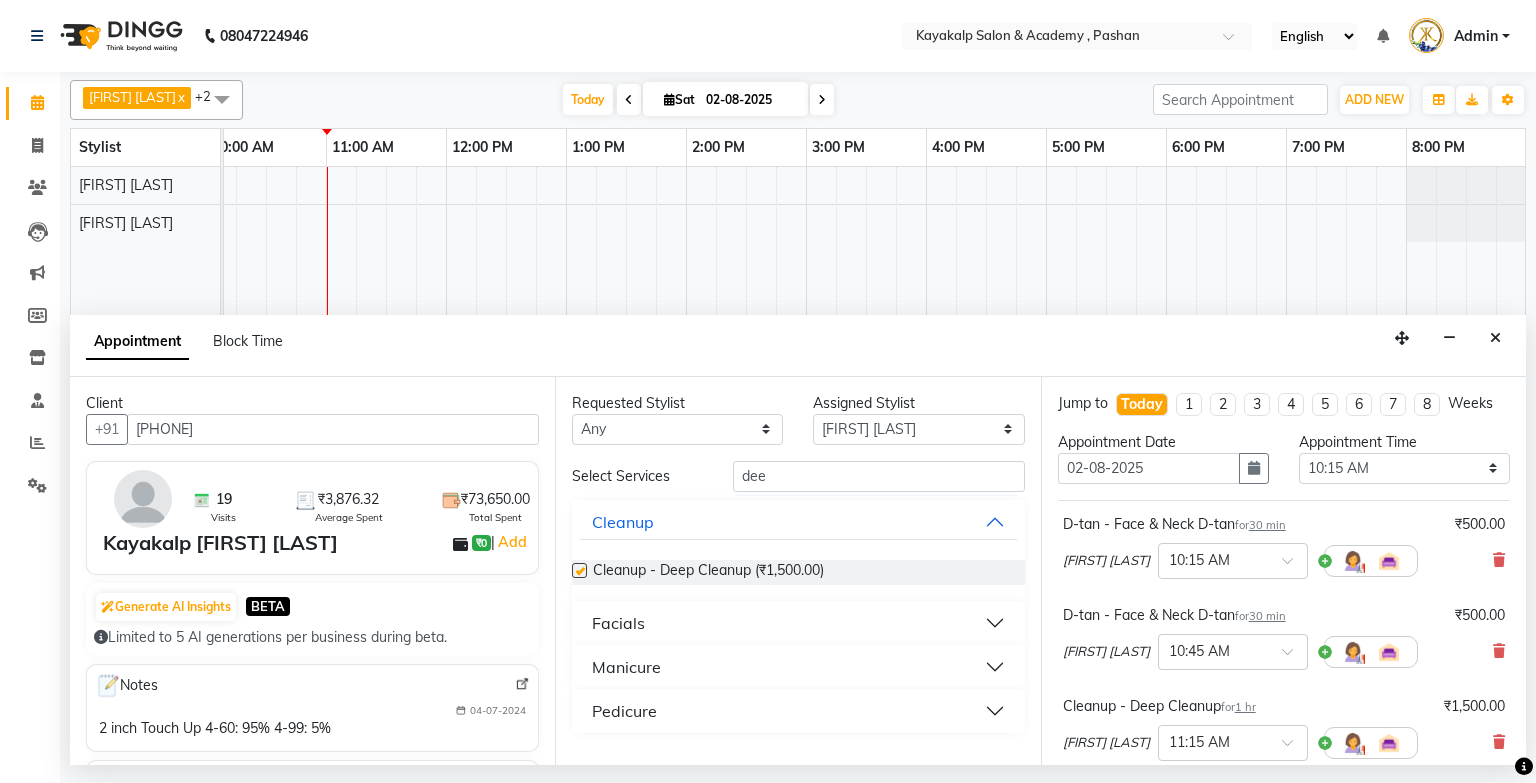 checkbox on "false" 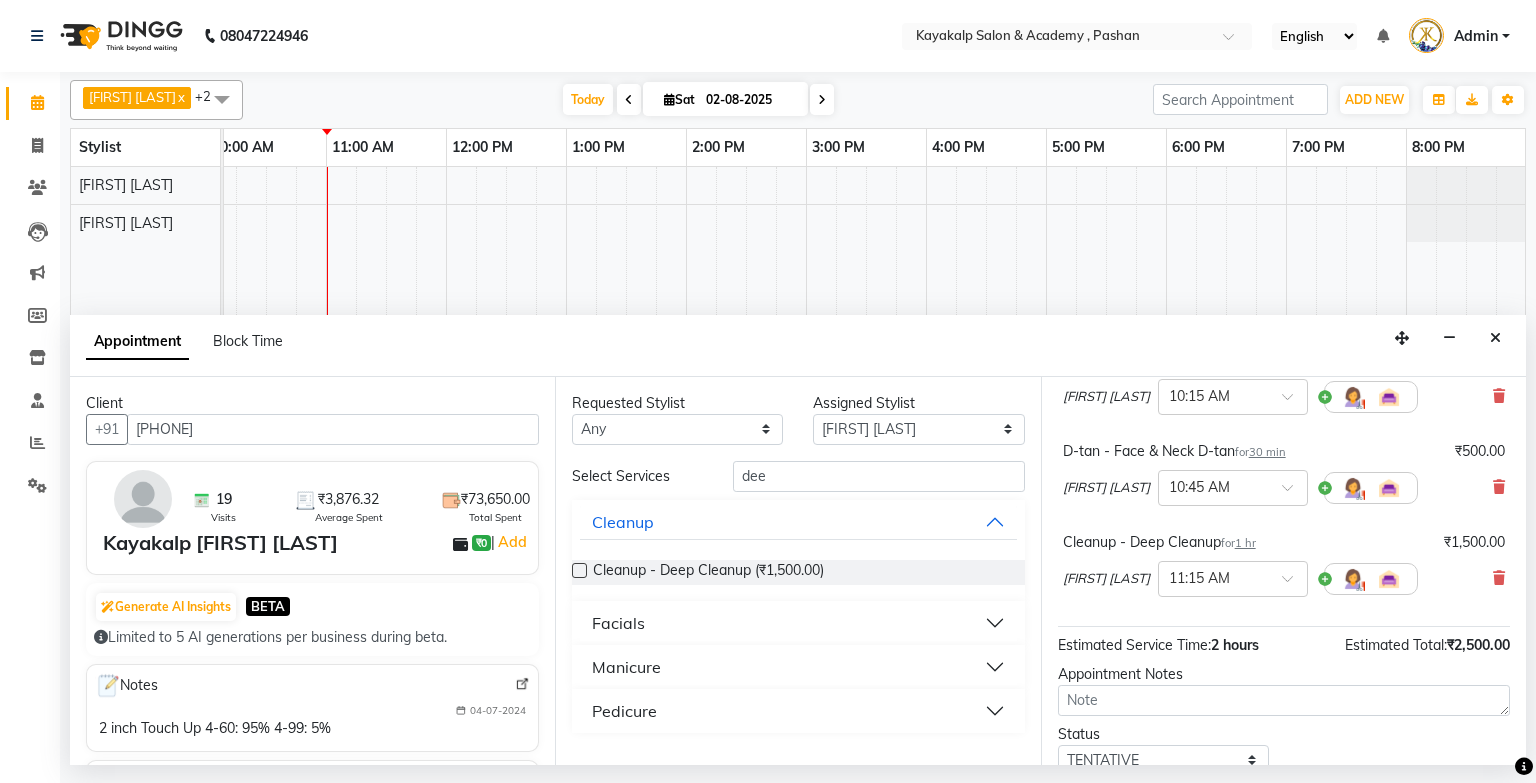 scroll, scrollTop: 60, scrollLeft: 0, axis: vertical 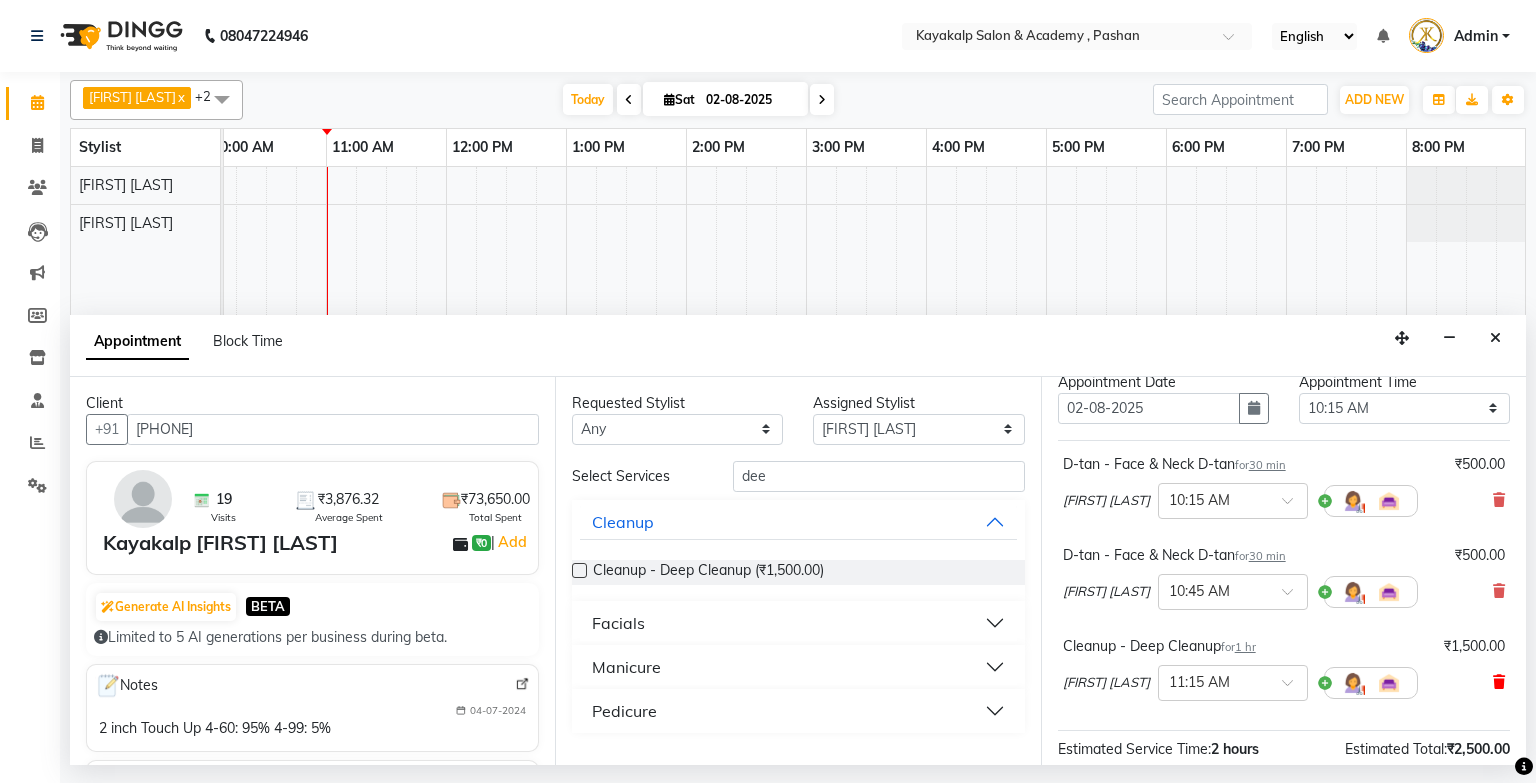 click at bounding box center (1499, 682) 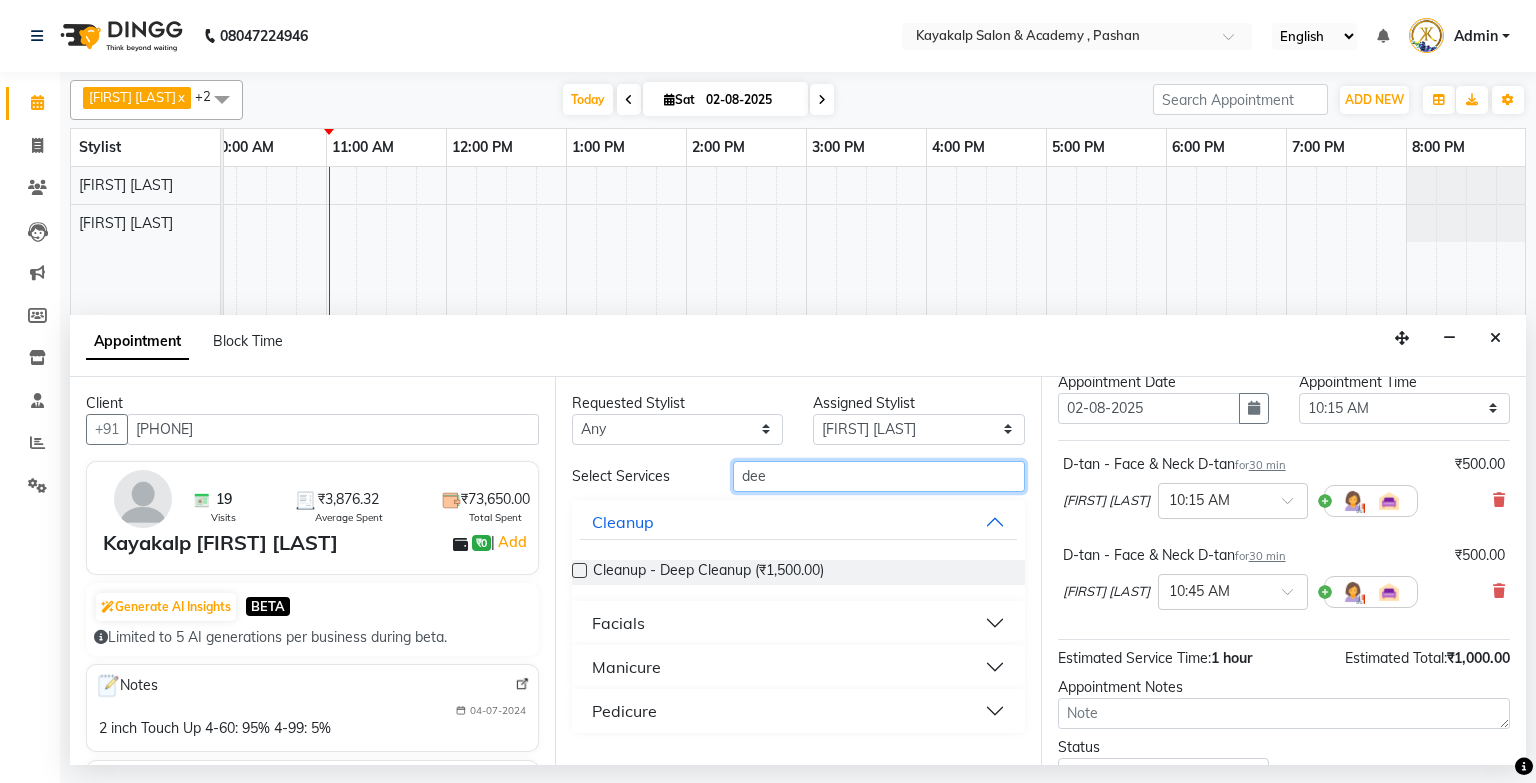 click on "dee" at bounding box center (879, 476) 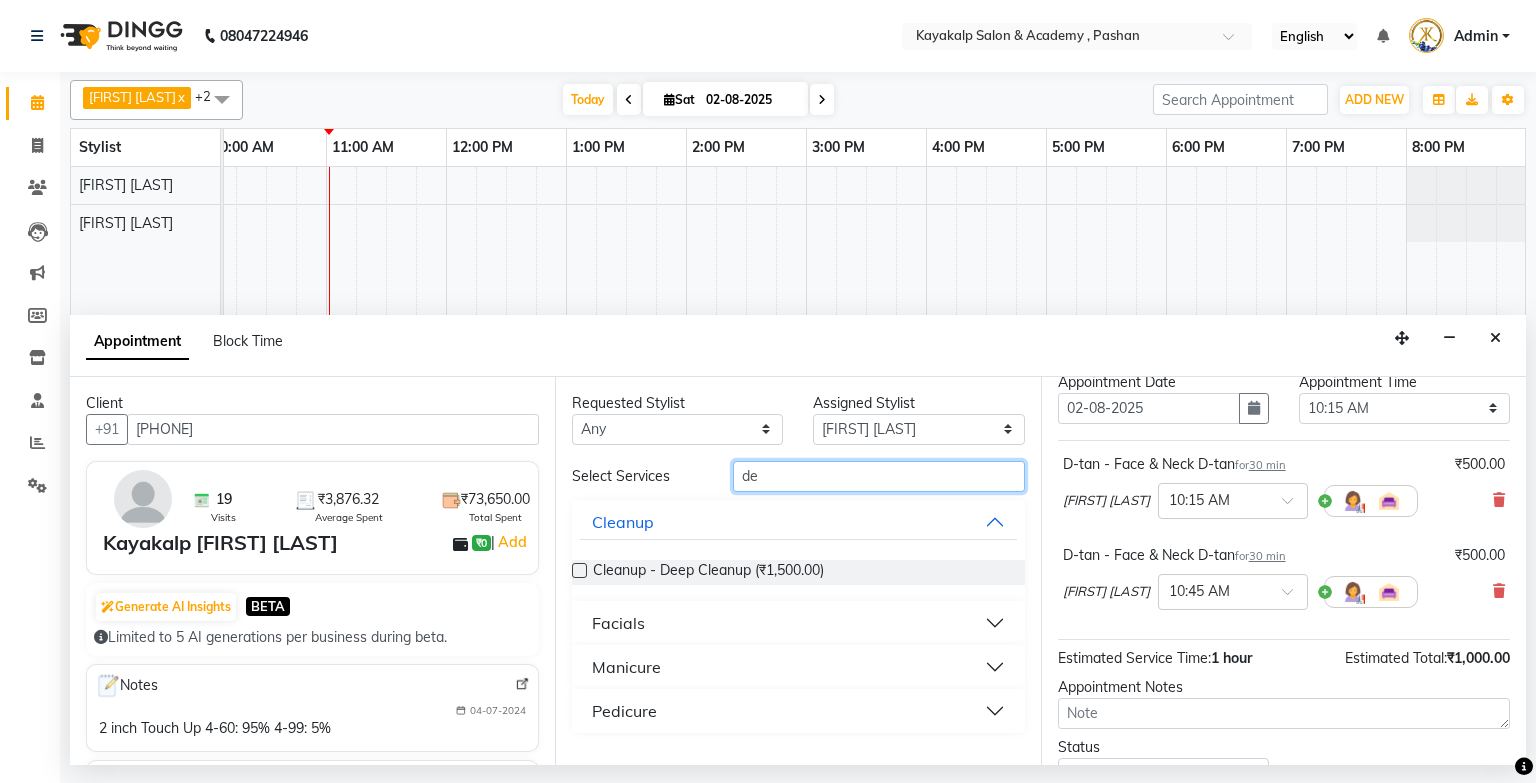 type on "d" 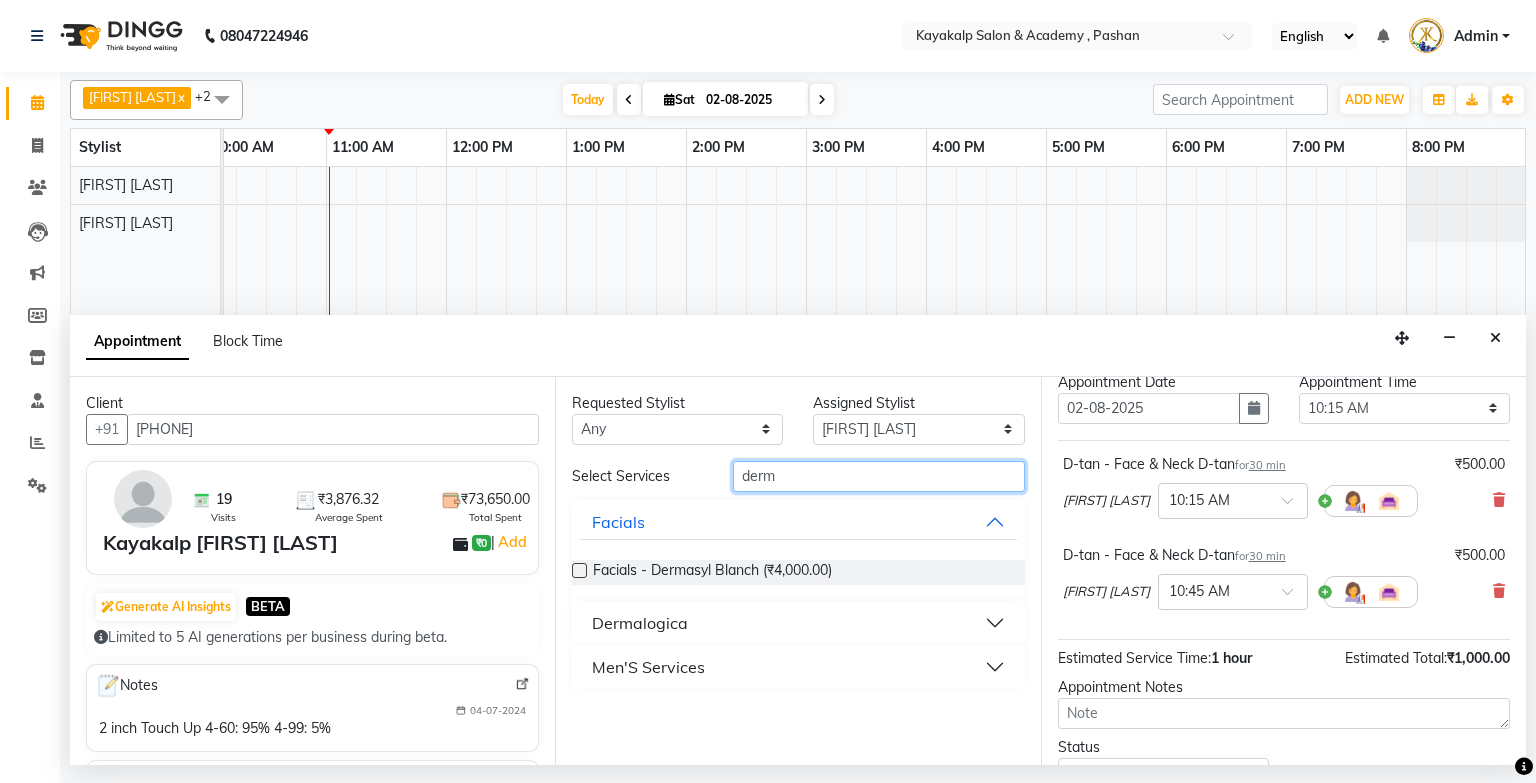 type on "derm" 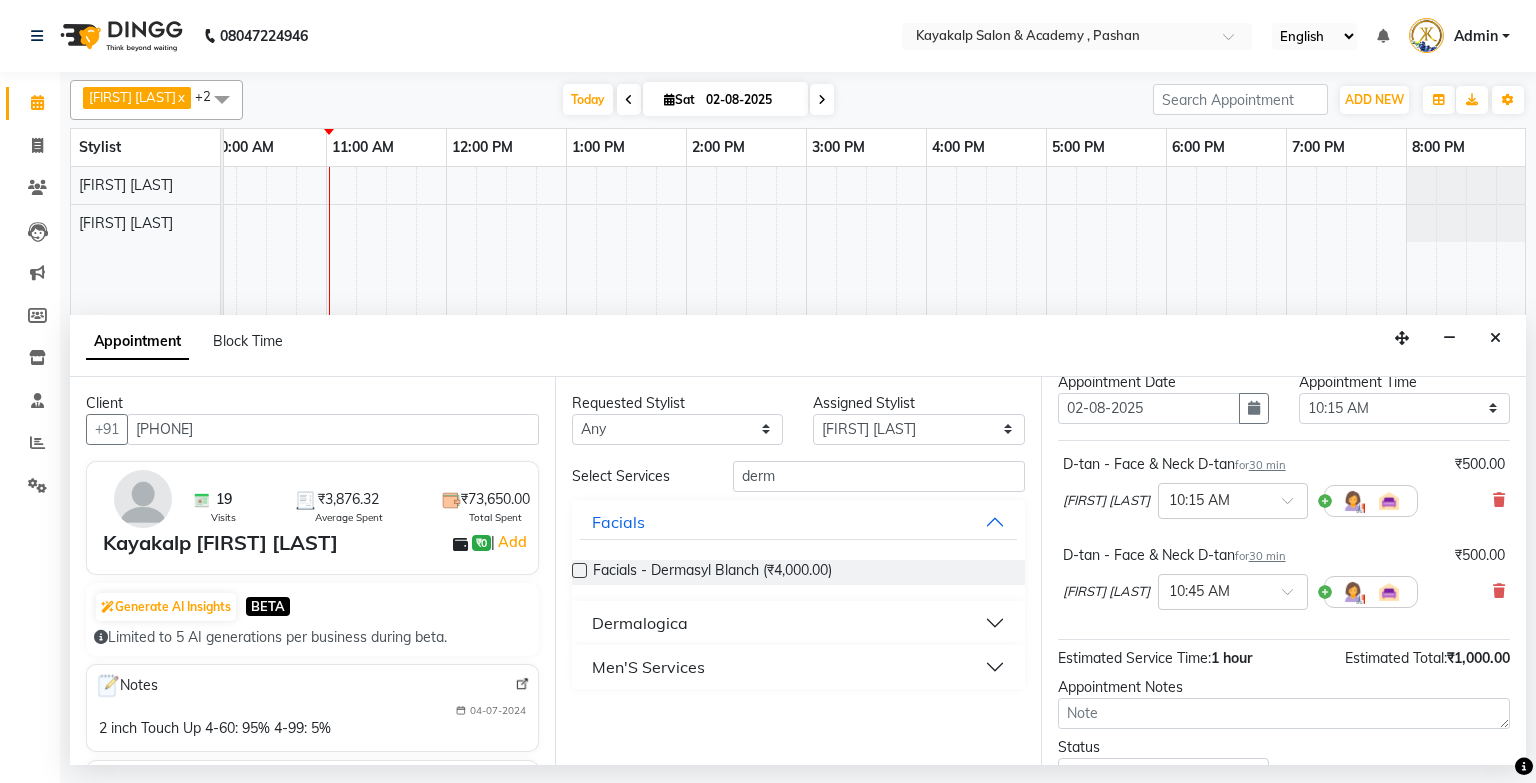 click on "Dermalogica" at bounding box center (640, 623) 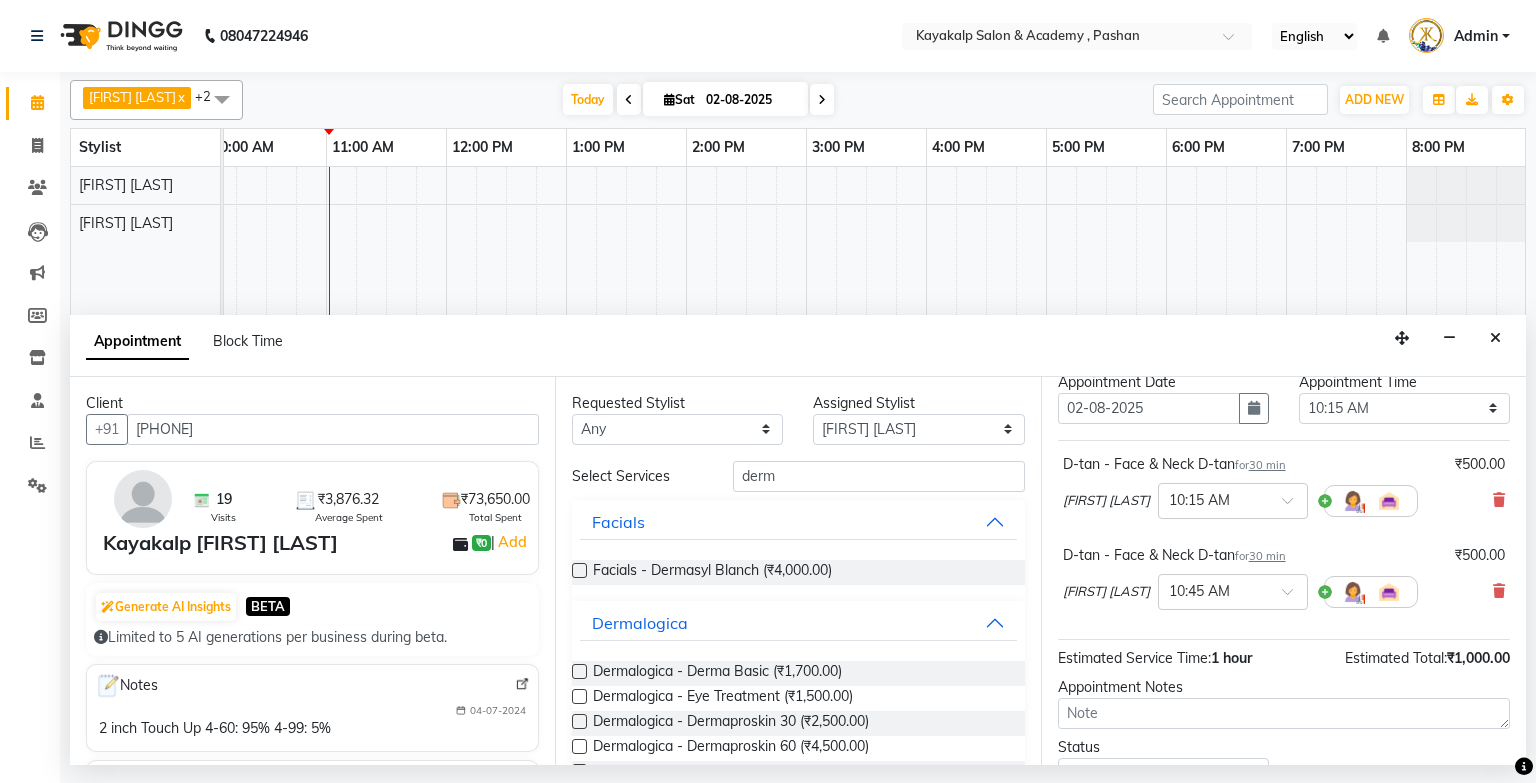 click at bounding box center [579, 671] 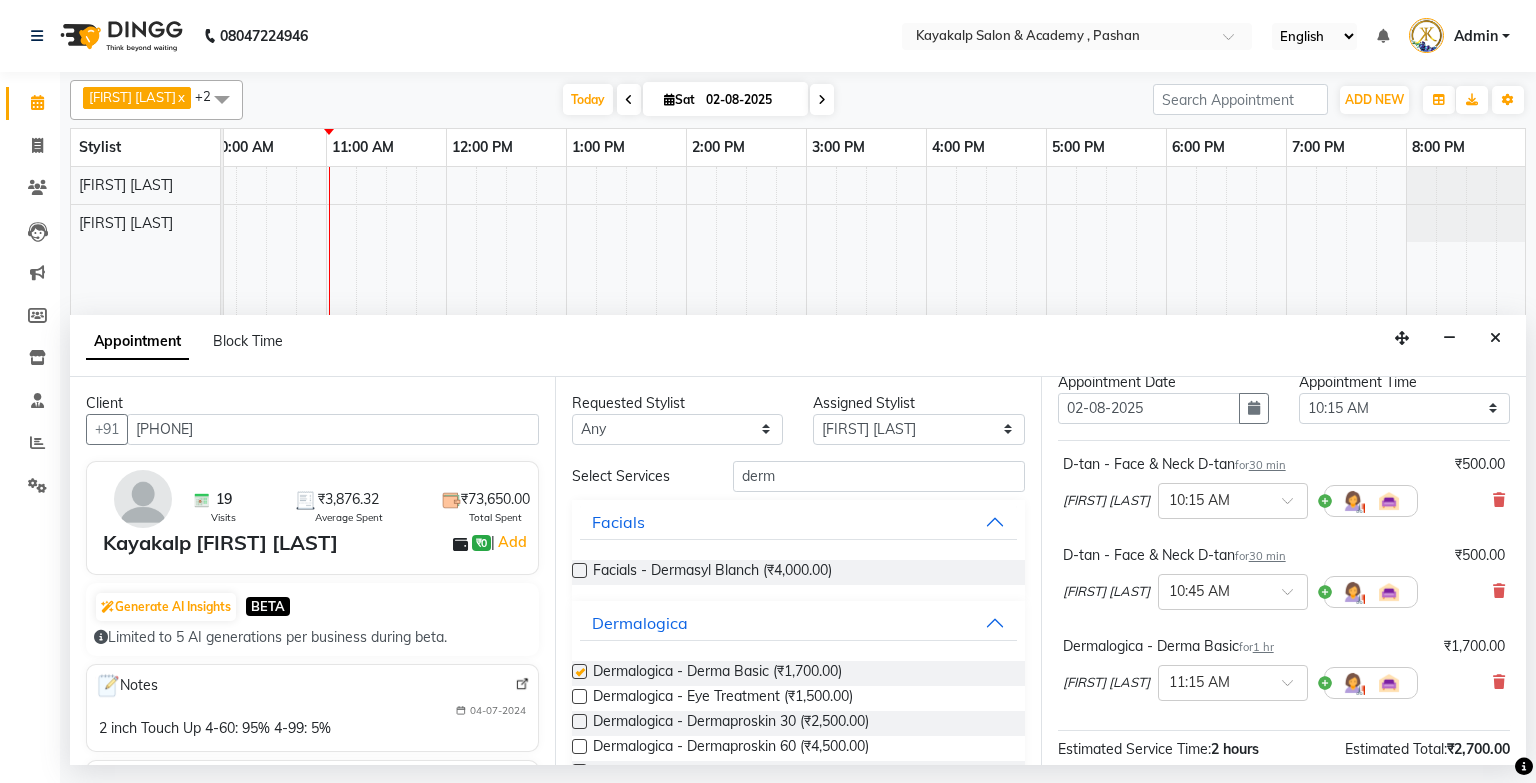 checkbox on "false" 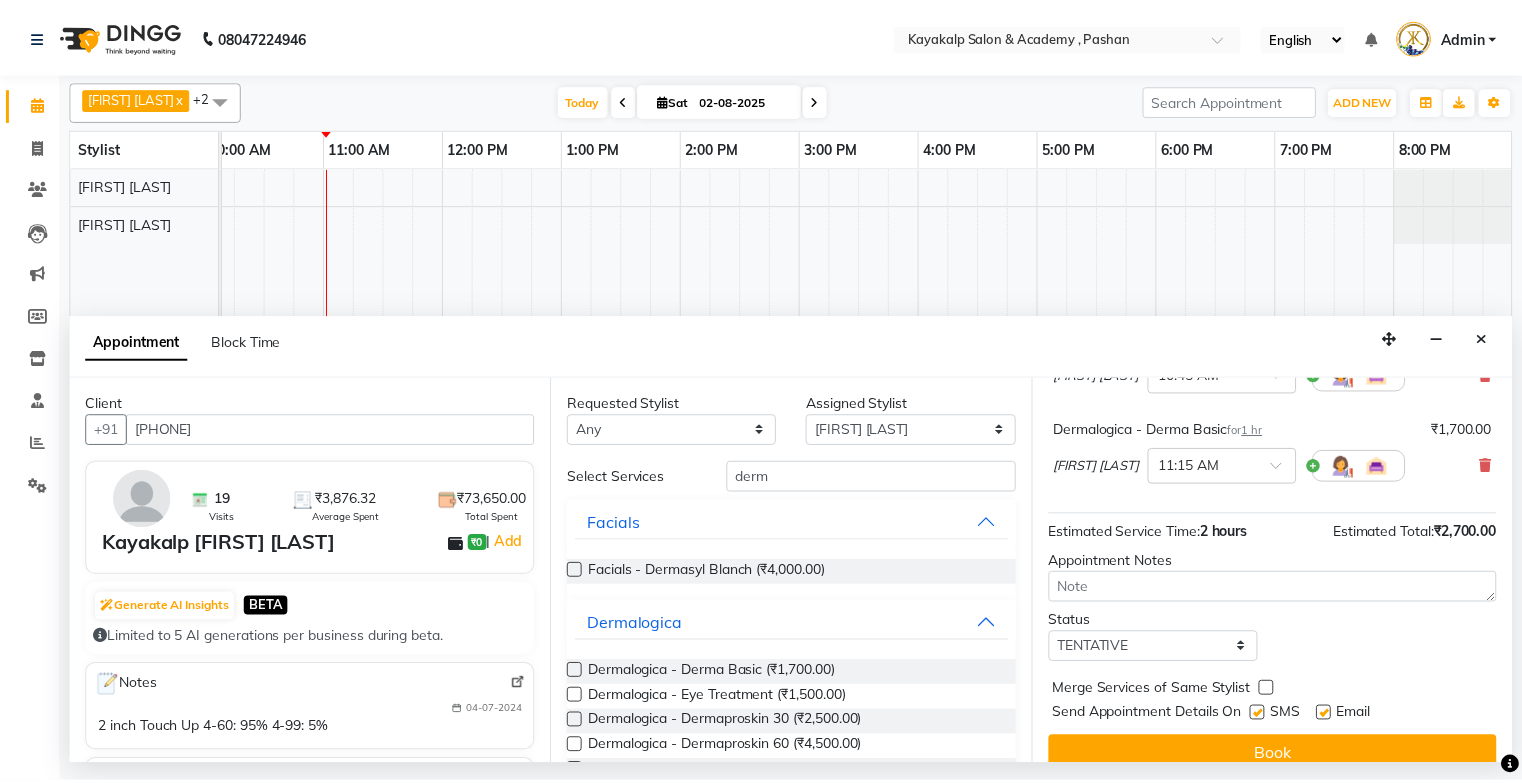 scroll, scrollTop: 300, scrollLeft: 0, axis: vertical 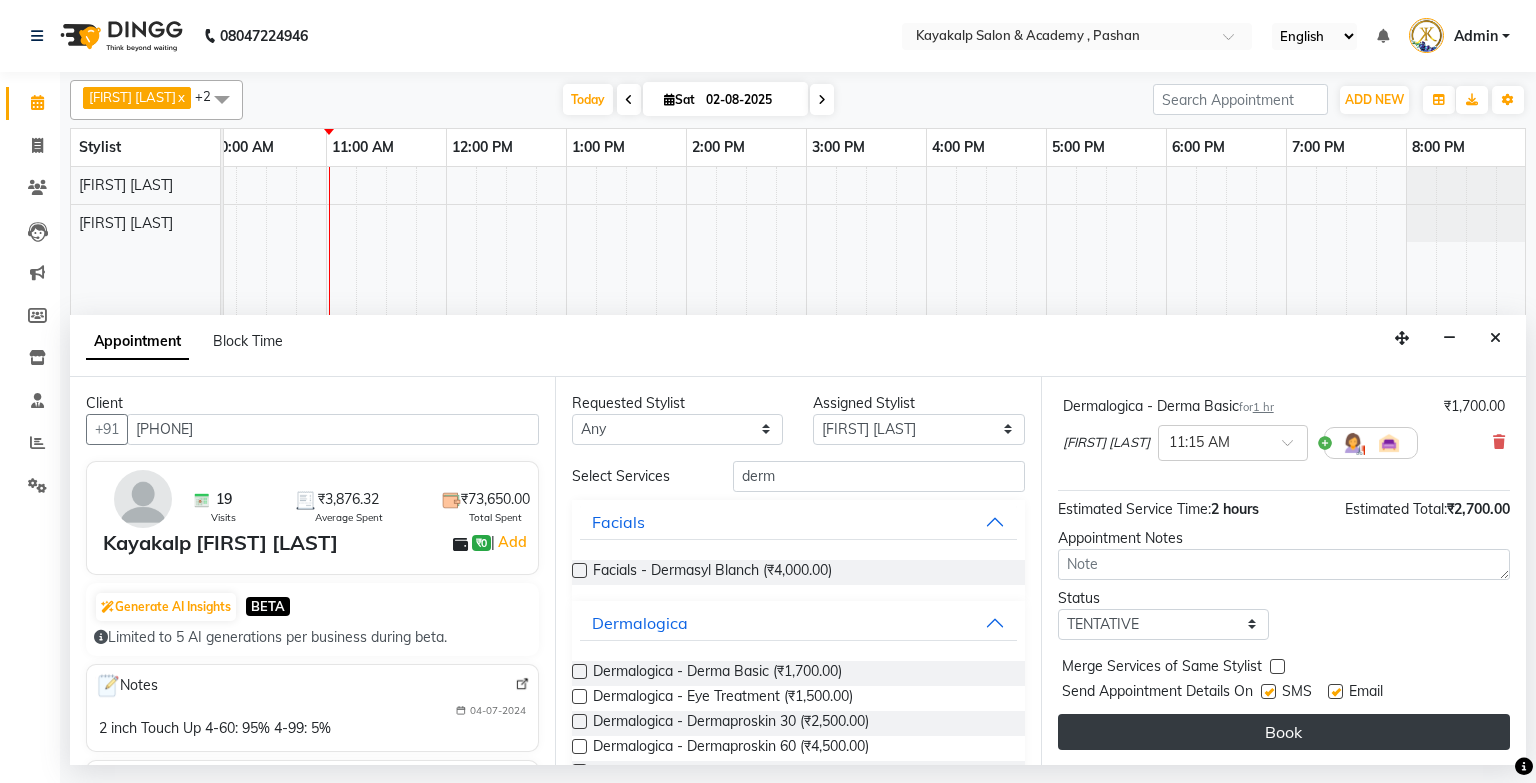 click on "Book" at bounding box center [1284, 732] 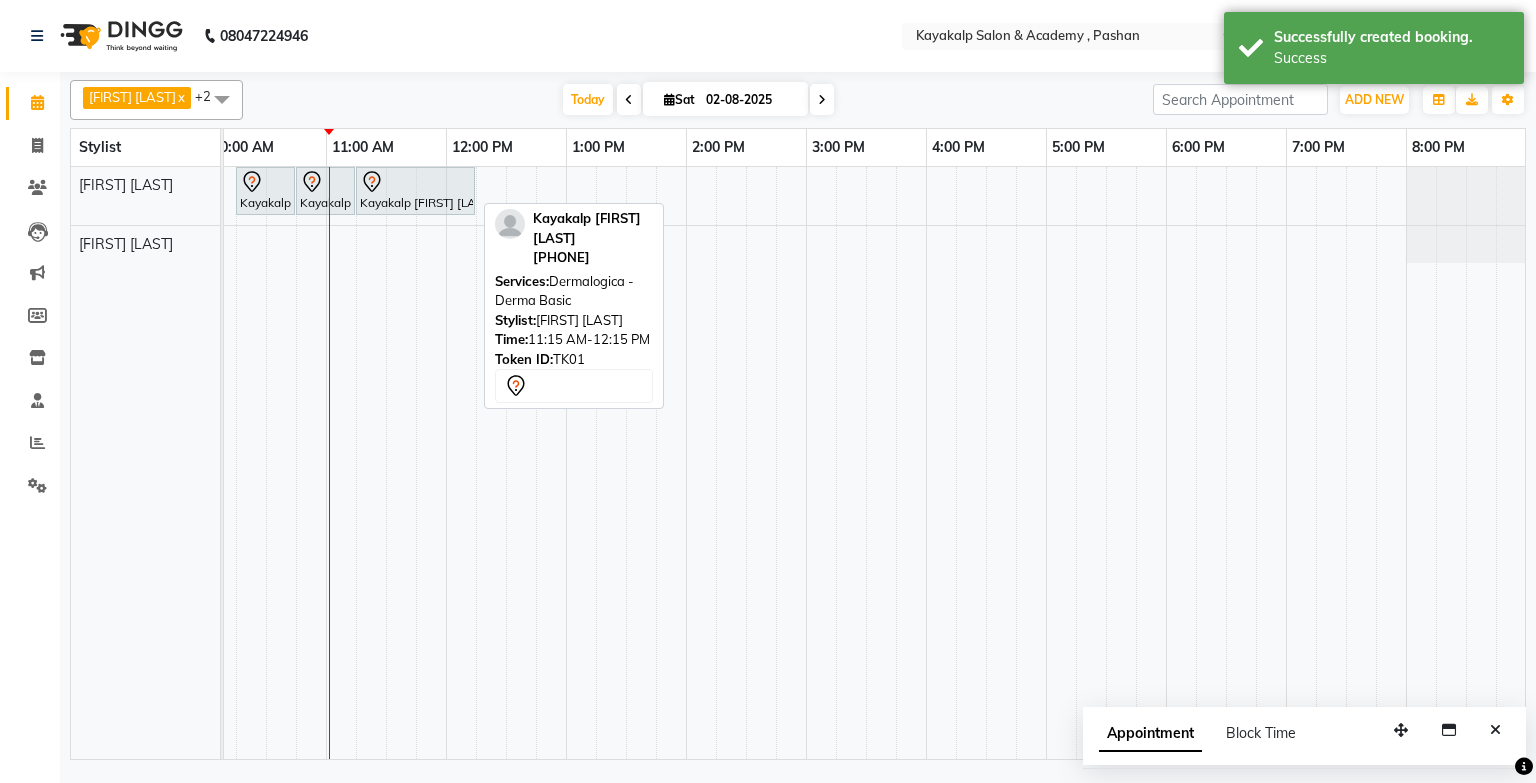 click 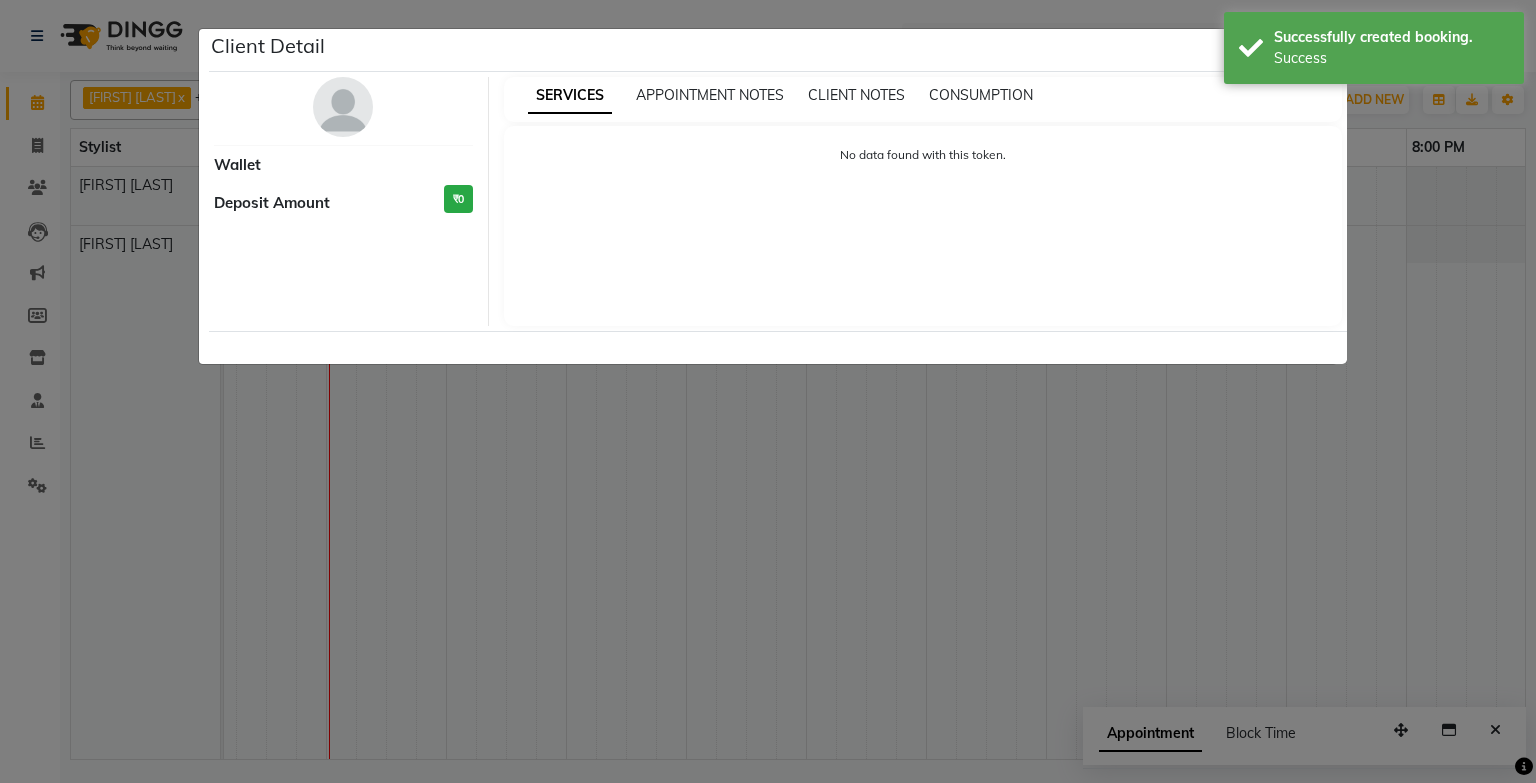 select on "7" 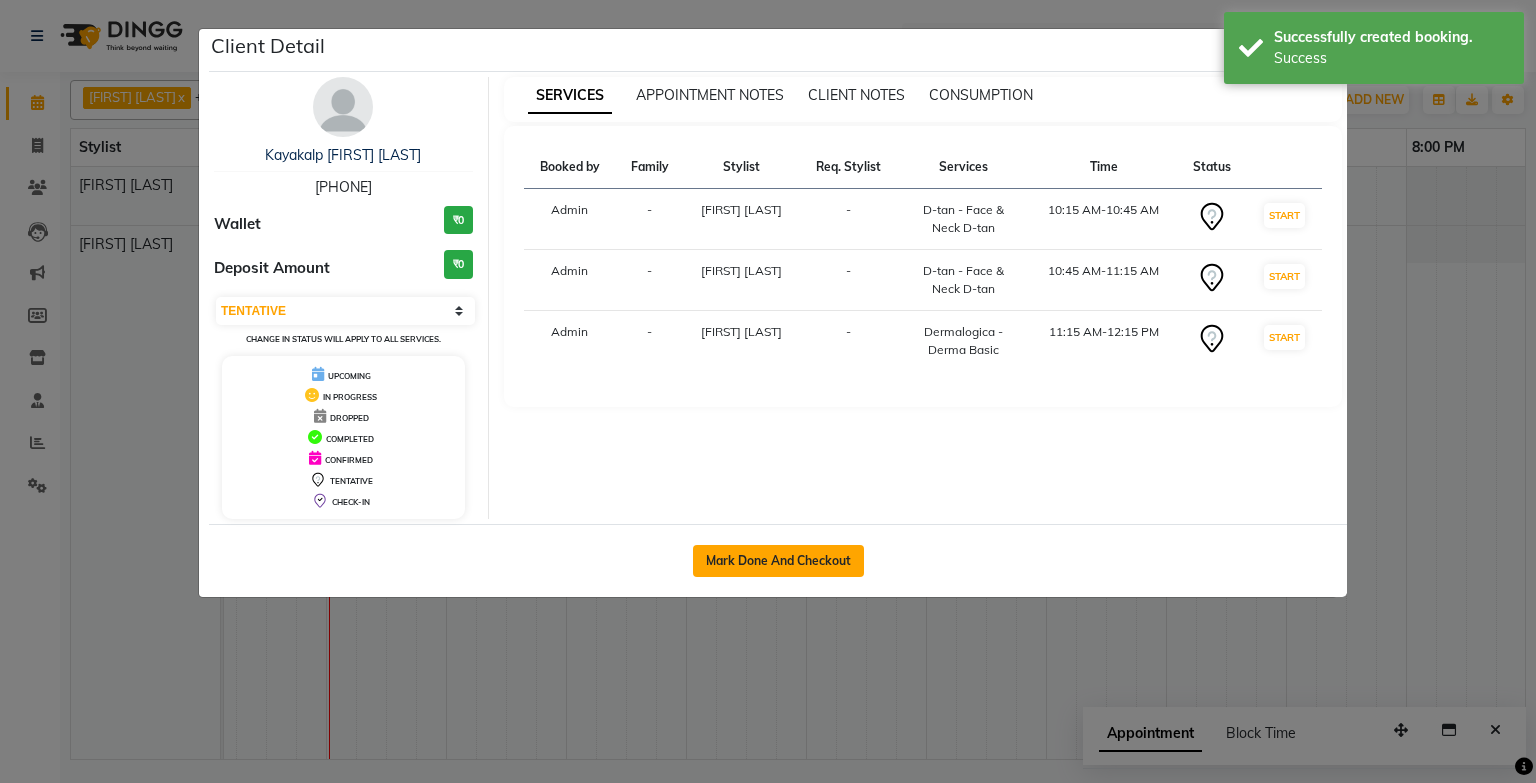click on "Mark Done And Checkout" 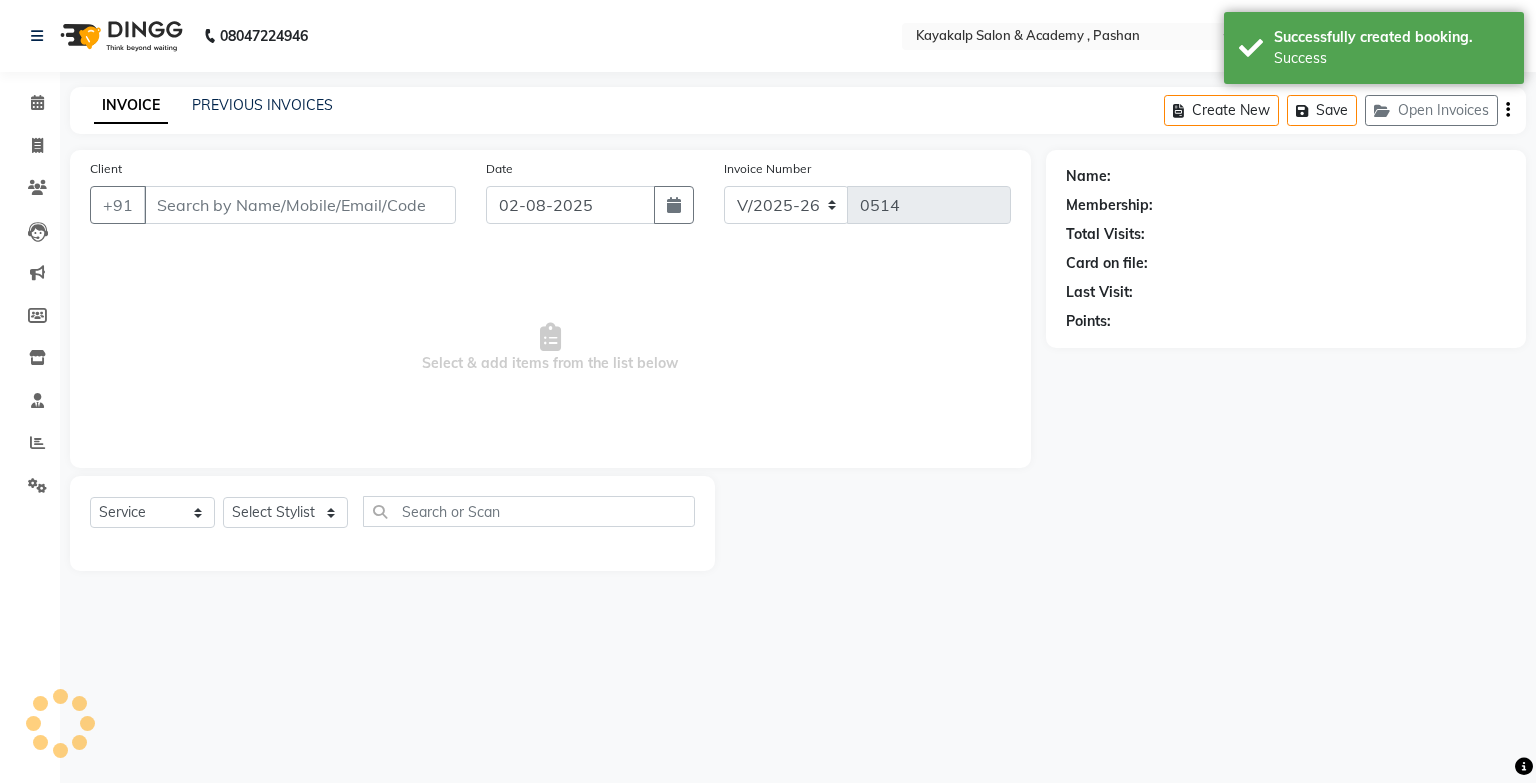 type on "[PHONE]" 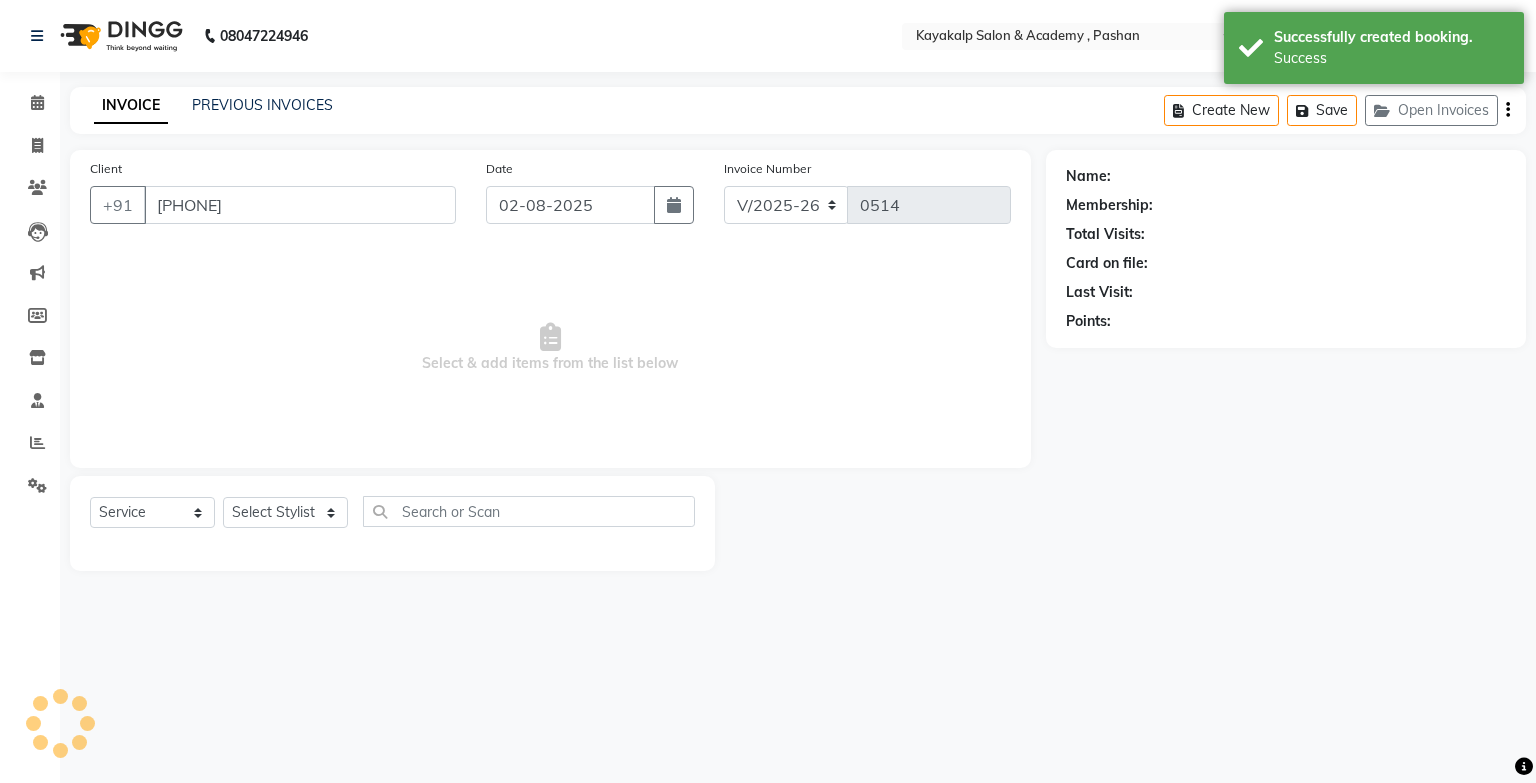 select on "29289" 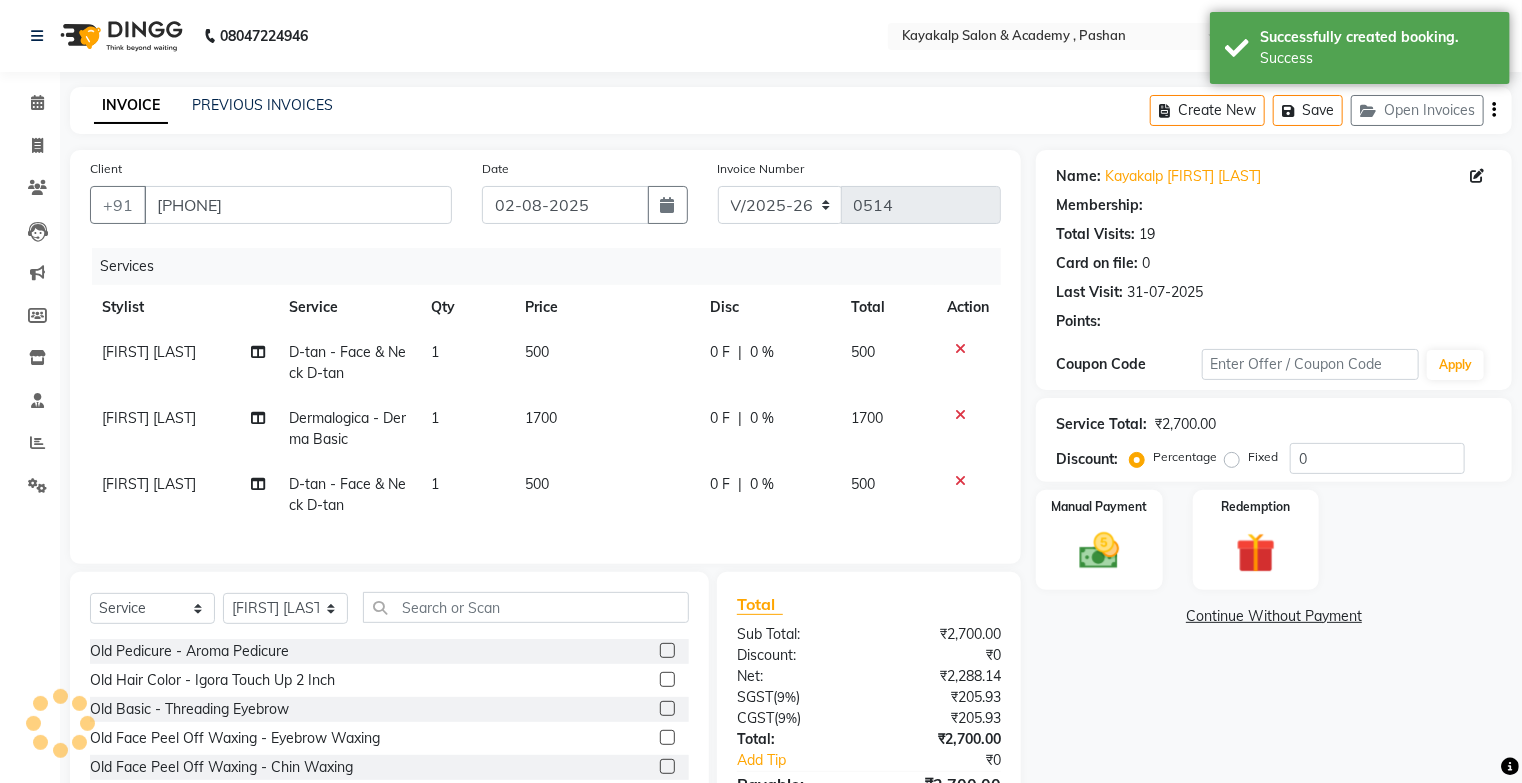 select on "1: Object" 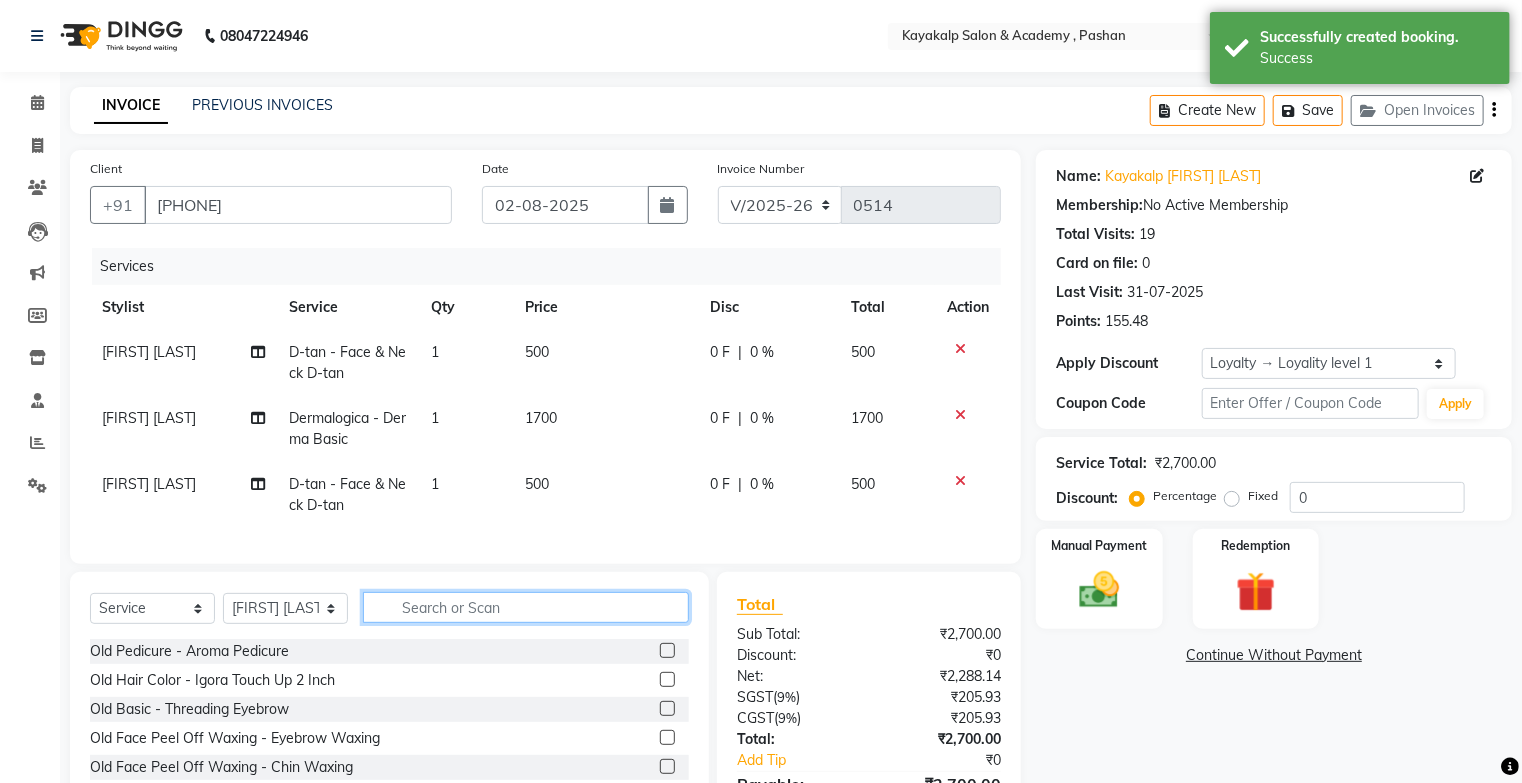 click 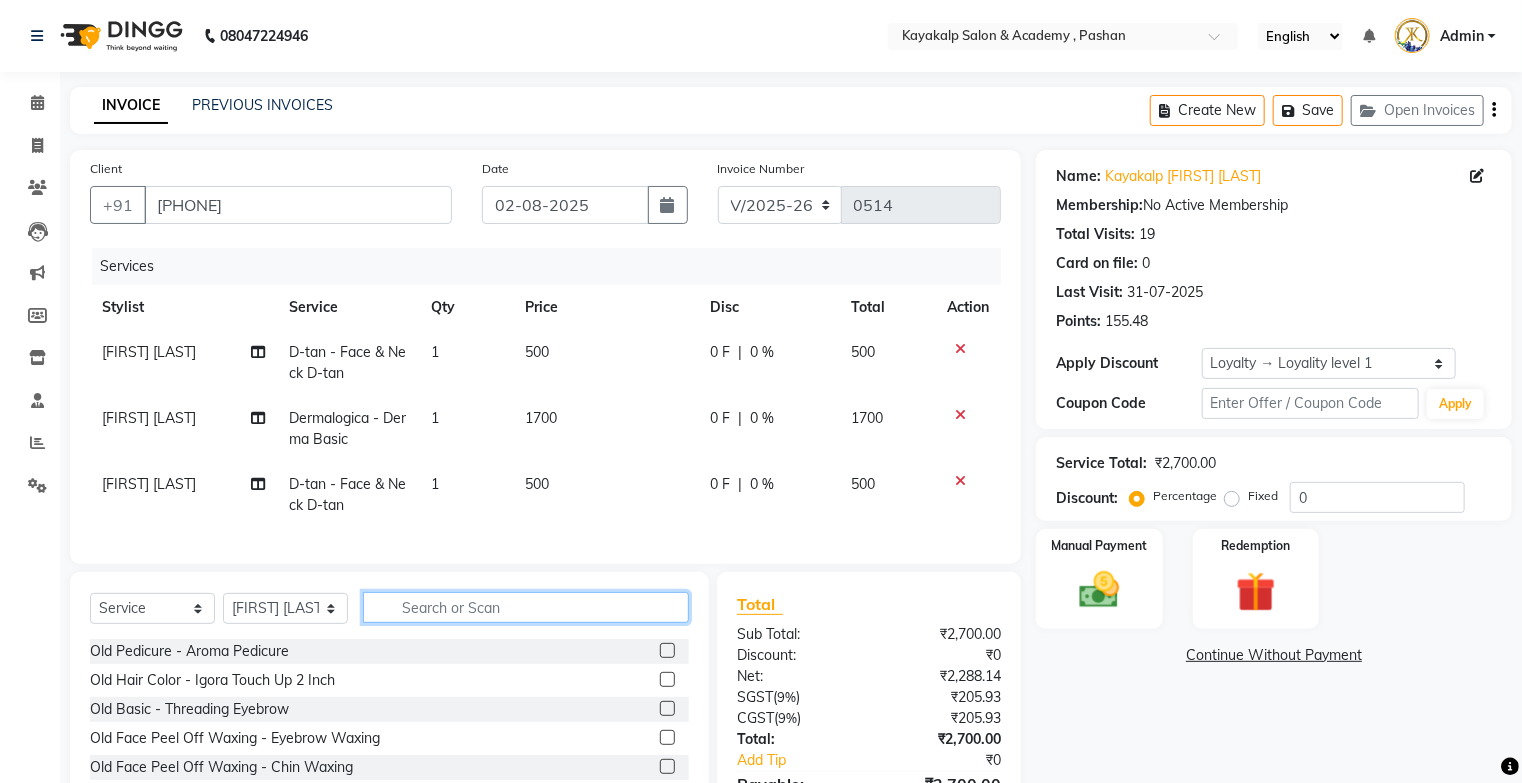 click 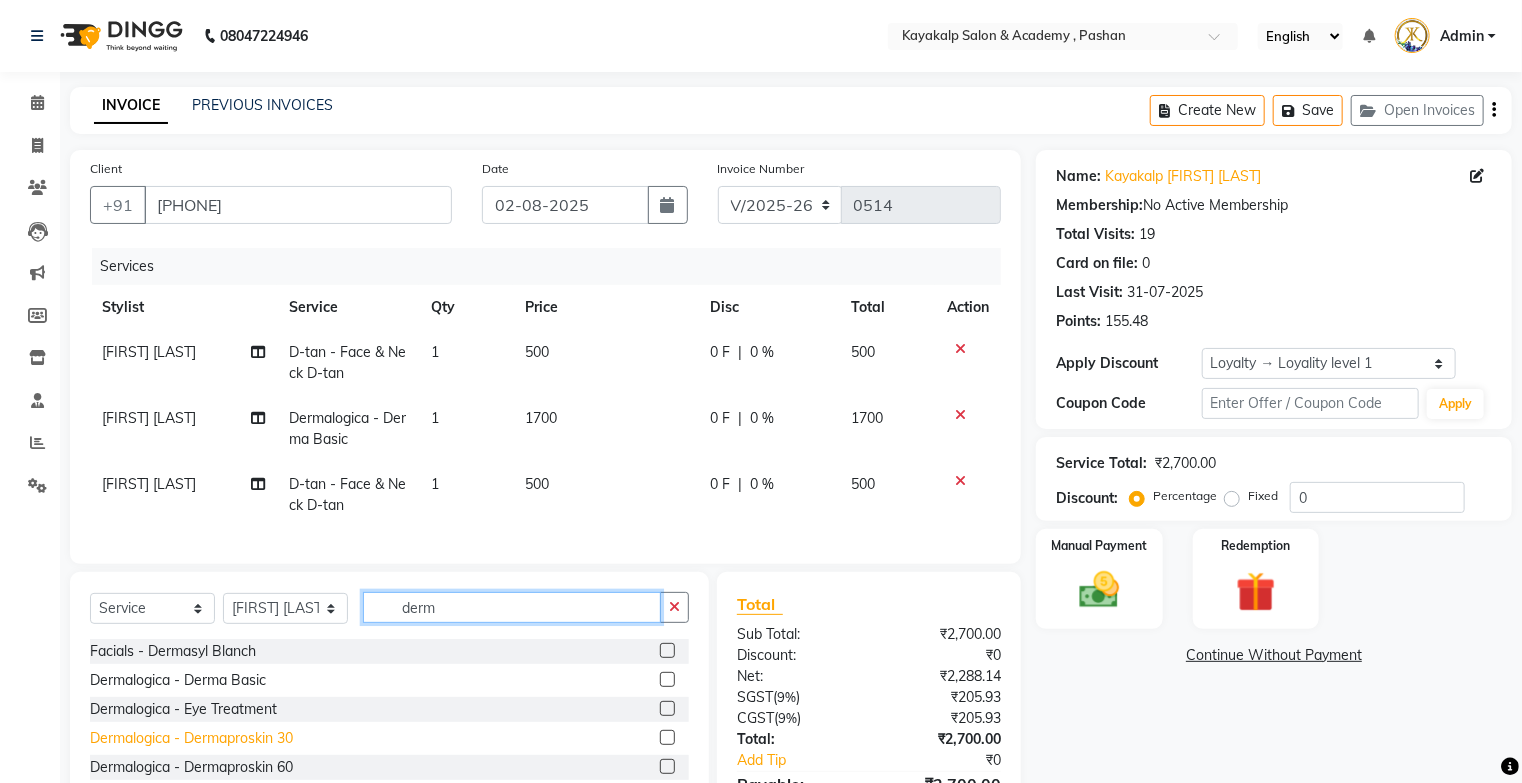 type on "derm" 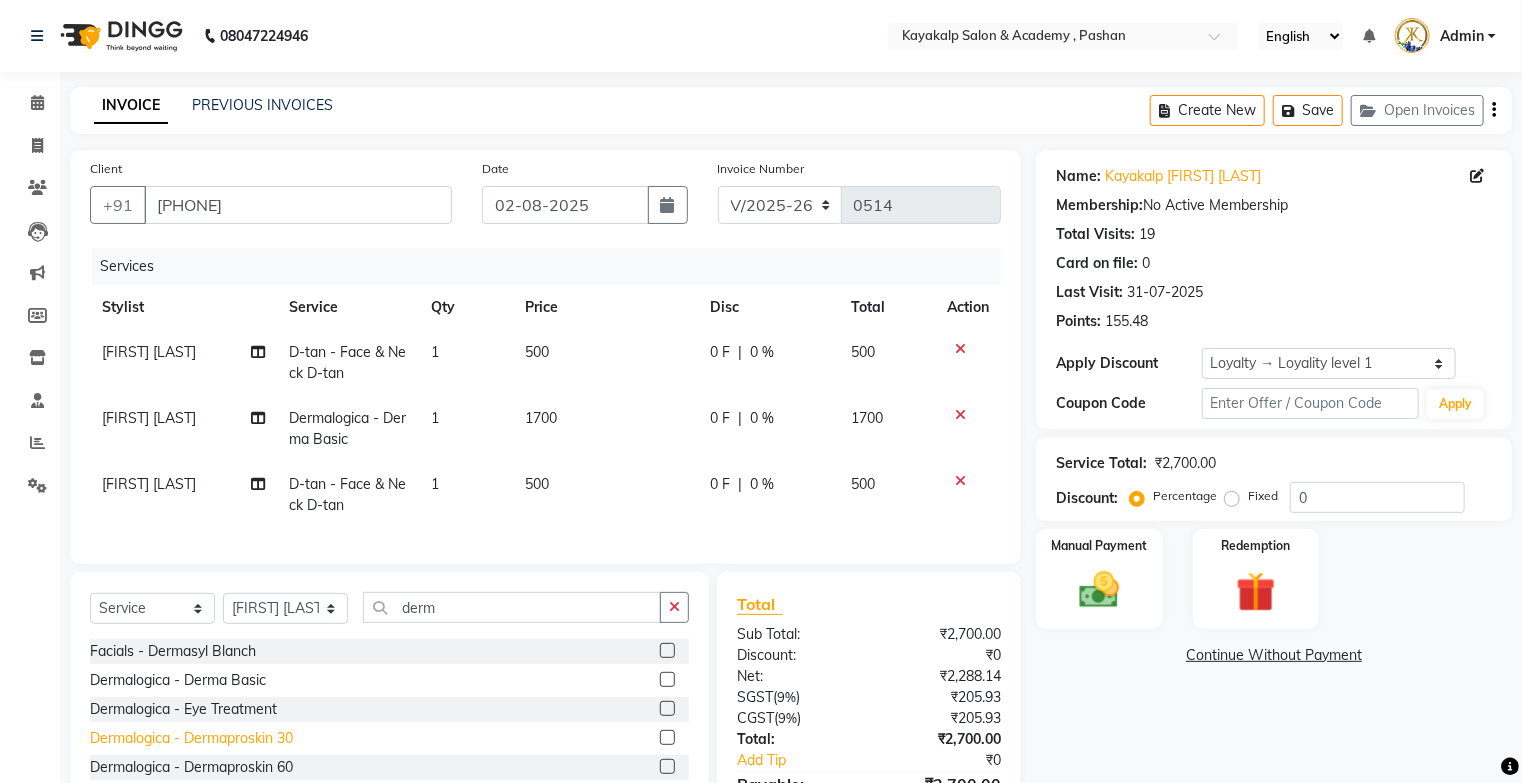 click on "Dermalogica - Dermaproskin 30" 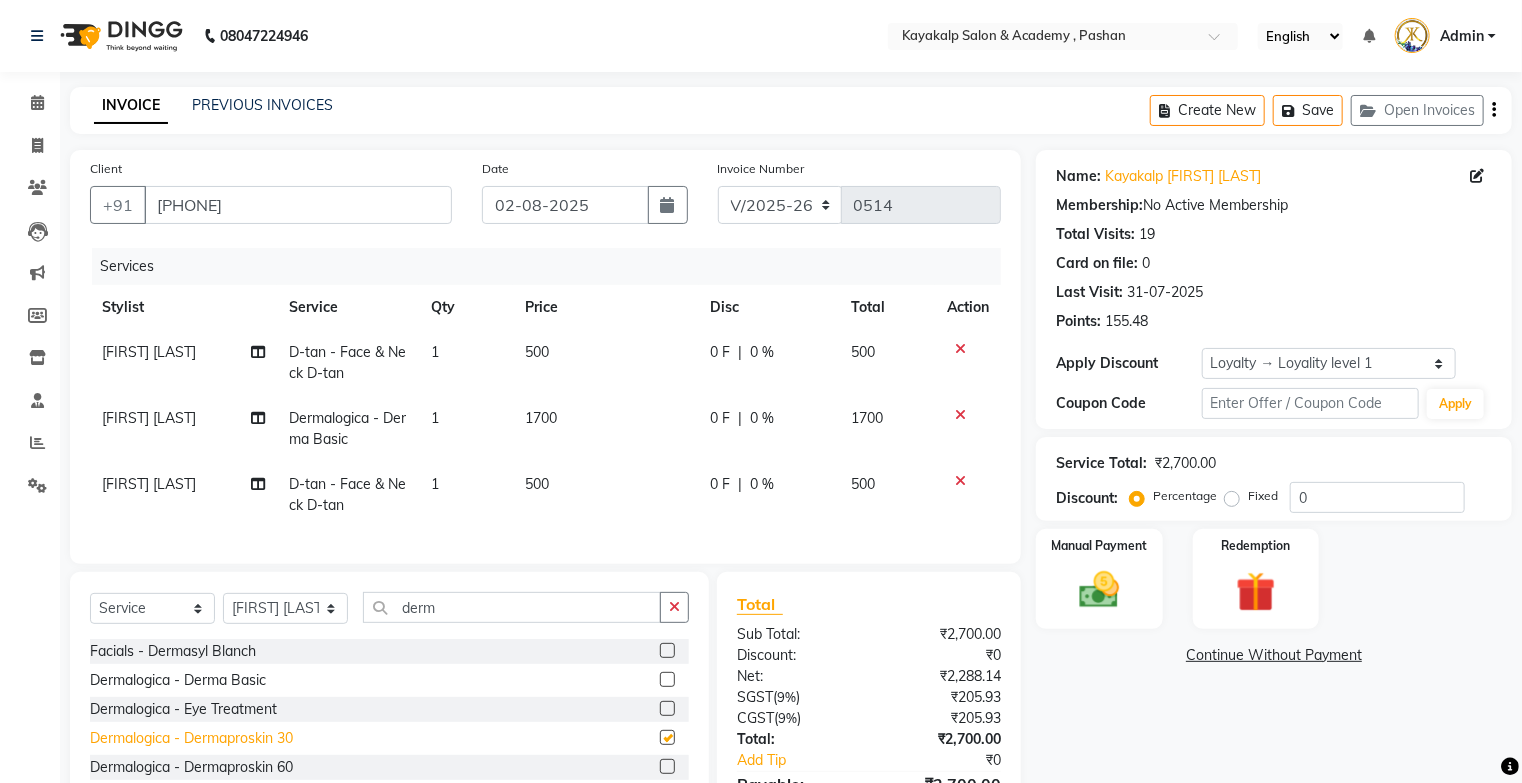checkbox on "false" 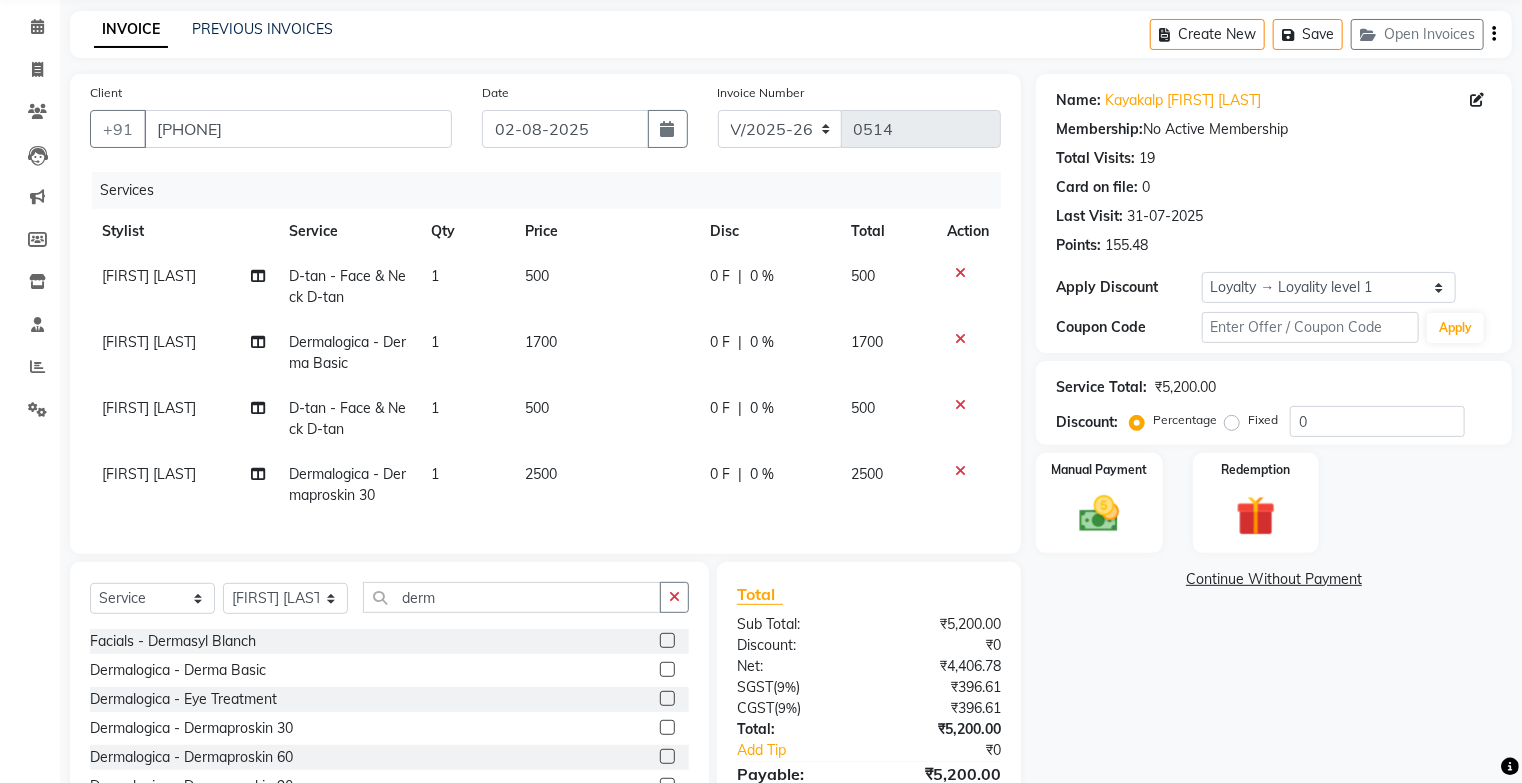 scroll, scrollTop: 80, scrollLeft: 0, axis: vertical 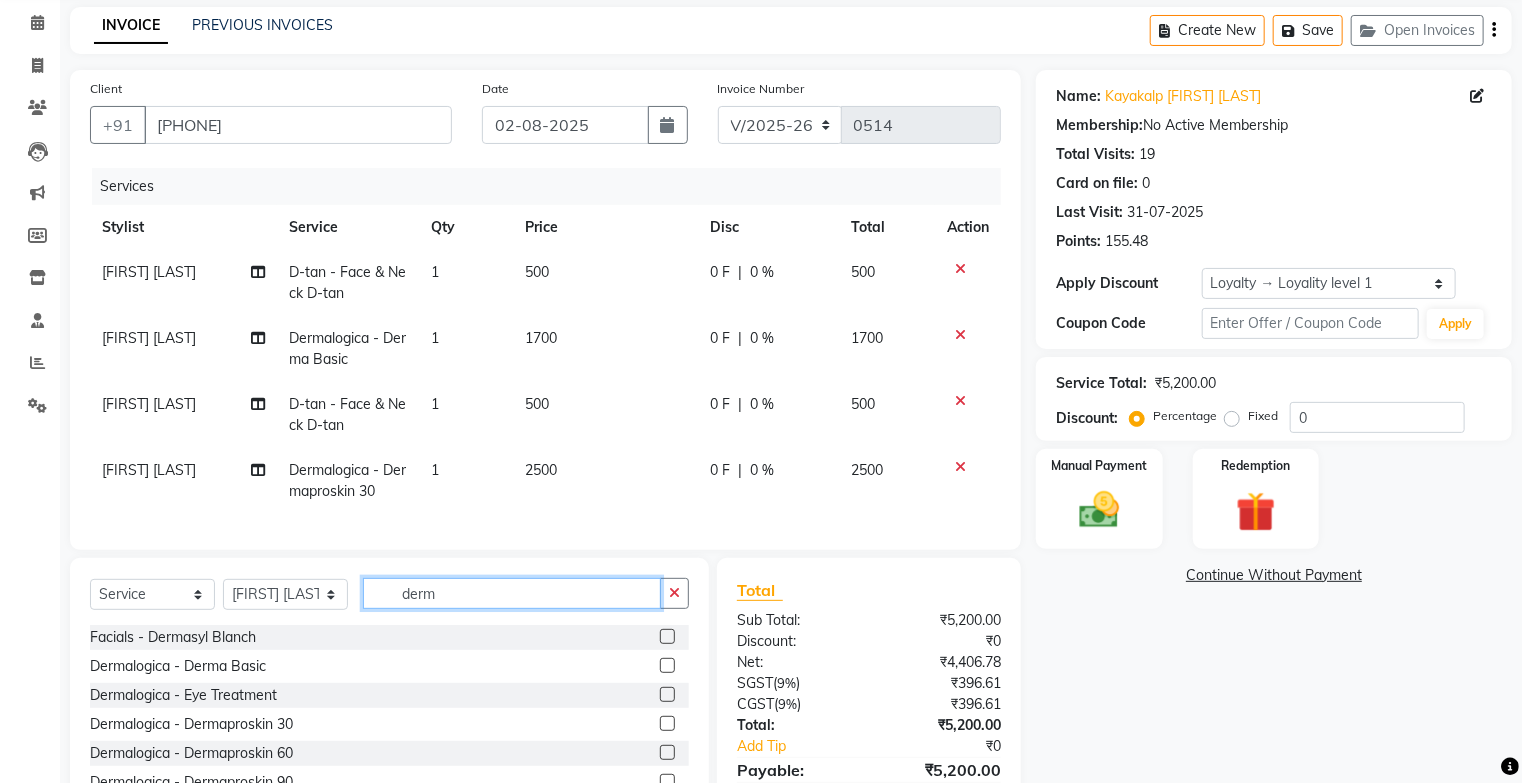 click on "derm" 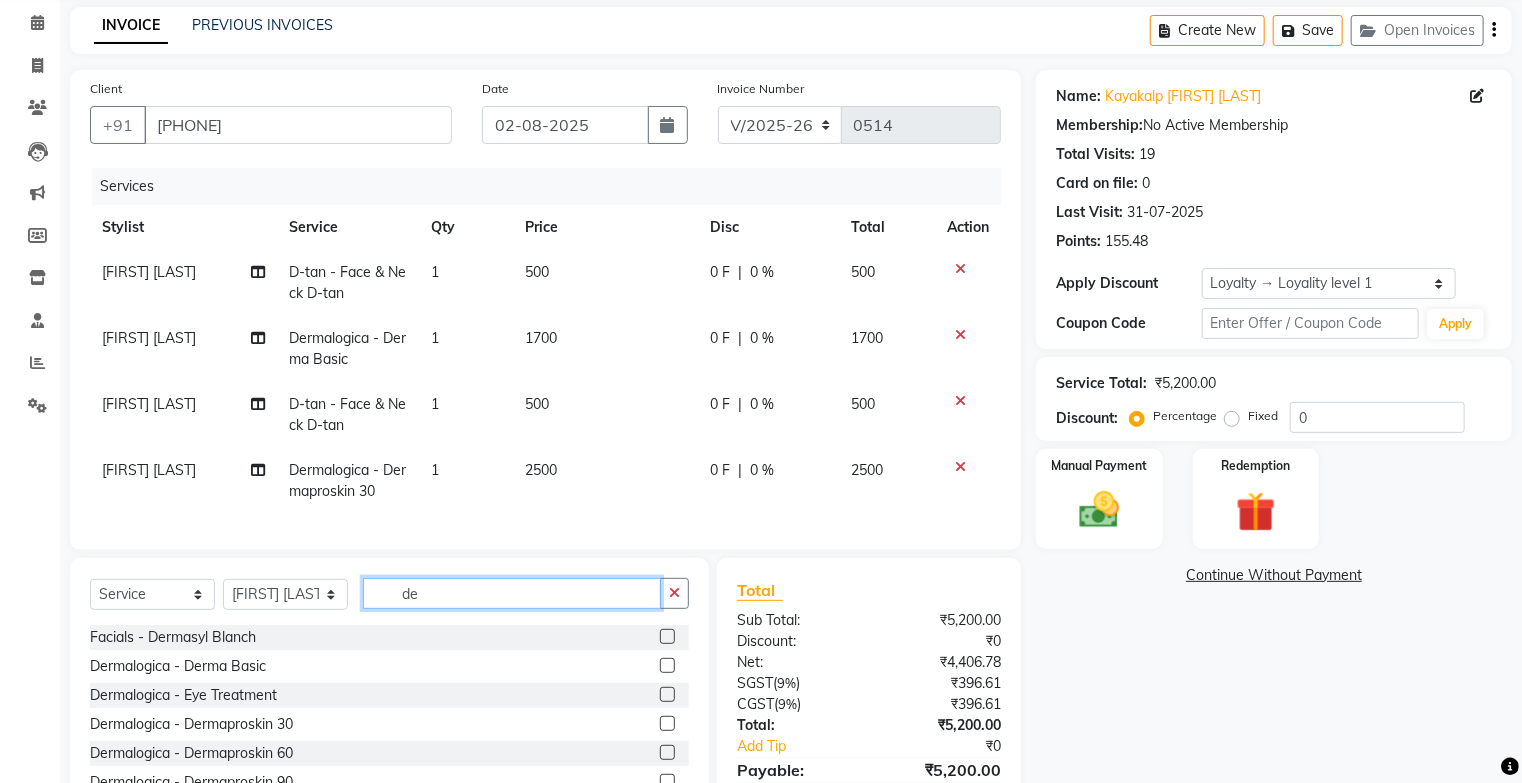 type on "d" 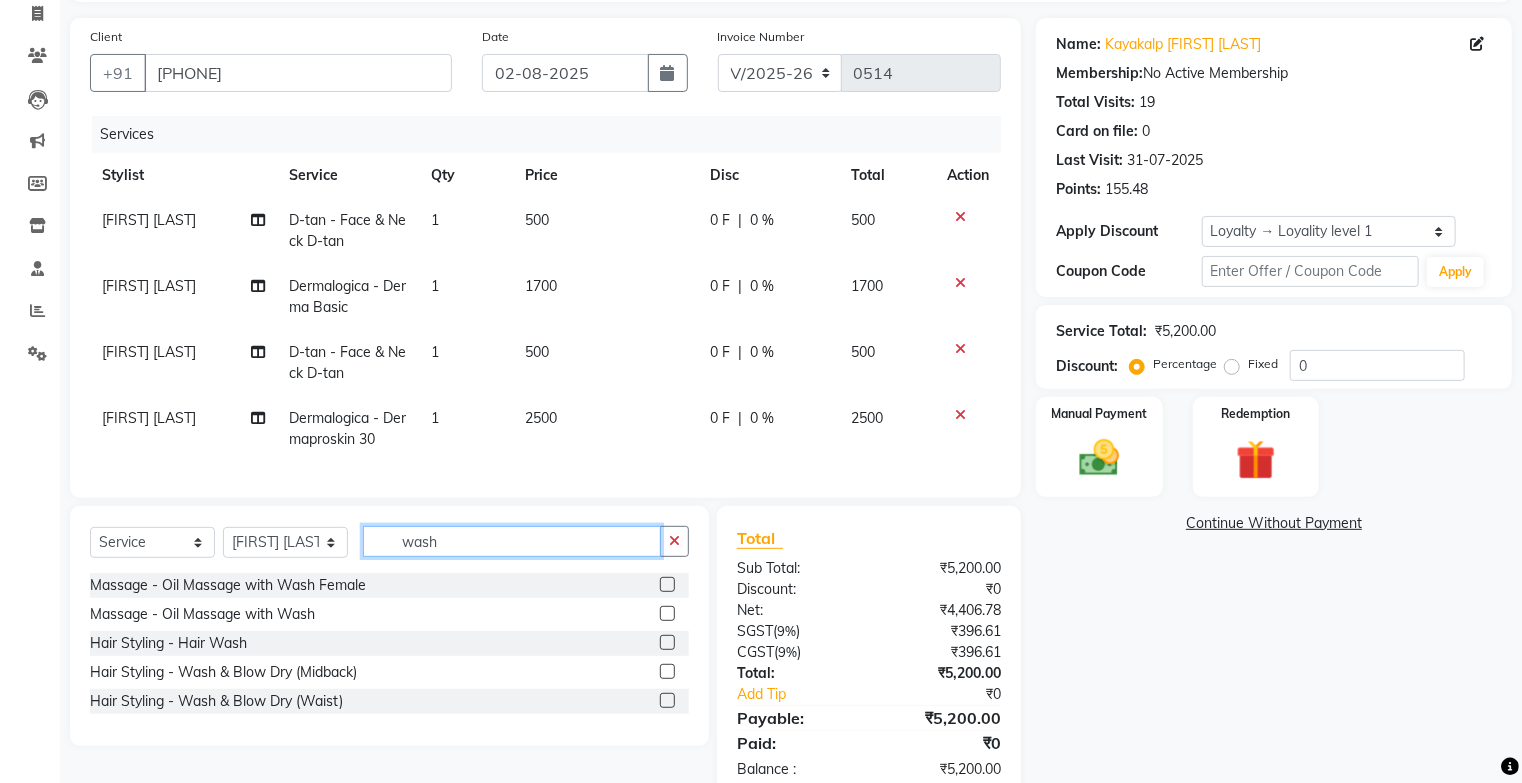 scroll, scrollTop: 160, scrollLeft: 0, axis: vertical 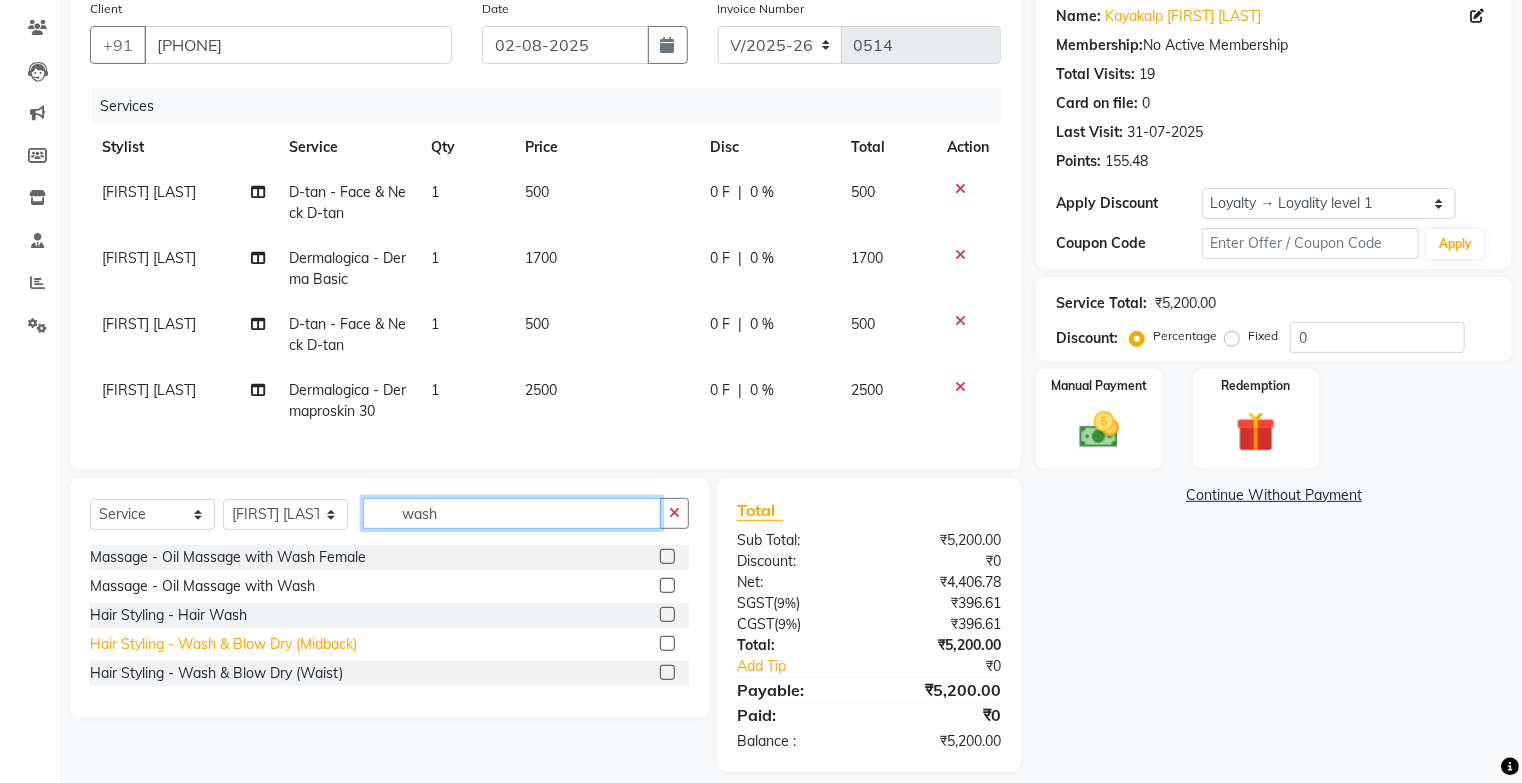 type on "wash" 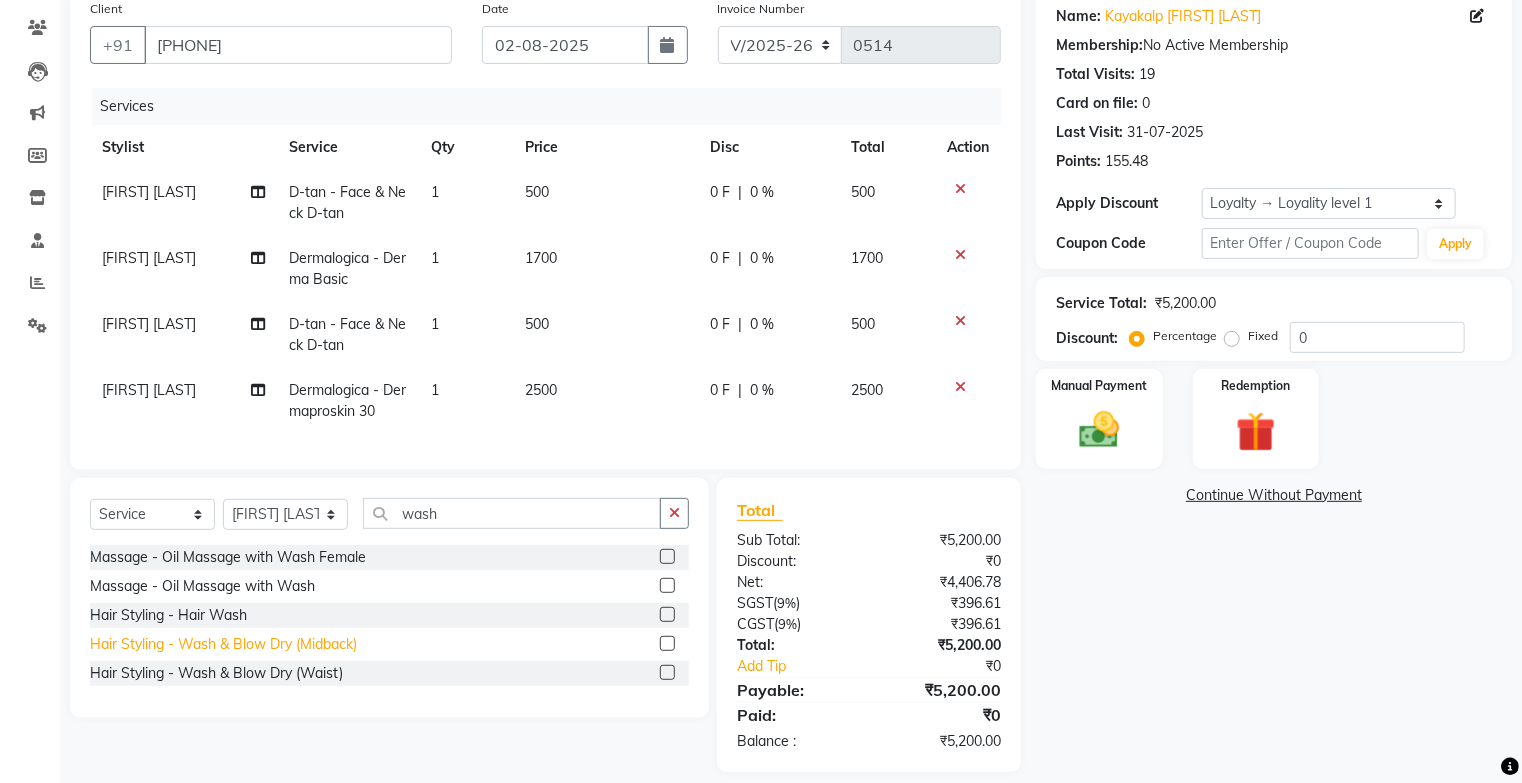 click on "Hair Styling - Wash & Blow Dry (Midback)" 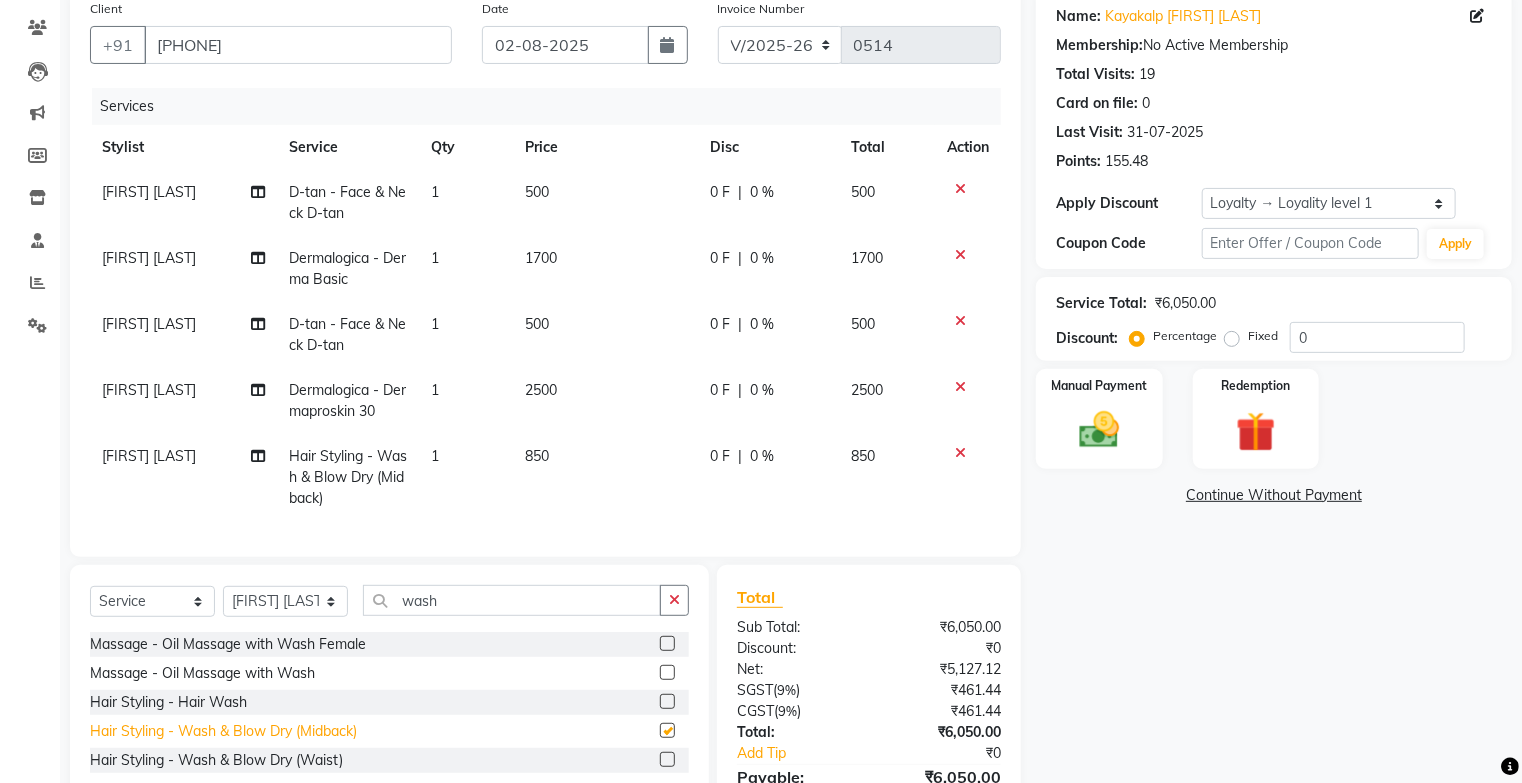 checkbox on "false" 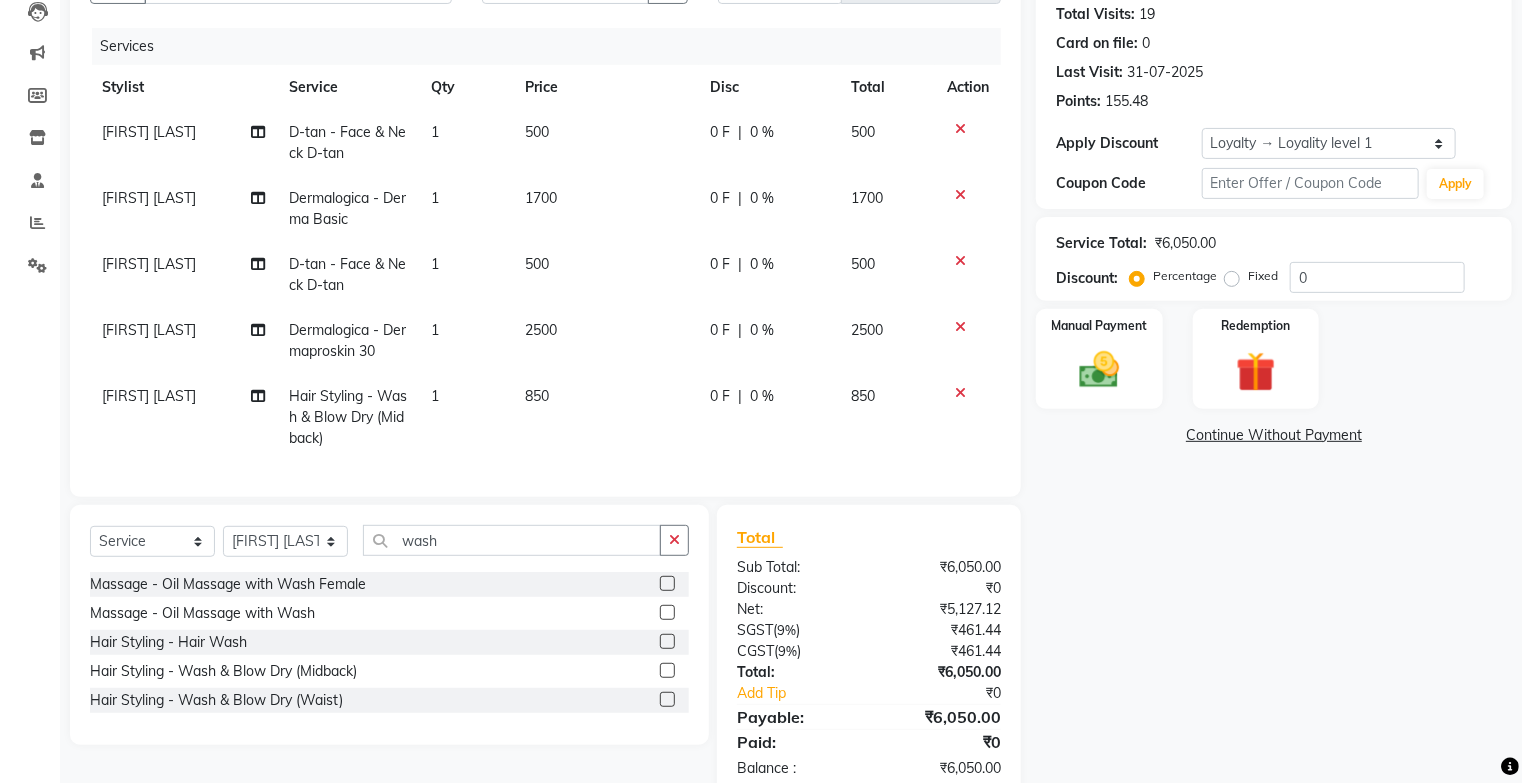 scroll, scrollTop: 280, scrollLeft: 0, axis: vertical 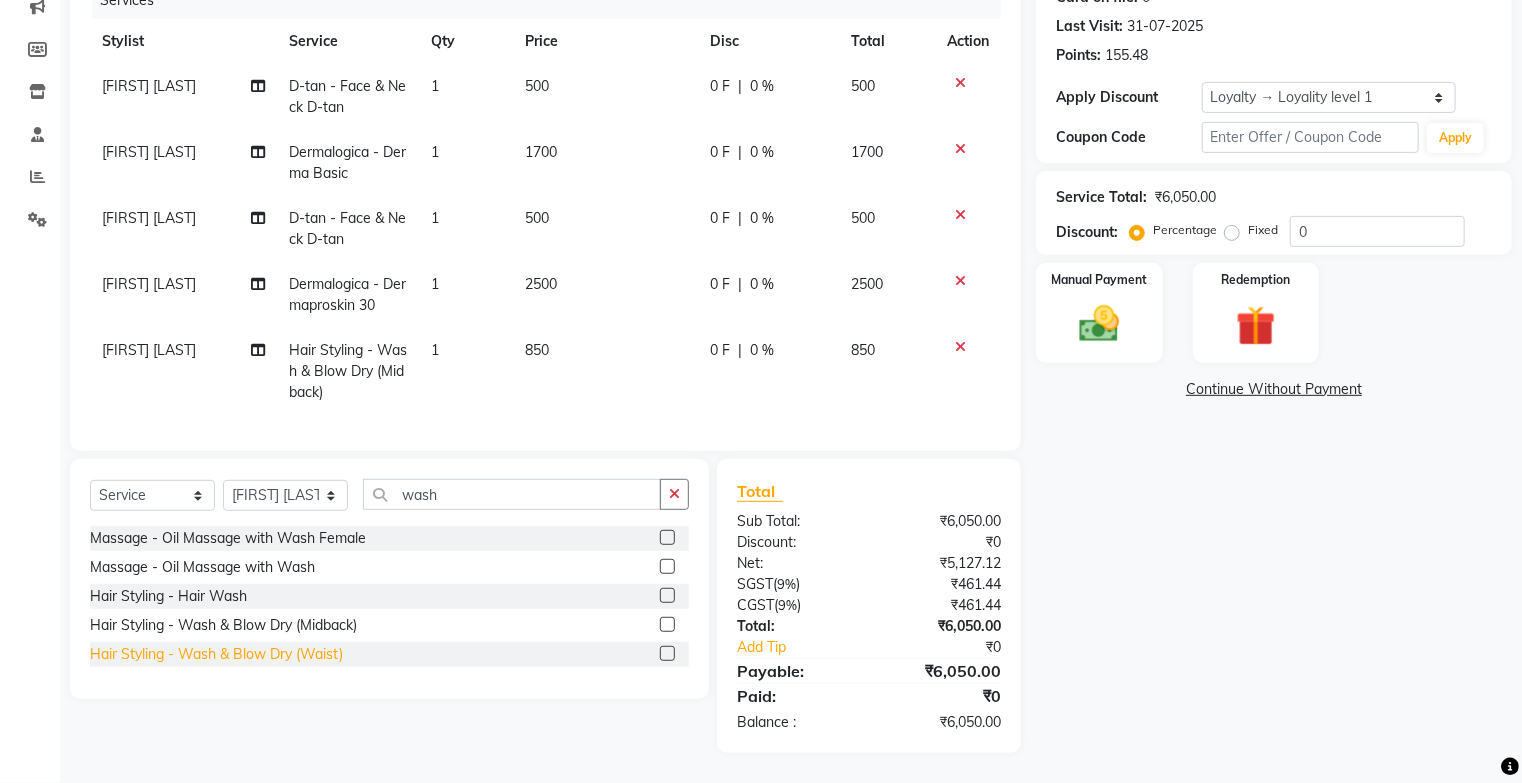 click on "Hair Styling - Wash & Blow Dry (Waist)" 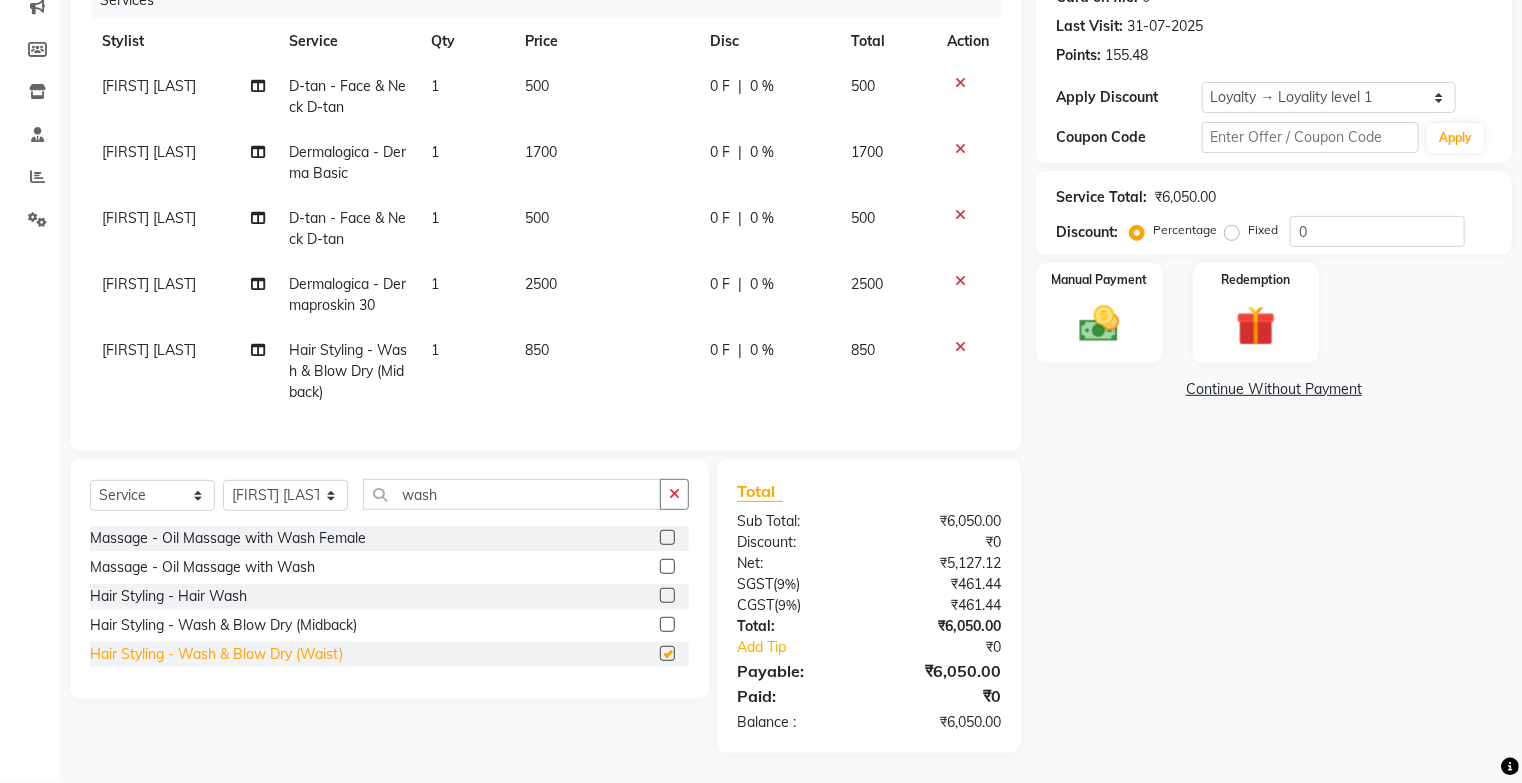 checkbox on "false" 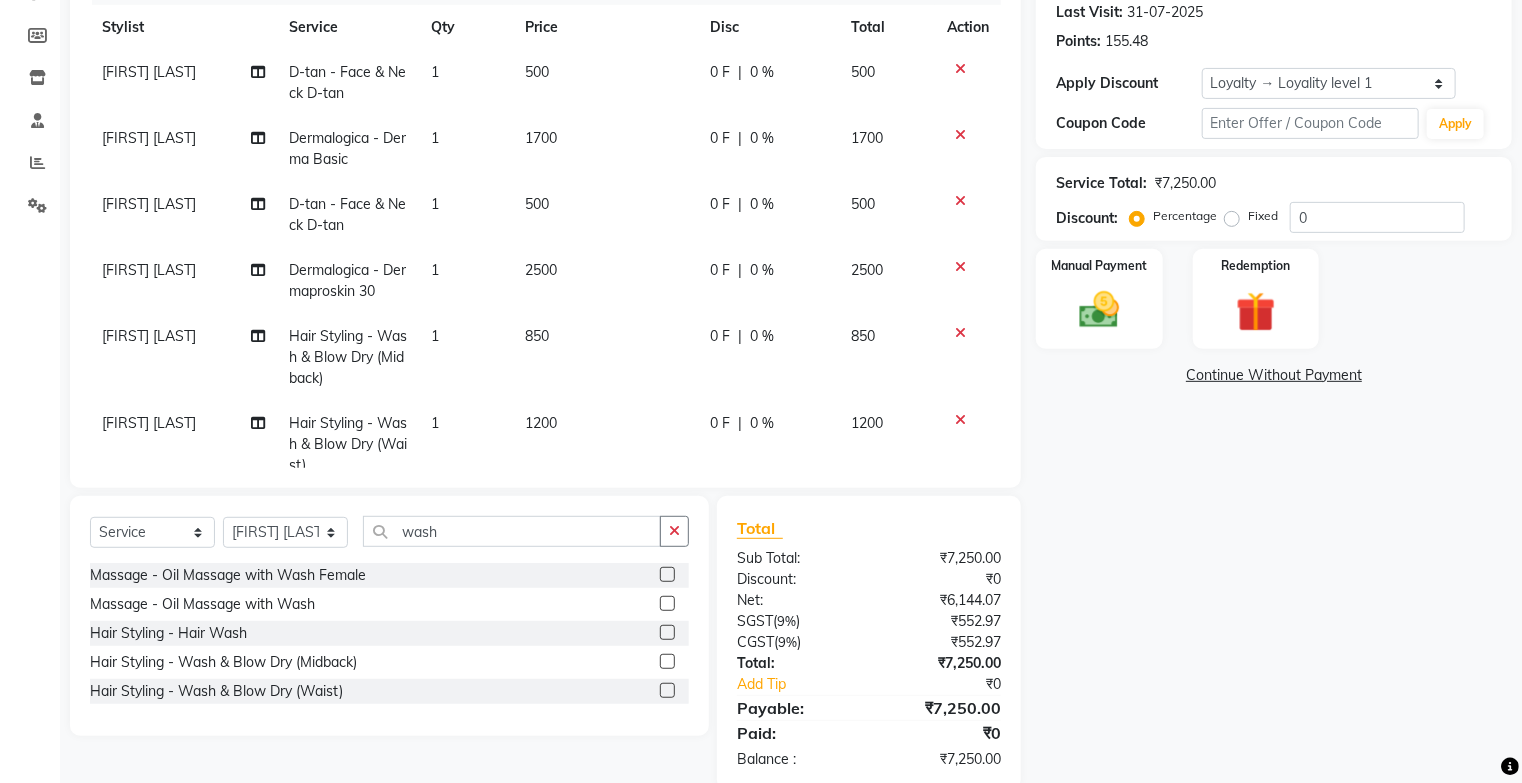 scroll, scrollTop: 49, scrollLeft: 0, axis: vertical 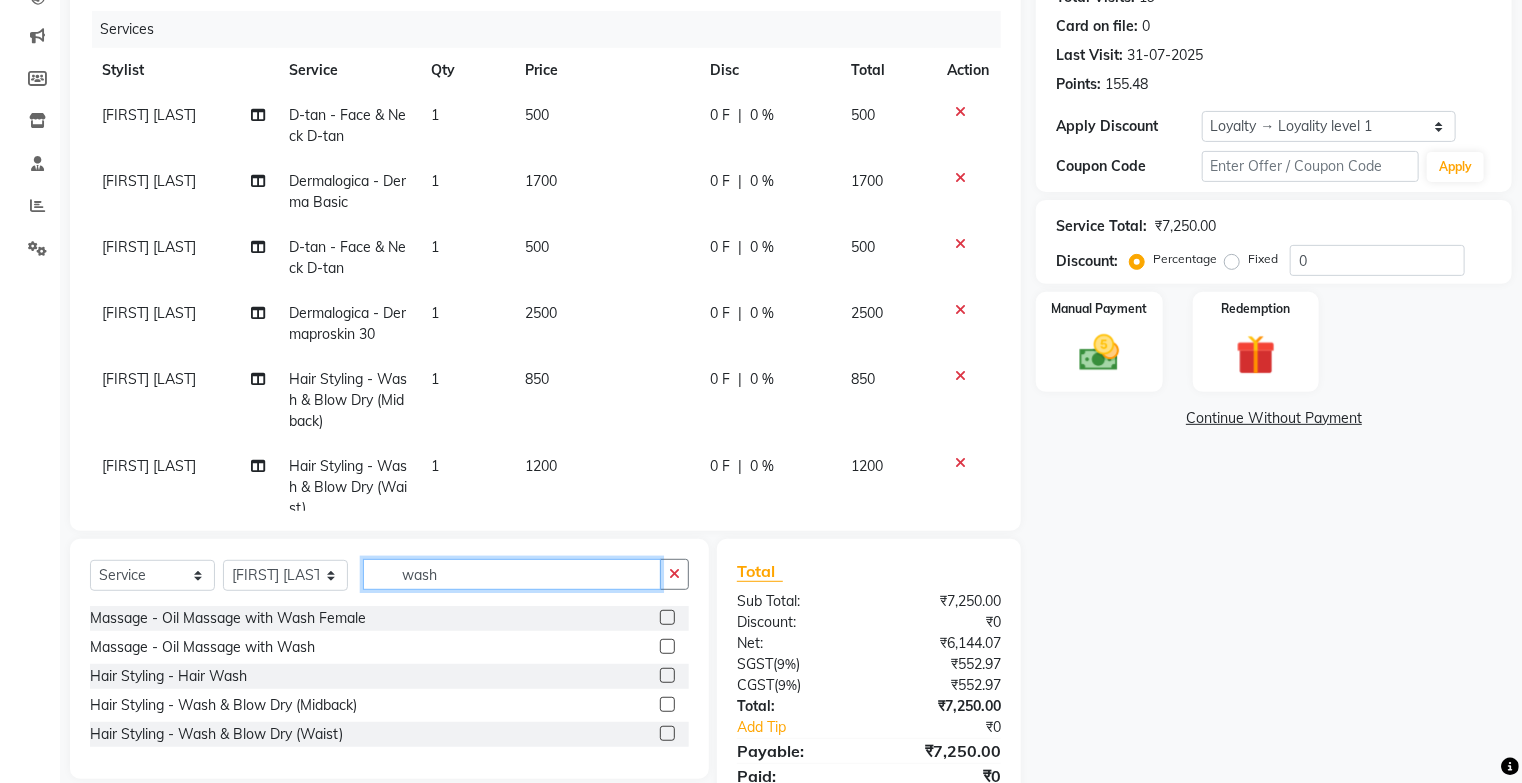 click on "wash" 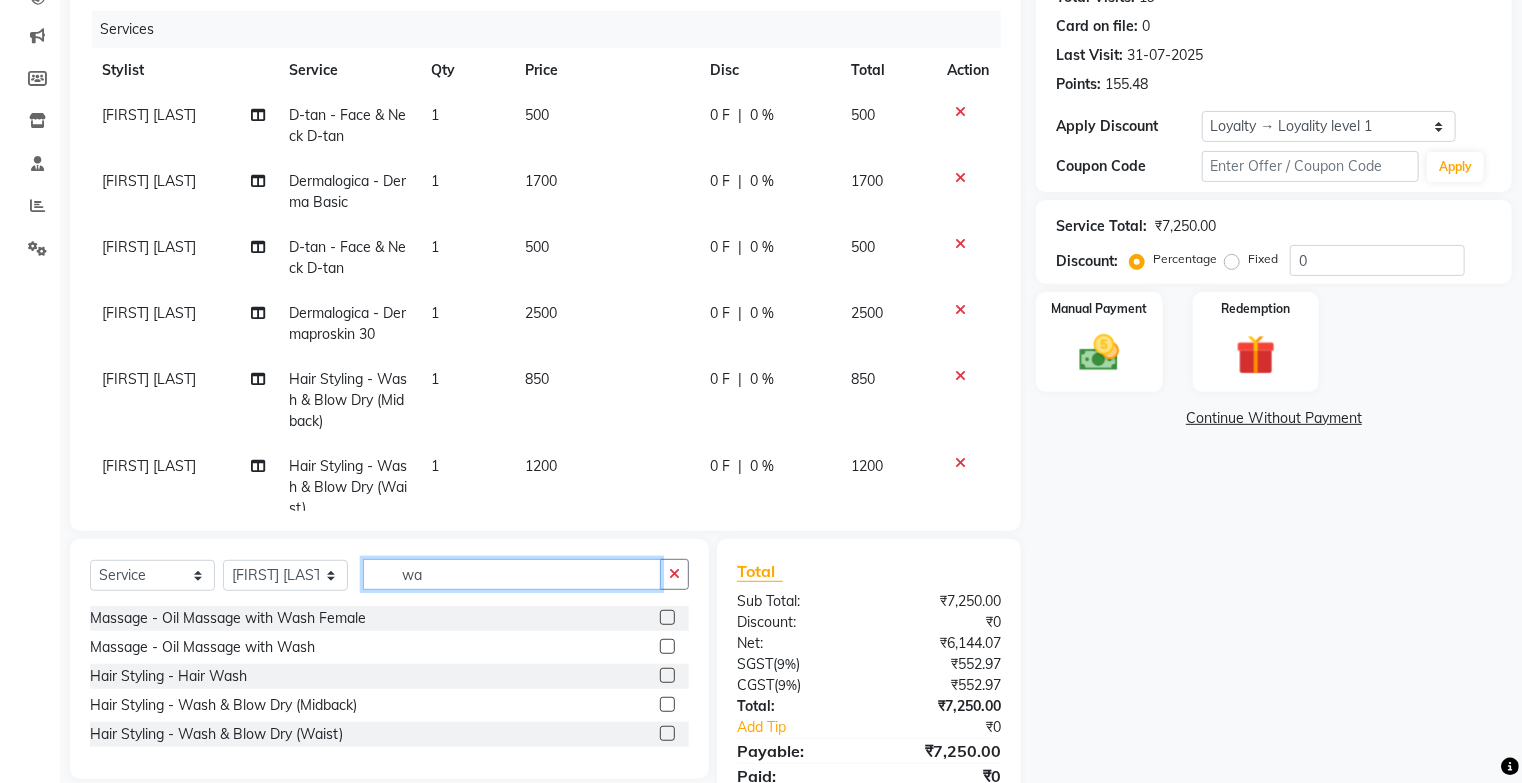 type on "w" 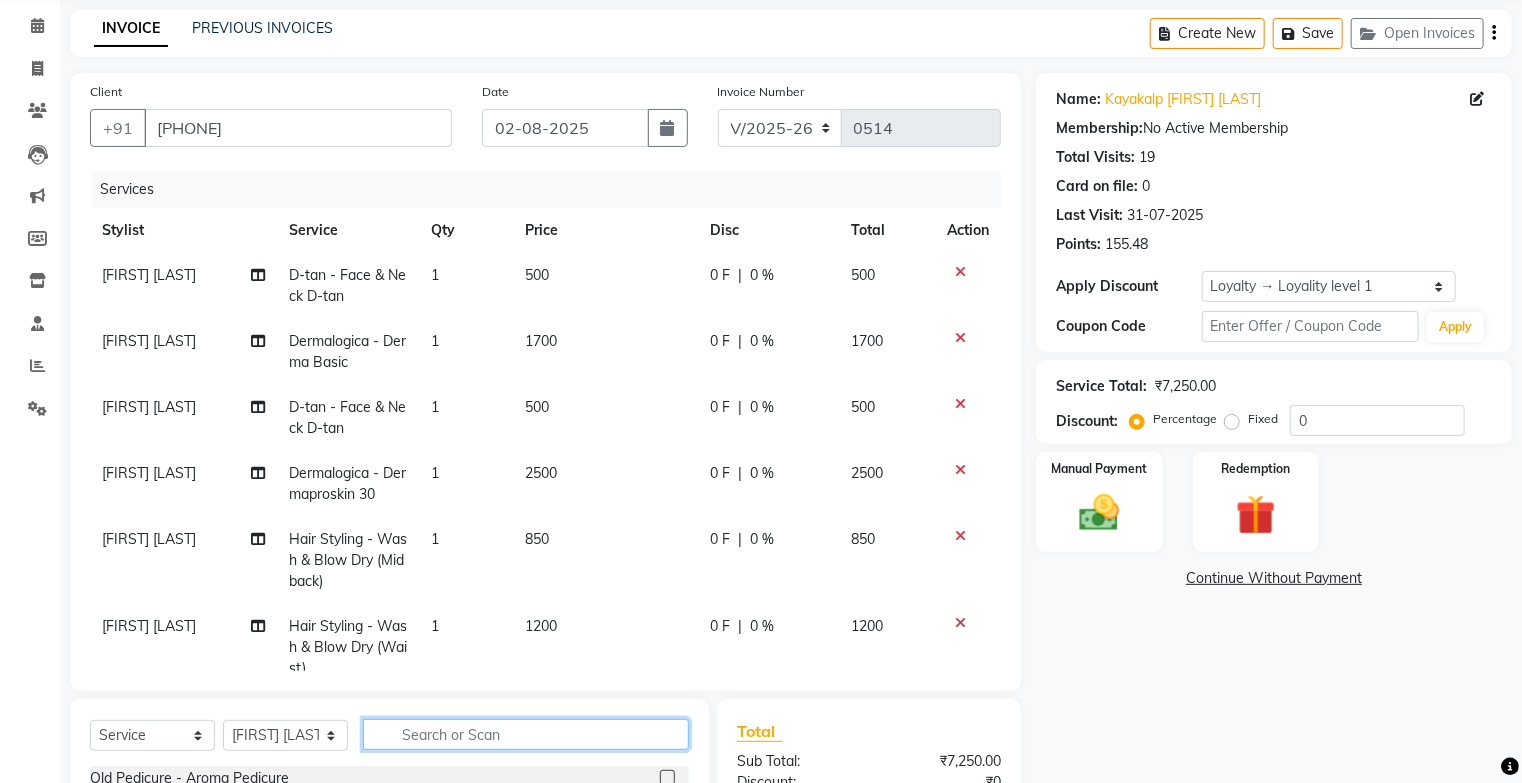 scroll, scrollTop: 237, scrollLeft: 0, axis: vertical 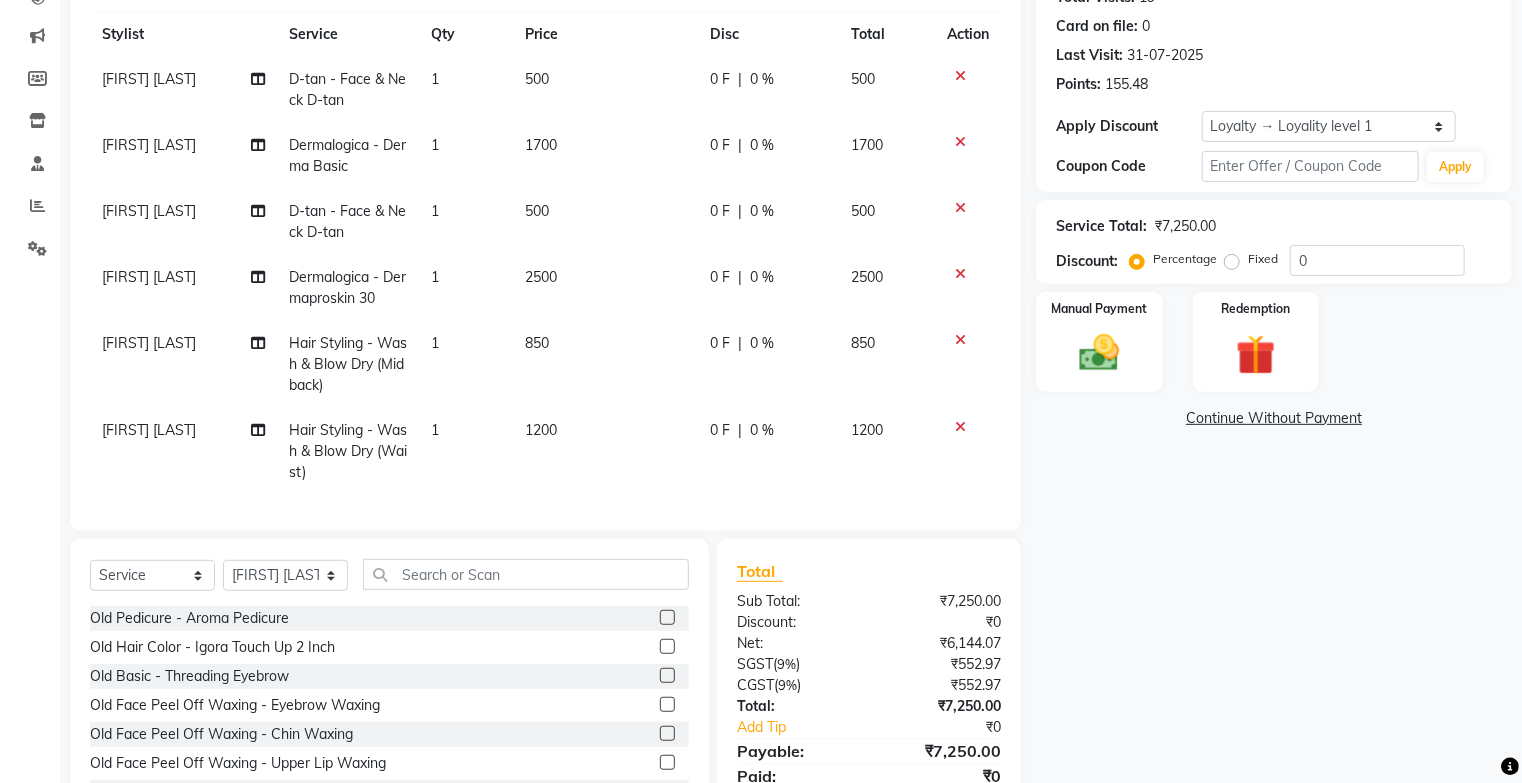 click 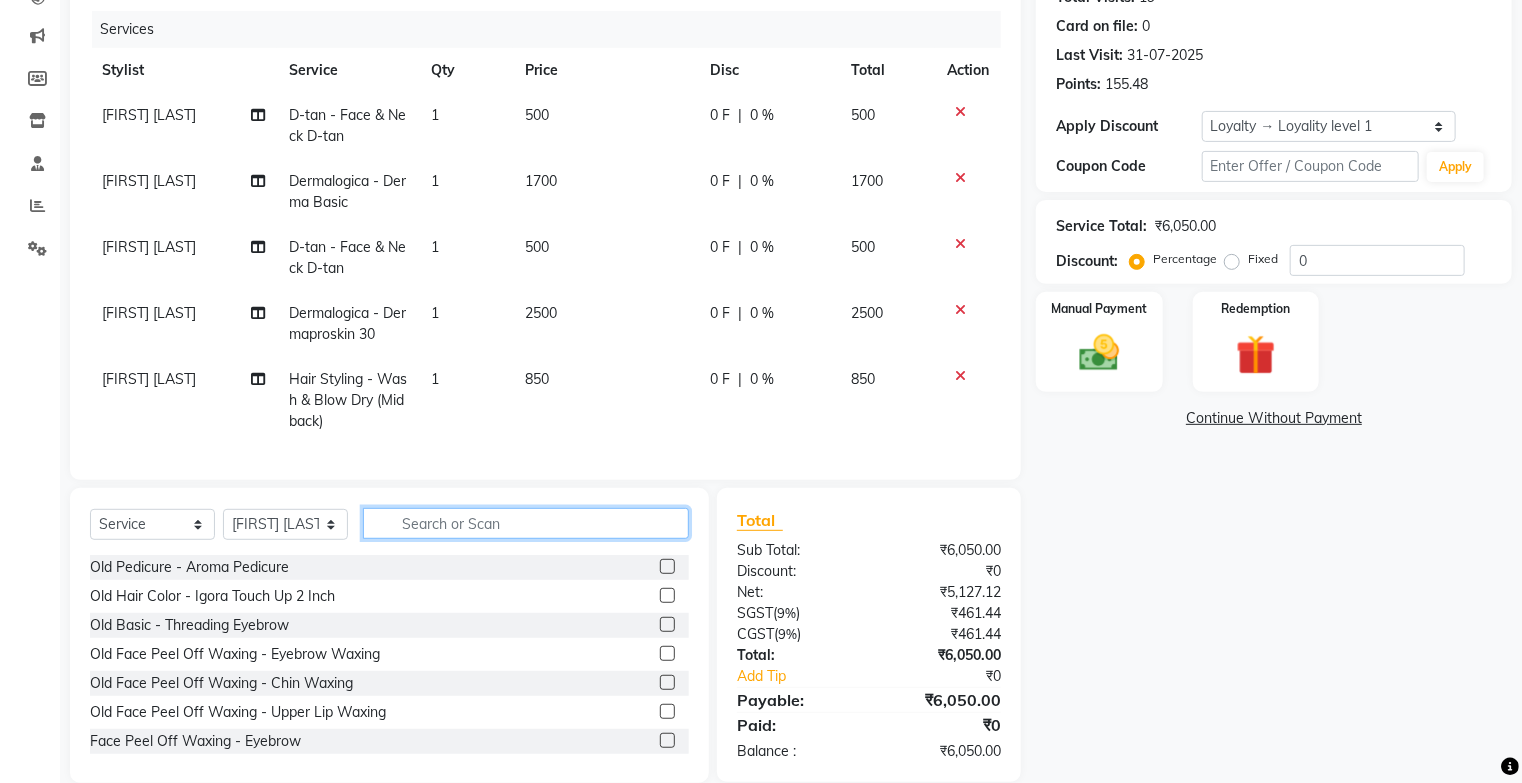 click 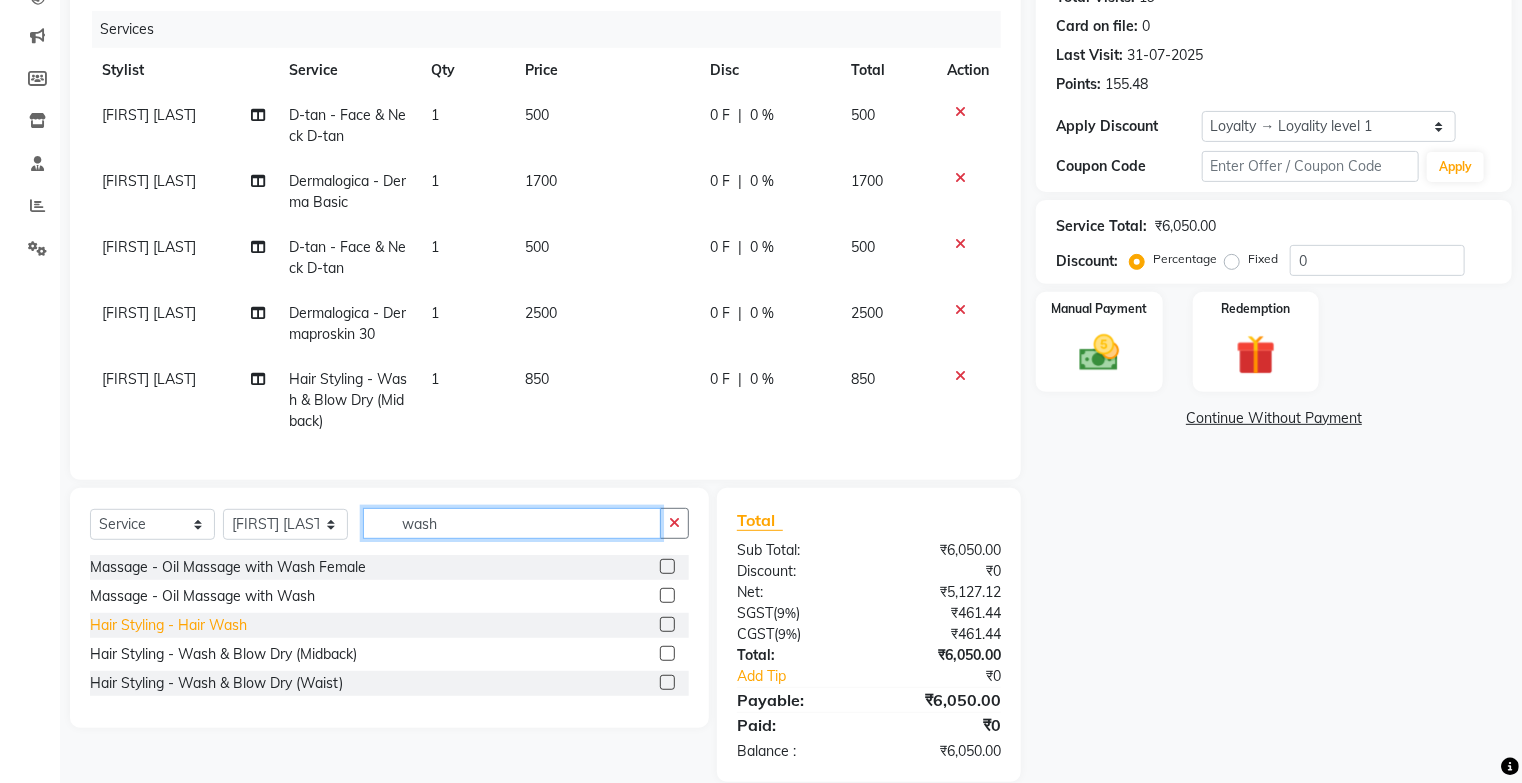 type on "wash" 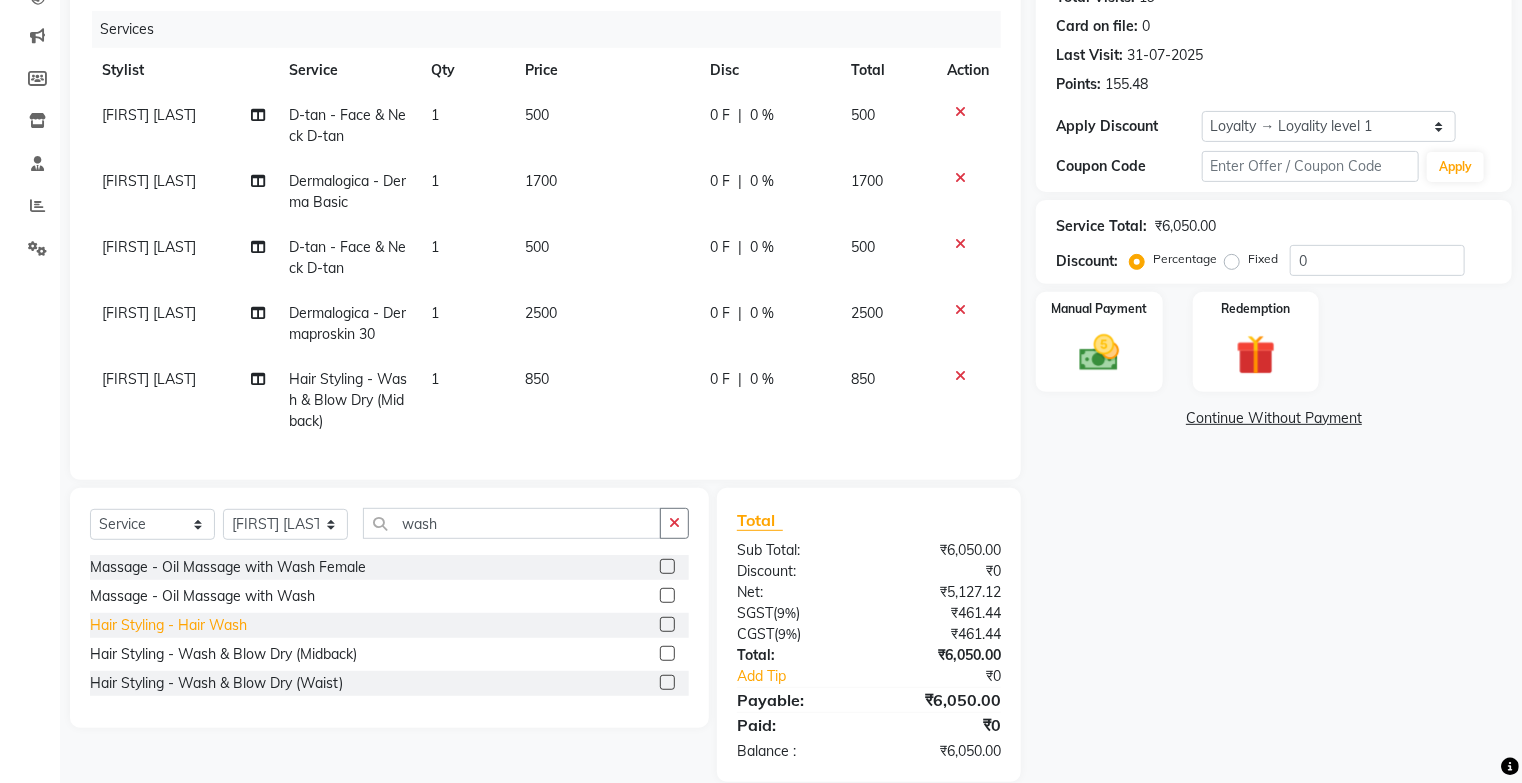 click on "Hair Styling - Hair Wash" 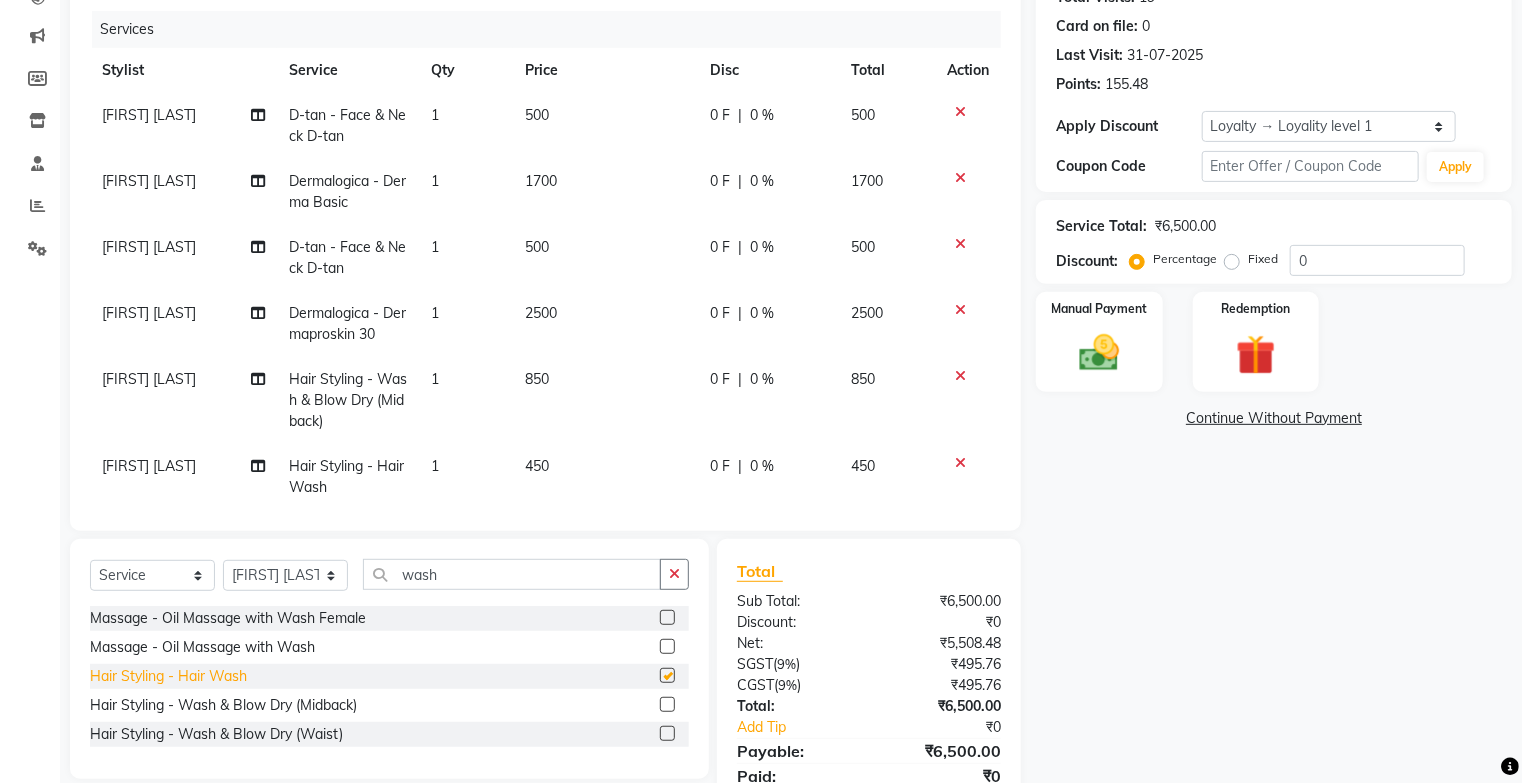 checkbox on "false" 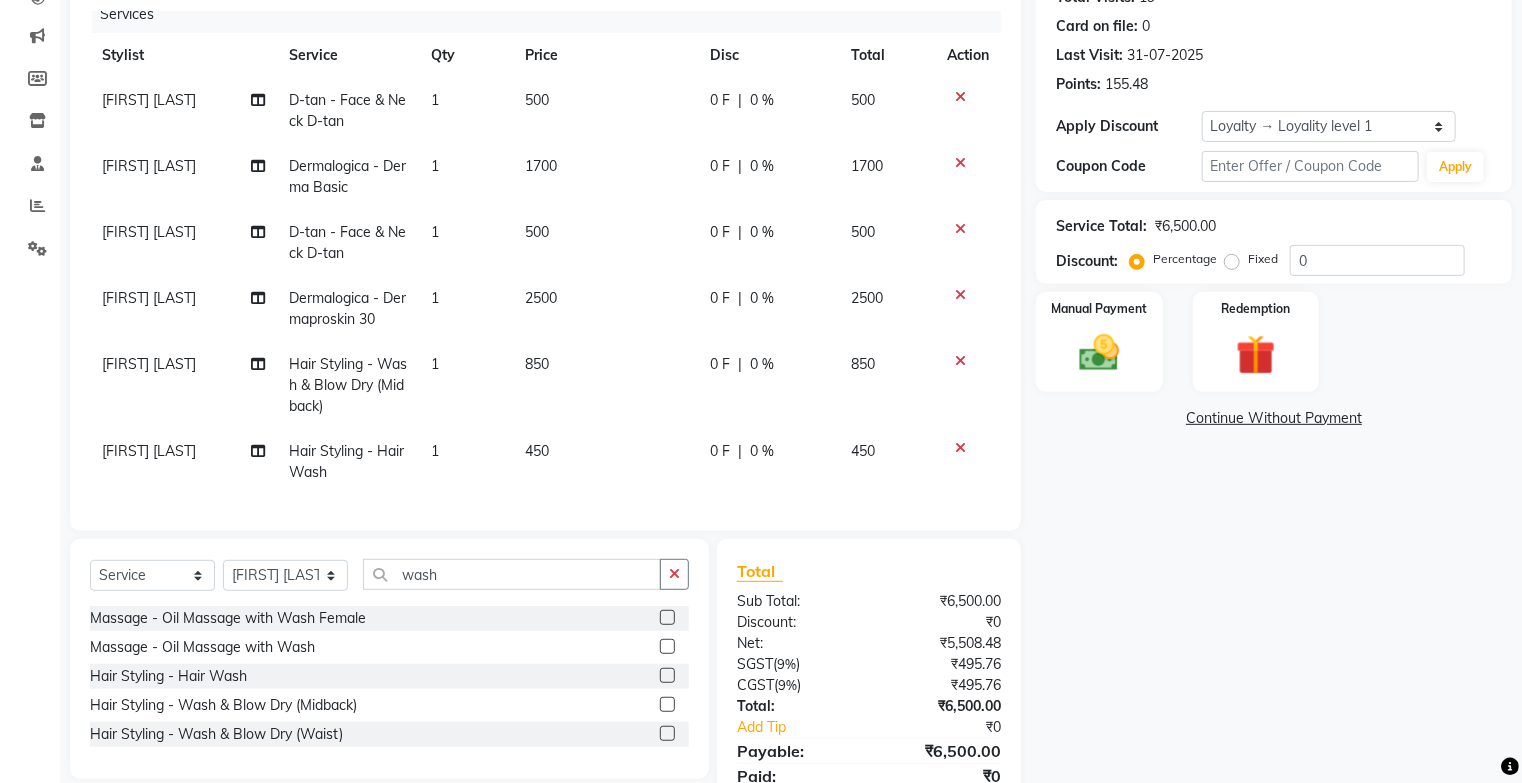 click on "450" 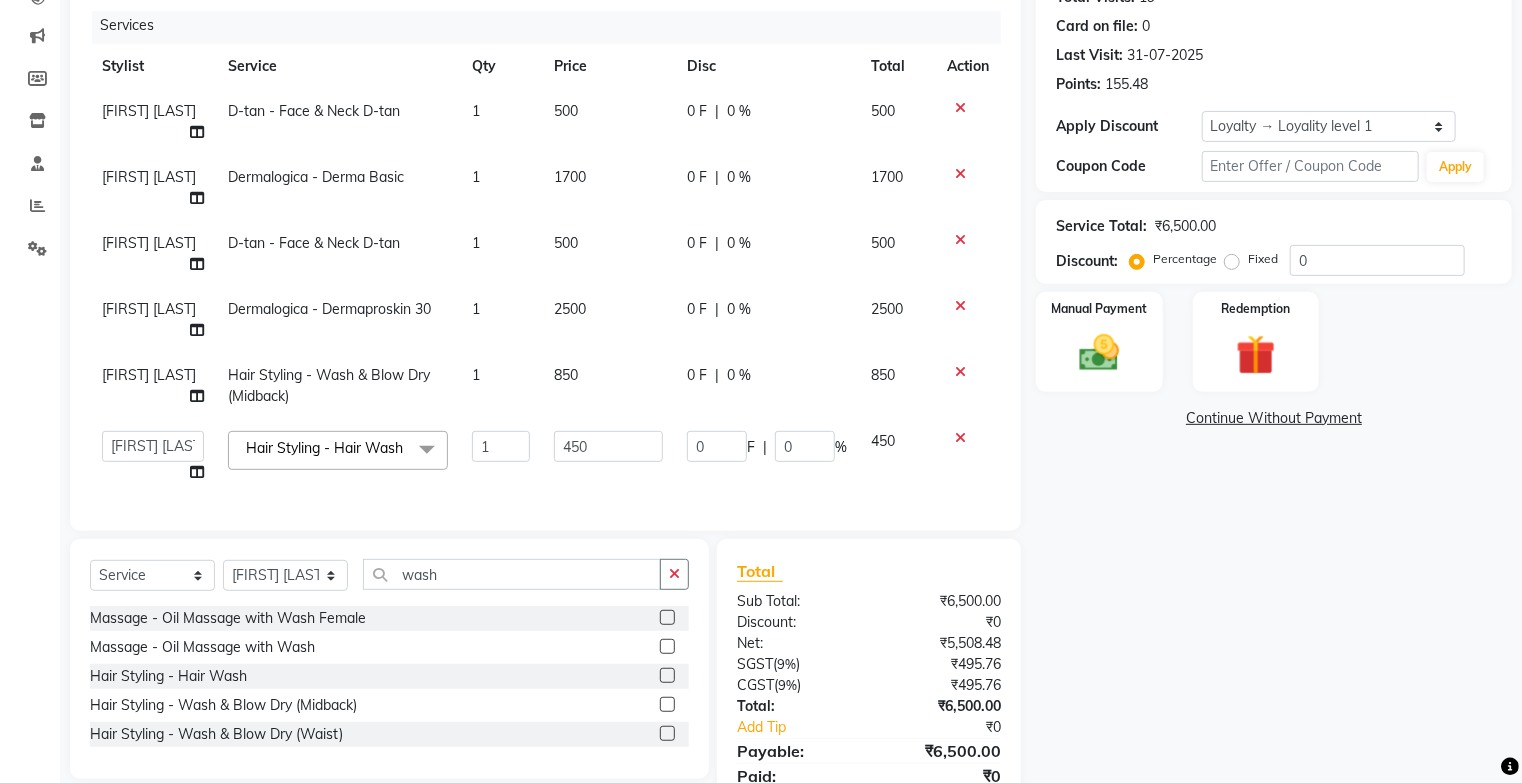 scroll, scrollTop: 26, scrollLeft: 0, axis: vertical 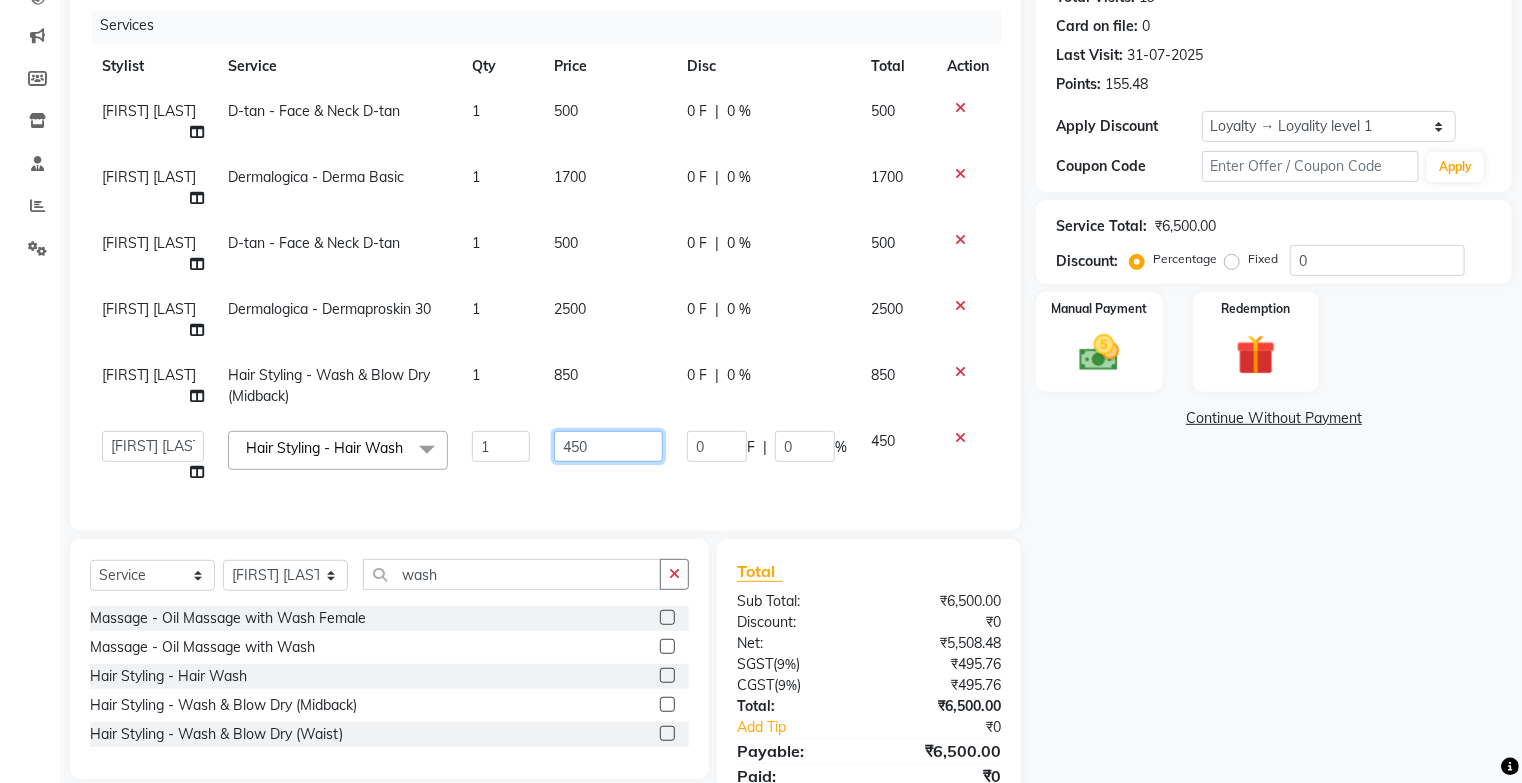 click on "450" 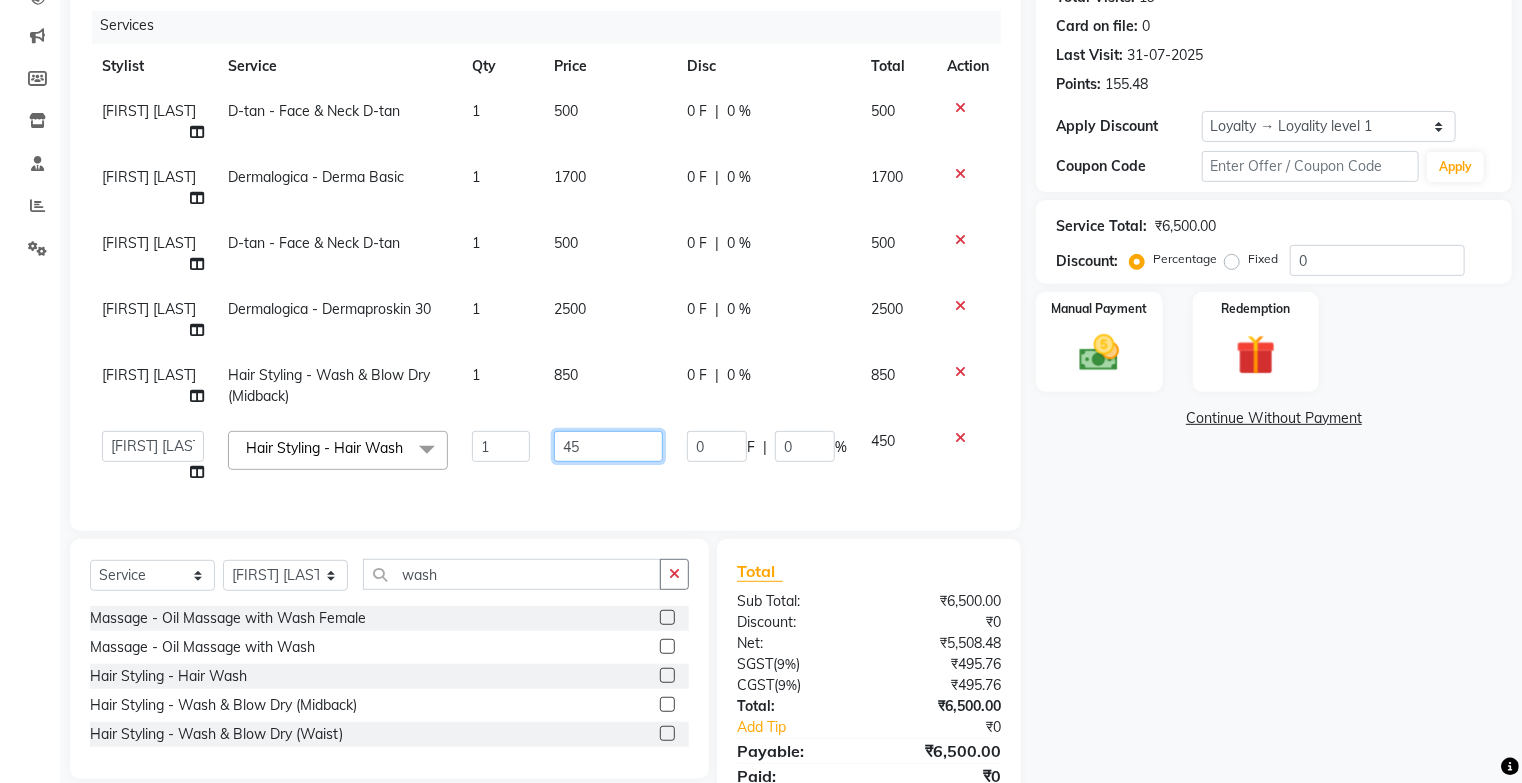 type on "4" 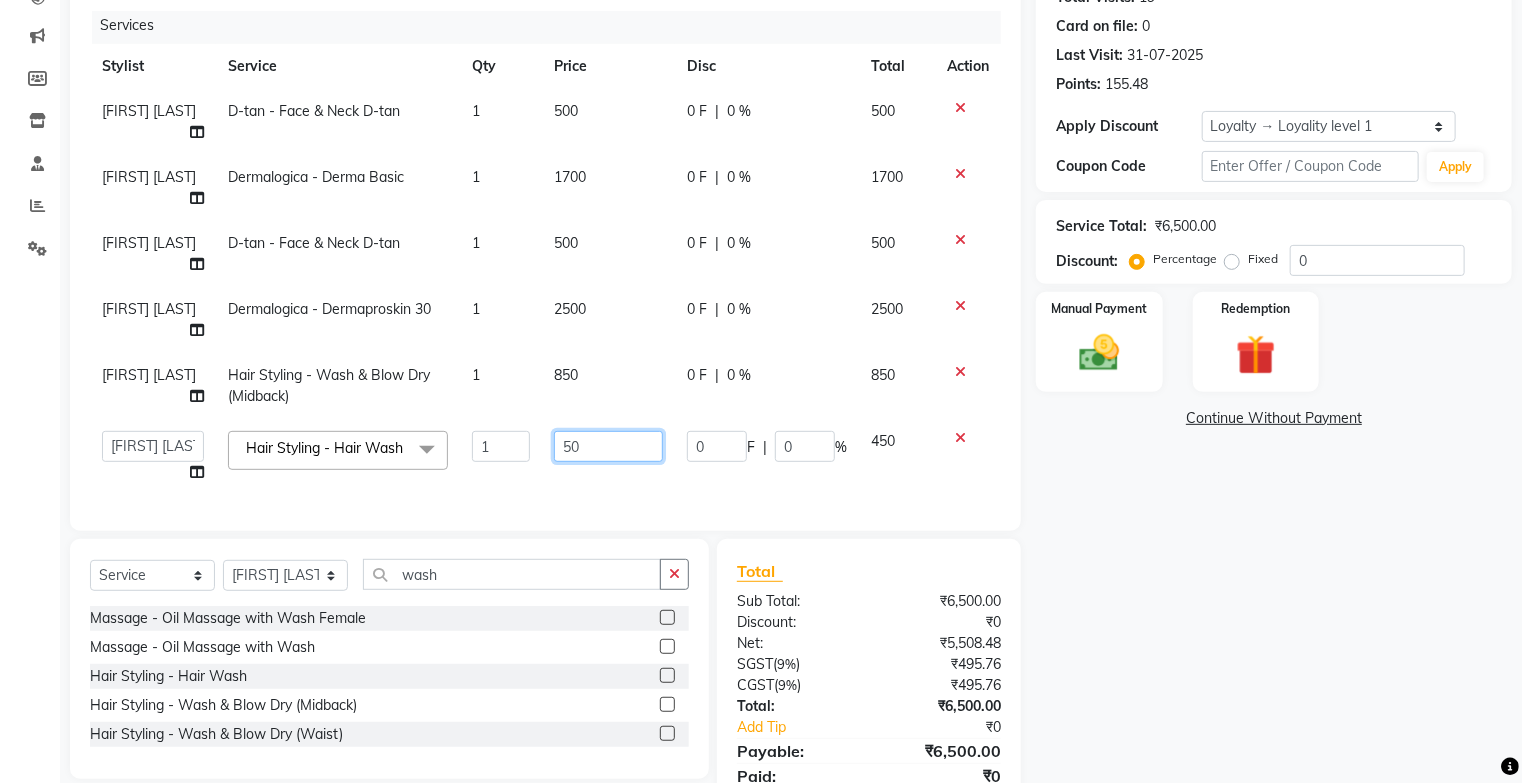 type on "500" 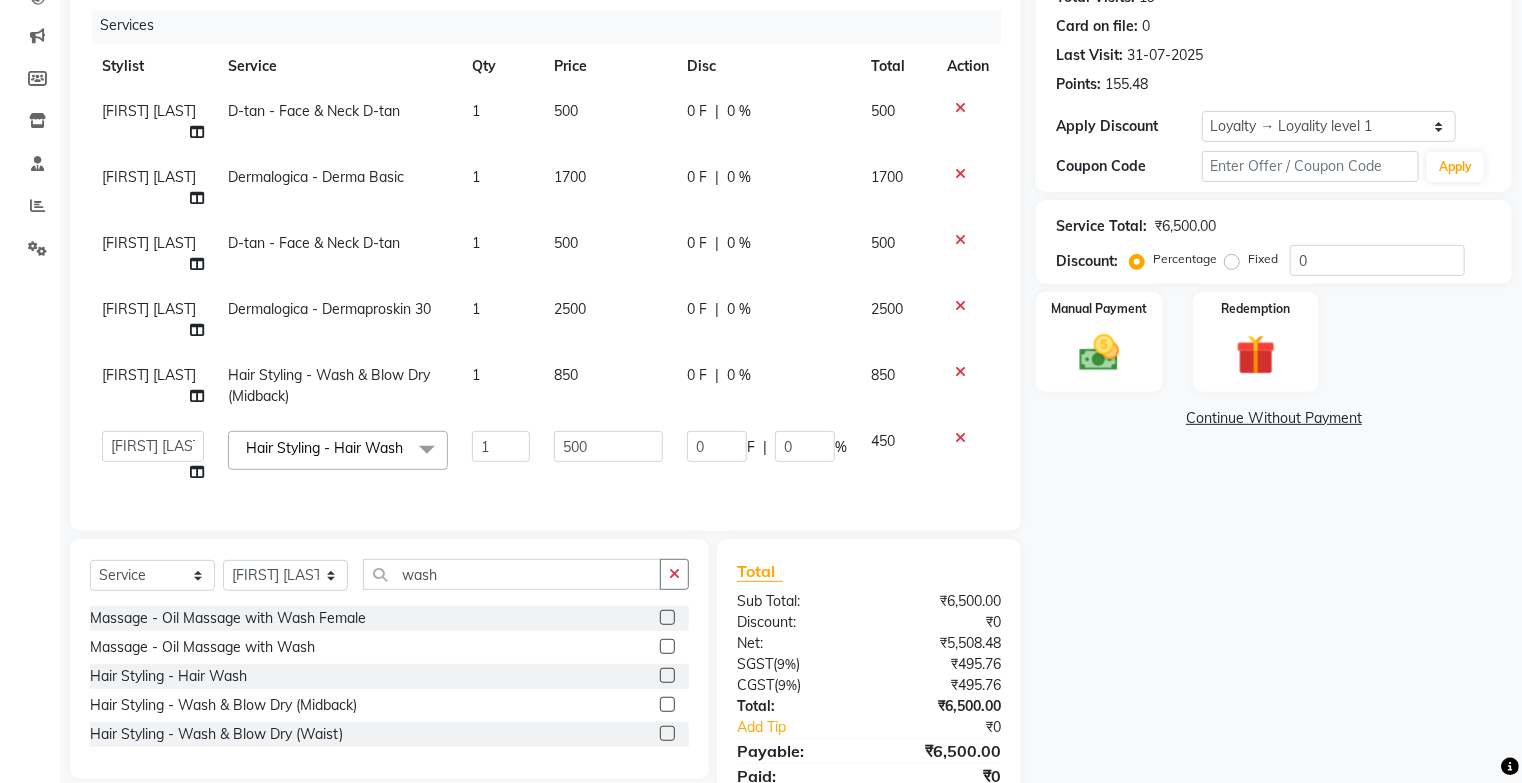 click on "500" 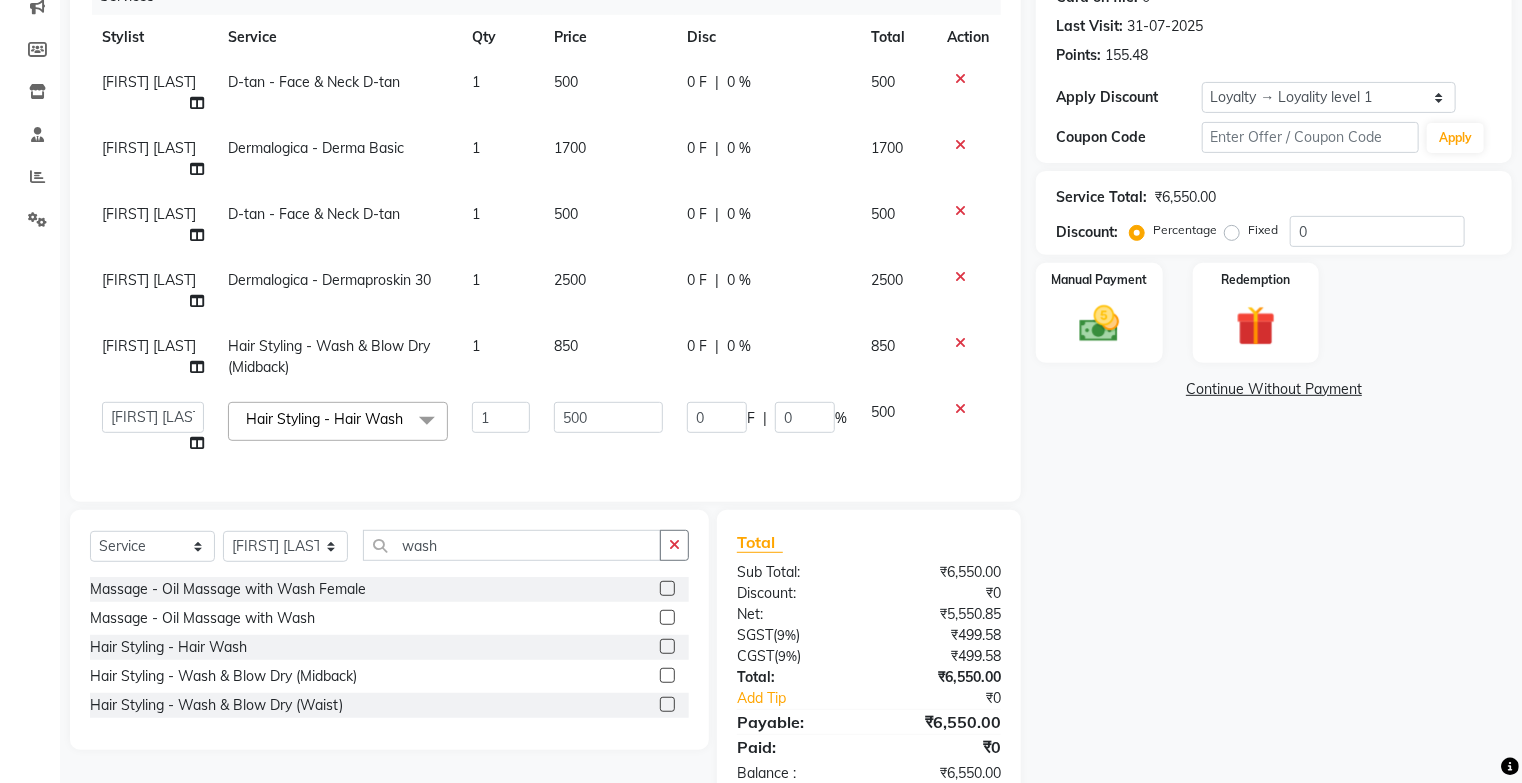 scroll, scrollTop: 317, scrollLeft: 0, axis: vertical 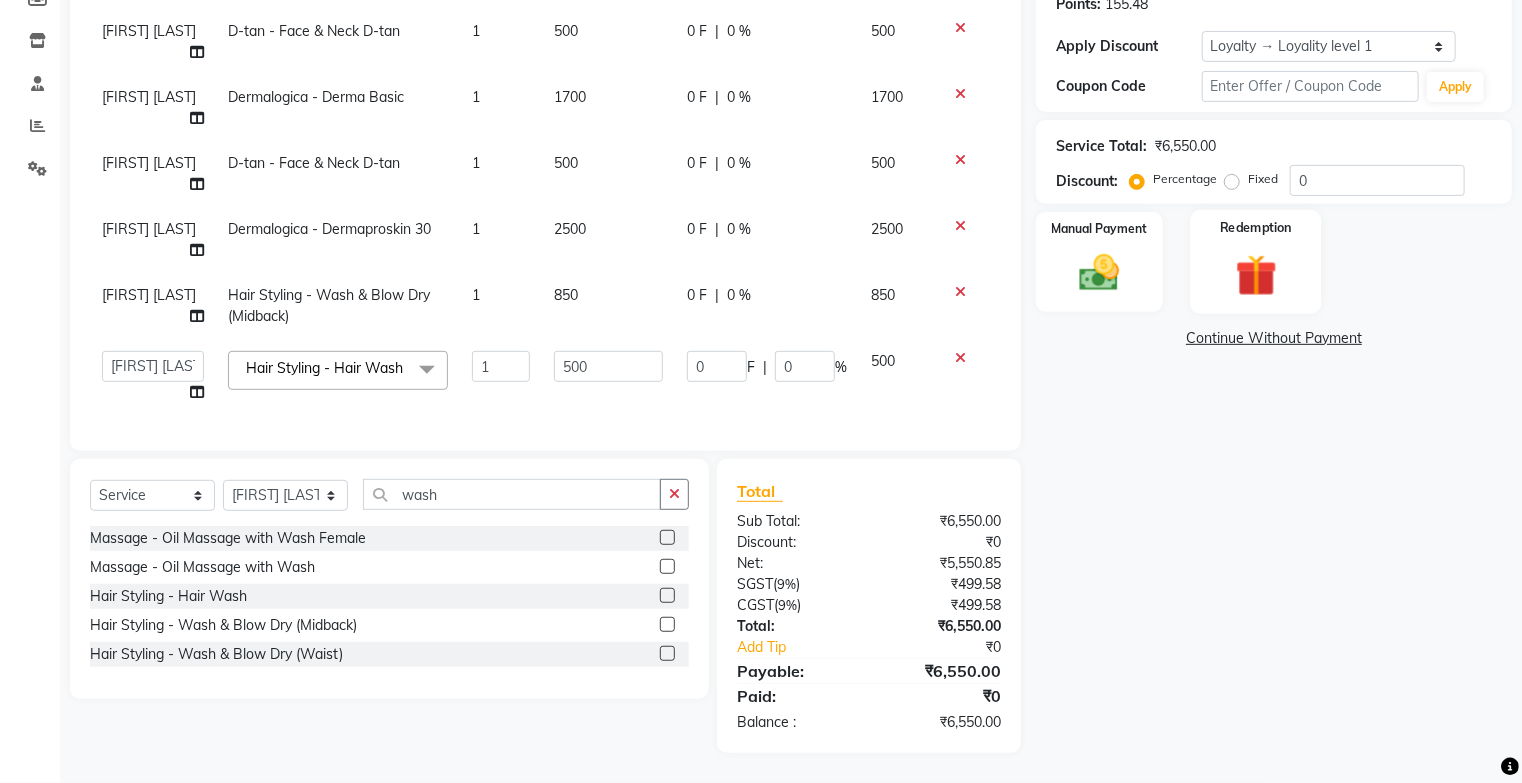 click 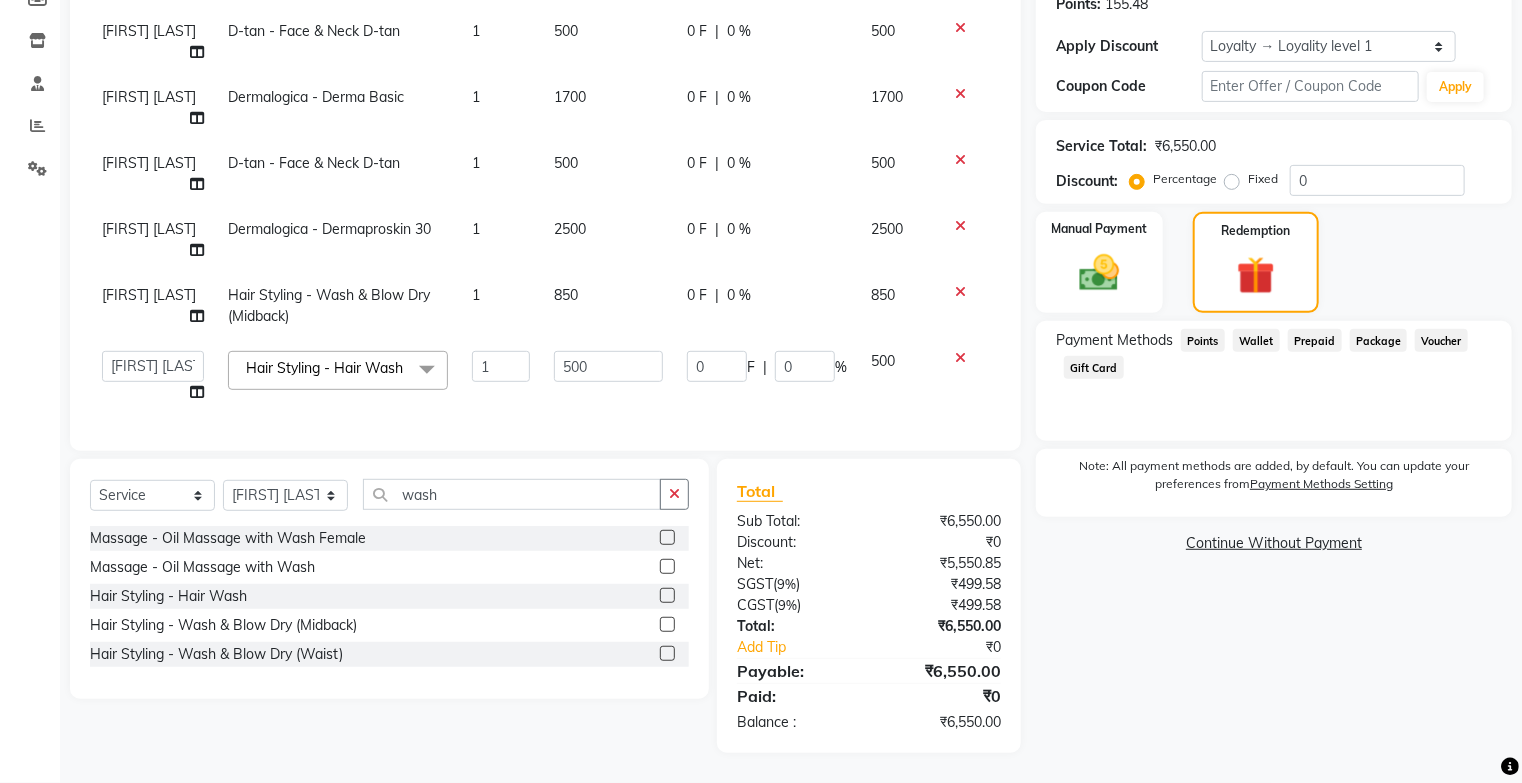 click on "Continue Without Payment" 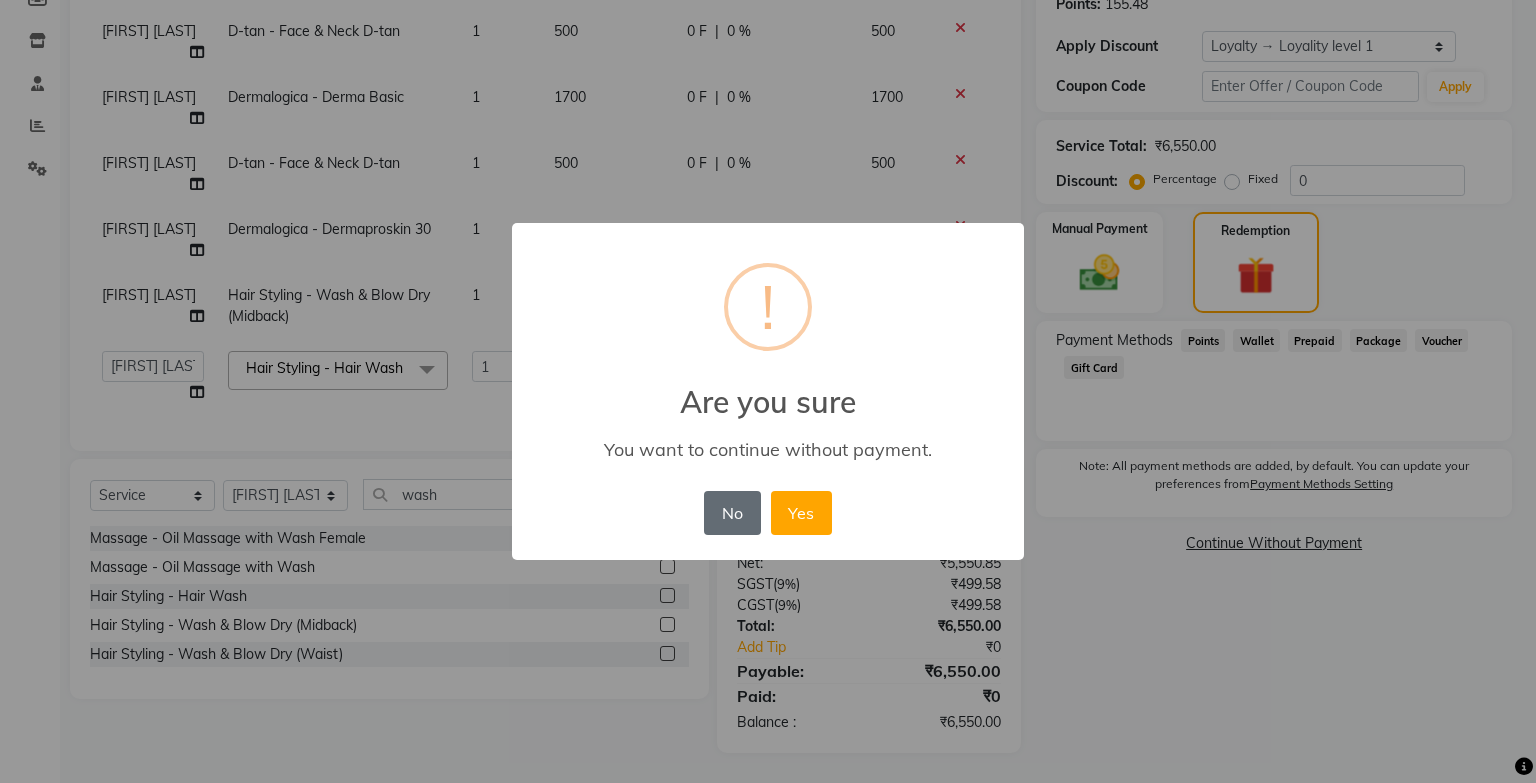 click on "No" at bounding box center [732, 513] 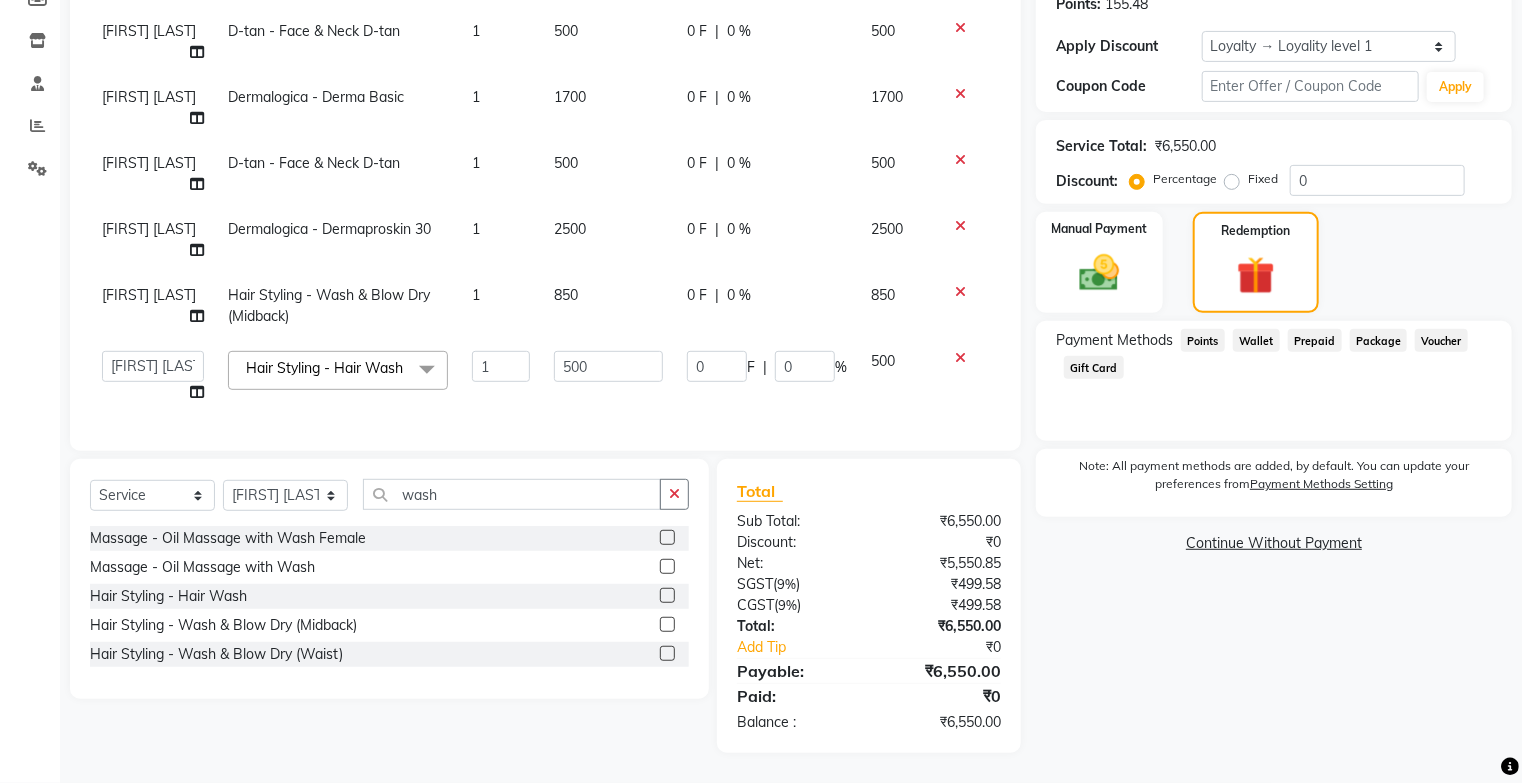 scroll, scrollTop: 0, scrollLeft: 0, axis: both 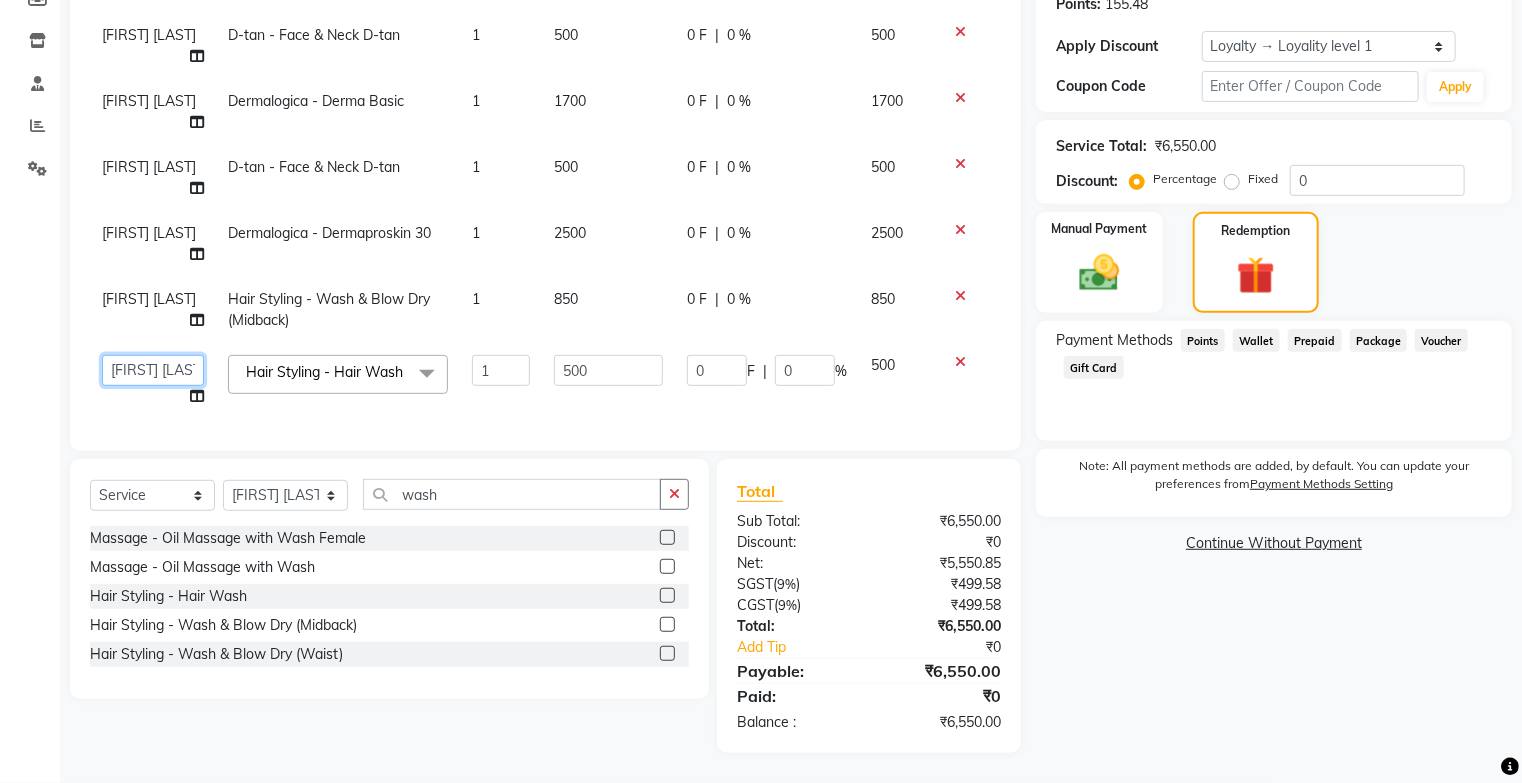 click on "[FIRST] [LAST]   [FIRST] [LAST]    [FIRST]" 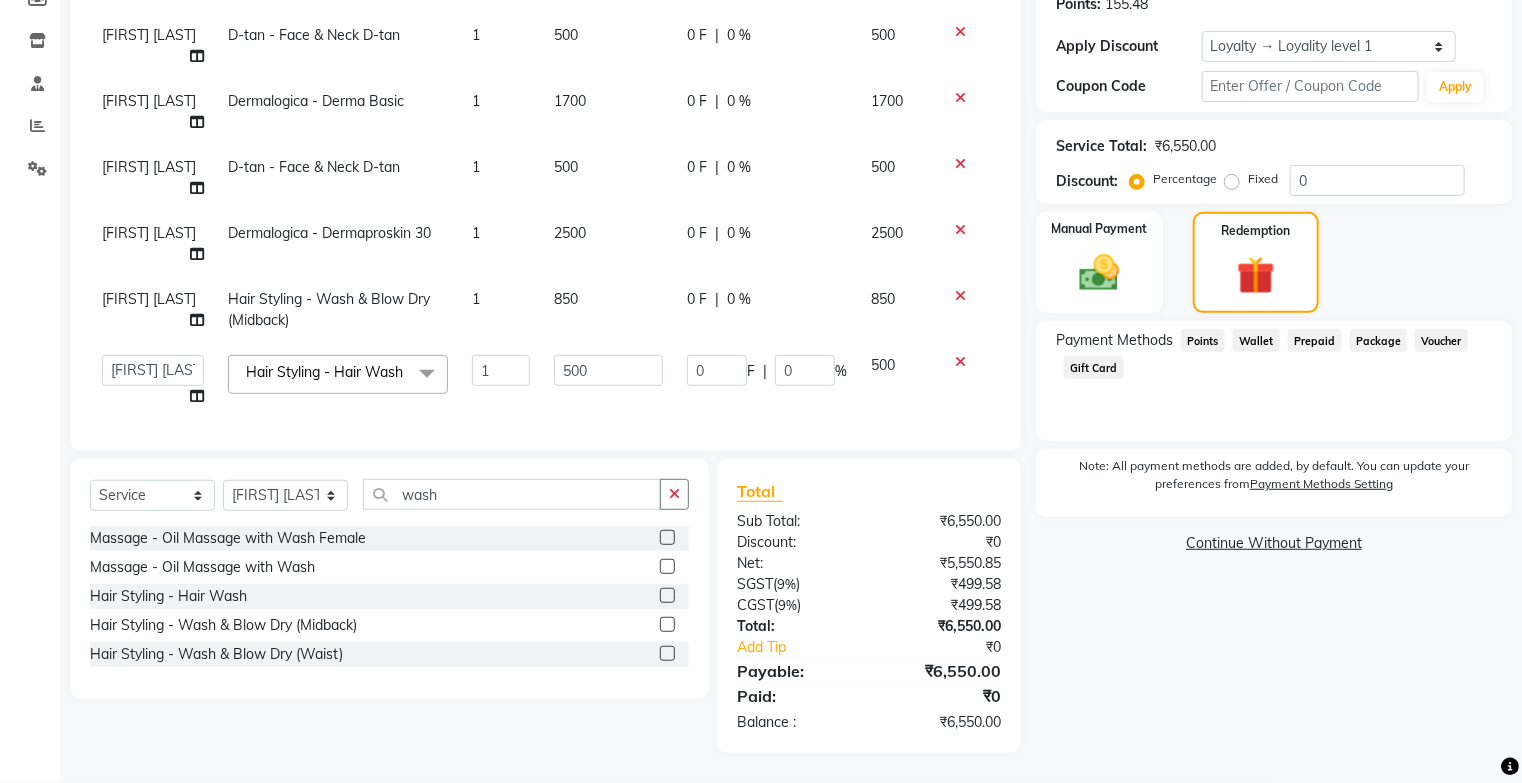 select on "85097" 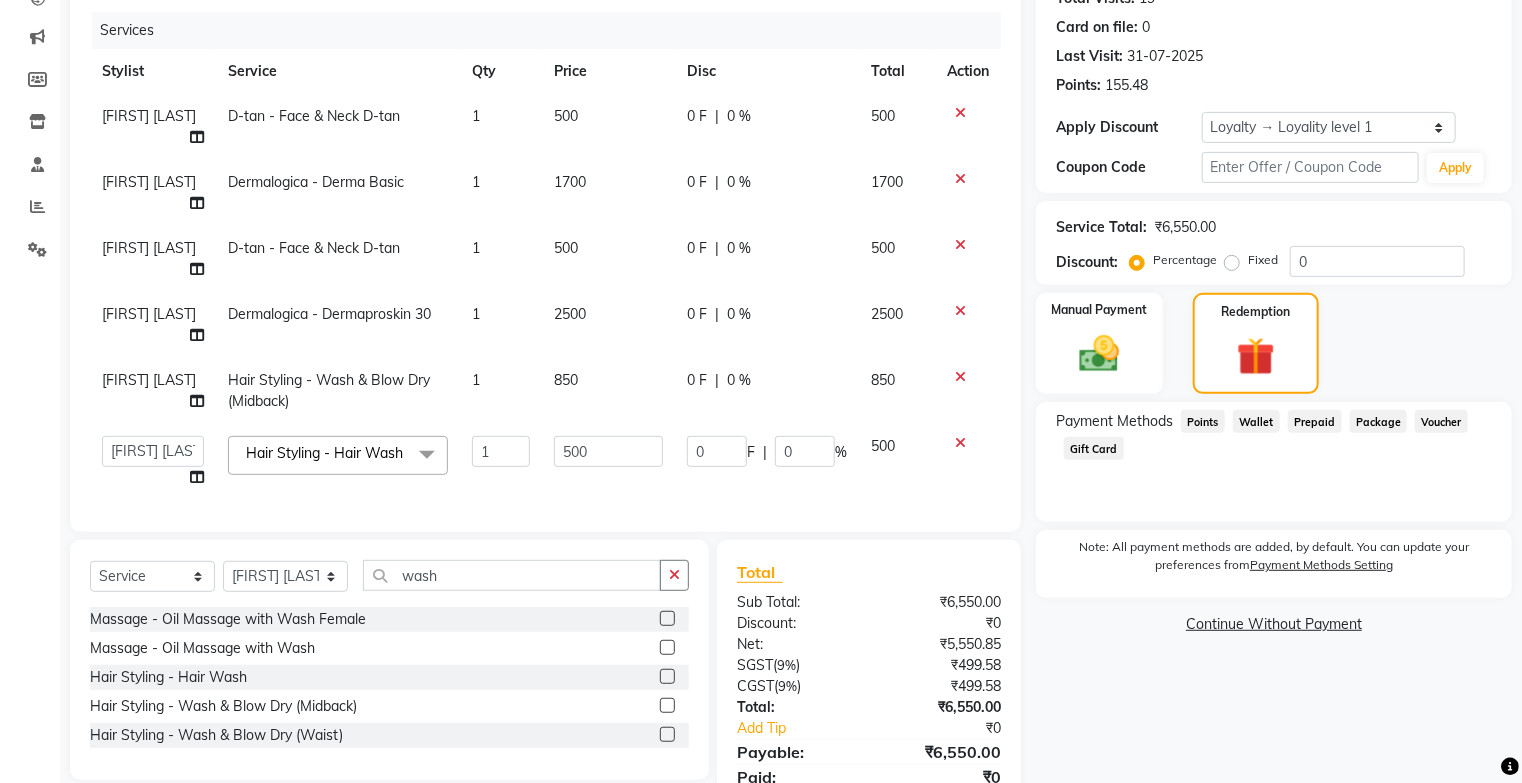 scroll, scrollTop: 157, scrollLeft: 0, axis: vertical 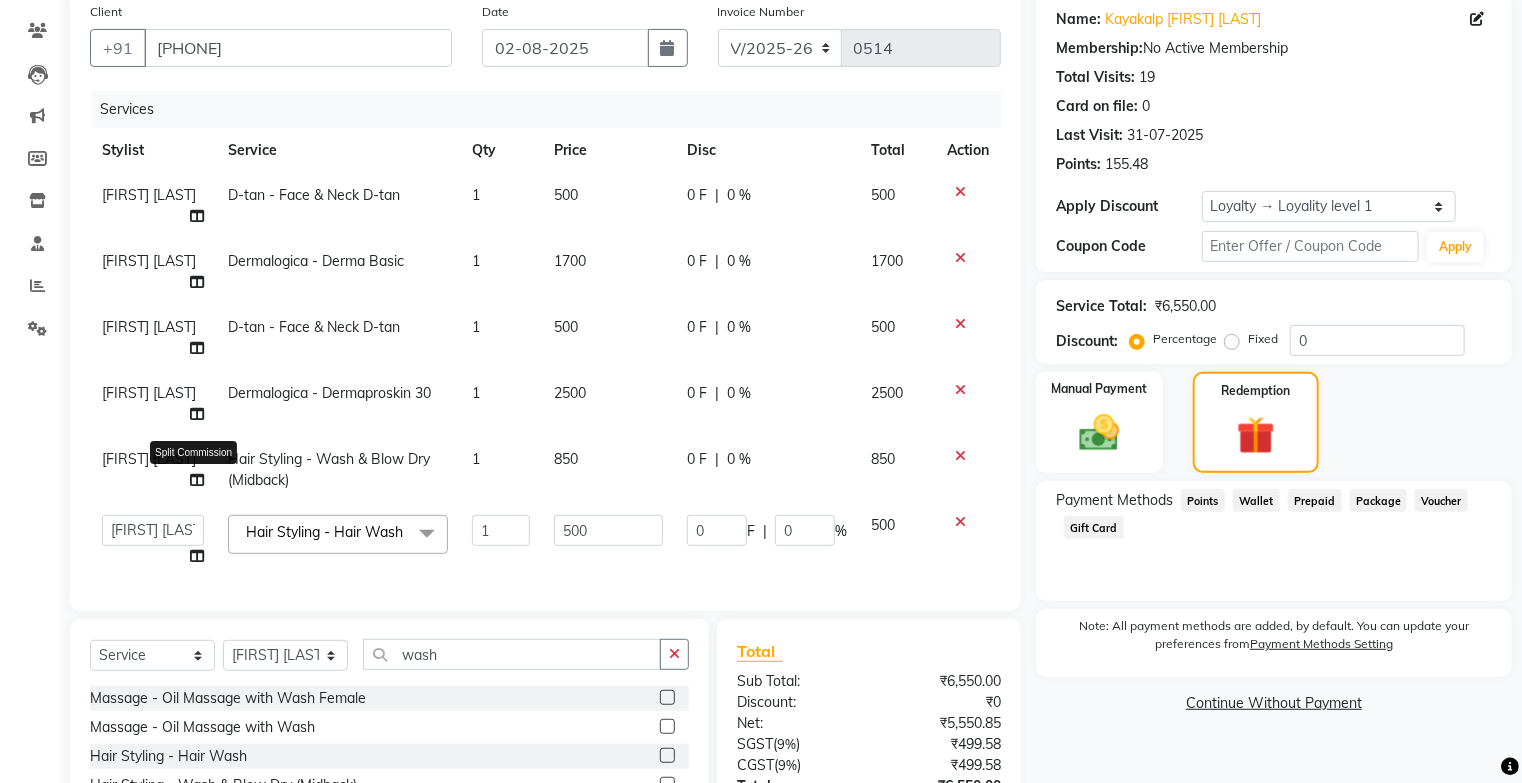 click 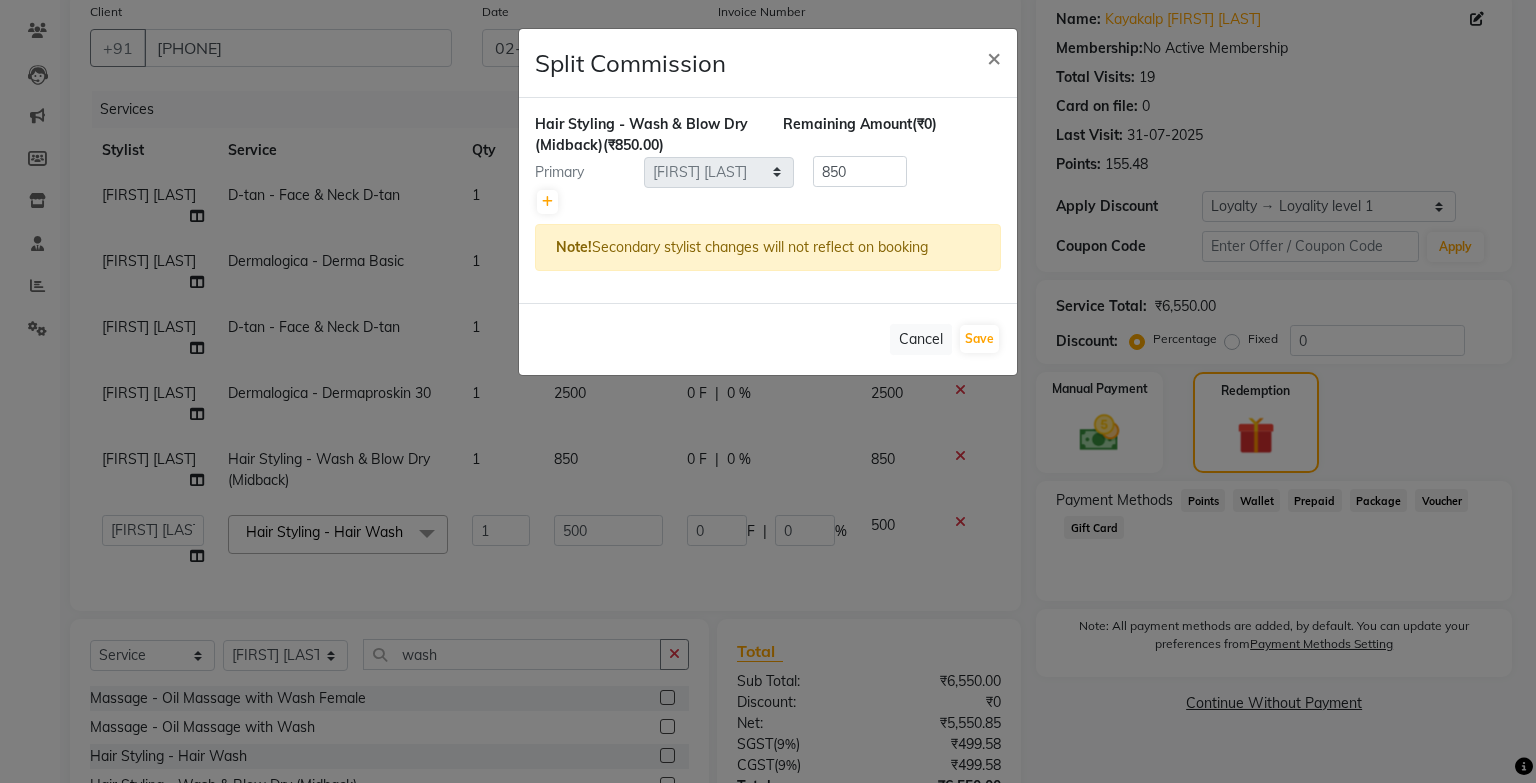 click on "Select  [FIRST] [LAST]   [FIRST] [LAST]    [FIRST]" 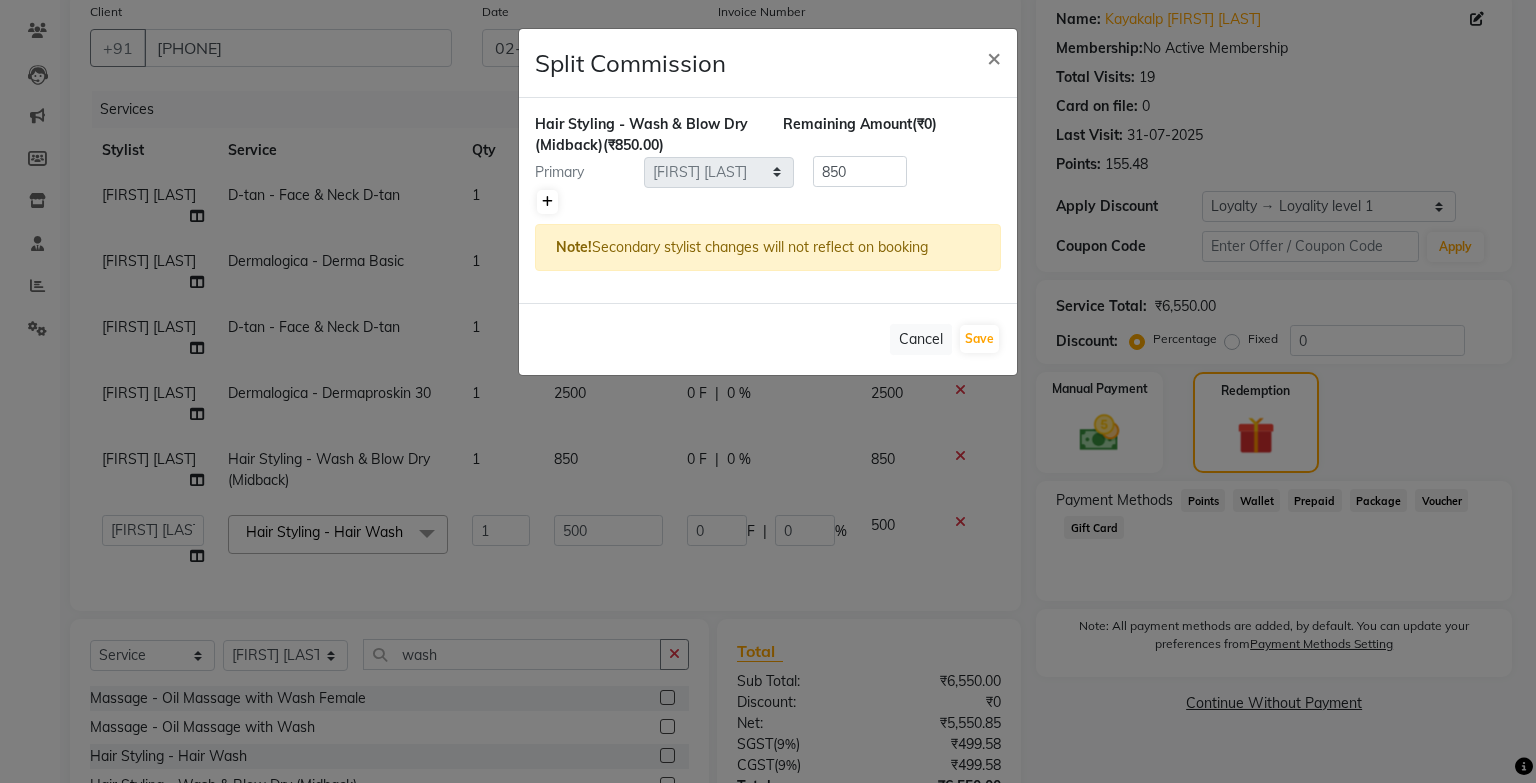 click 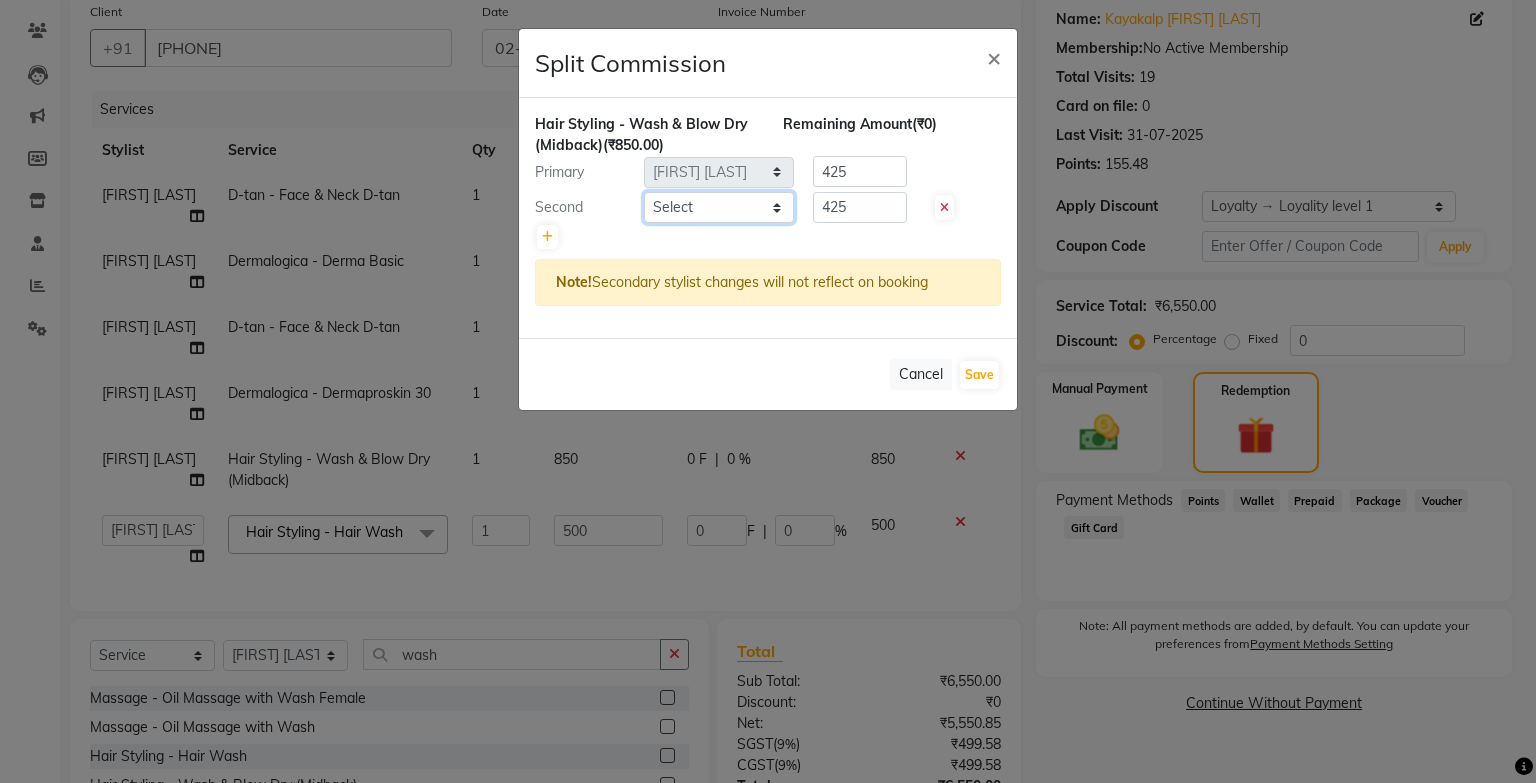 click on "Select  [FIRST] [LAST]   [FIRST] [LAST]    [FIRST]" 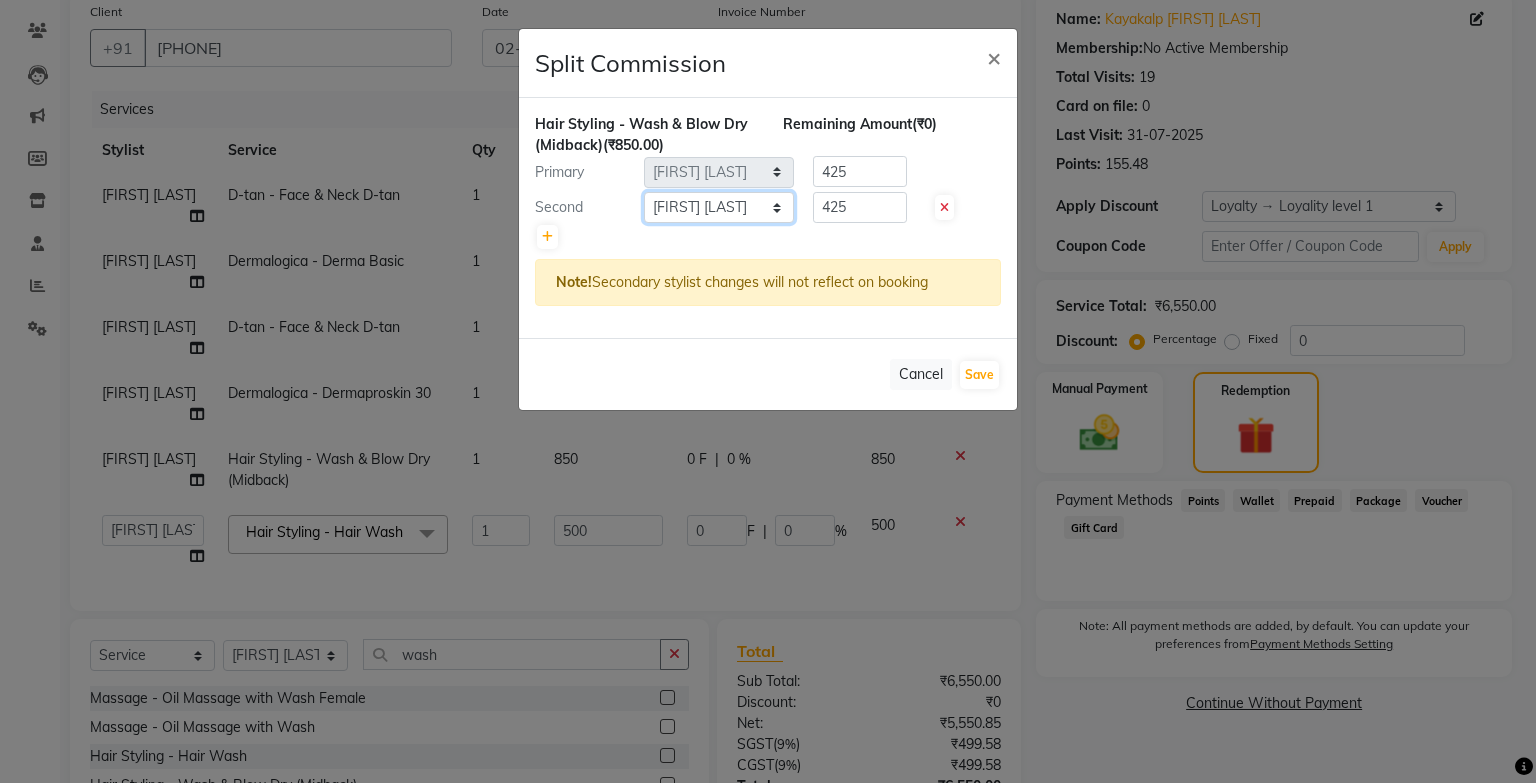 click on "Select  [FIRST] [LAST]   [FIRST] [LAST]    [FIRST]" 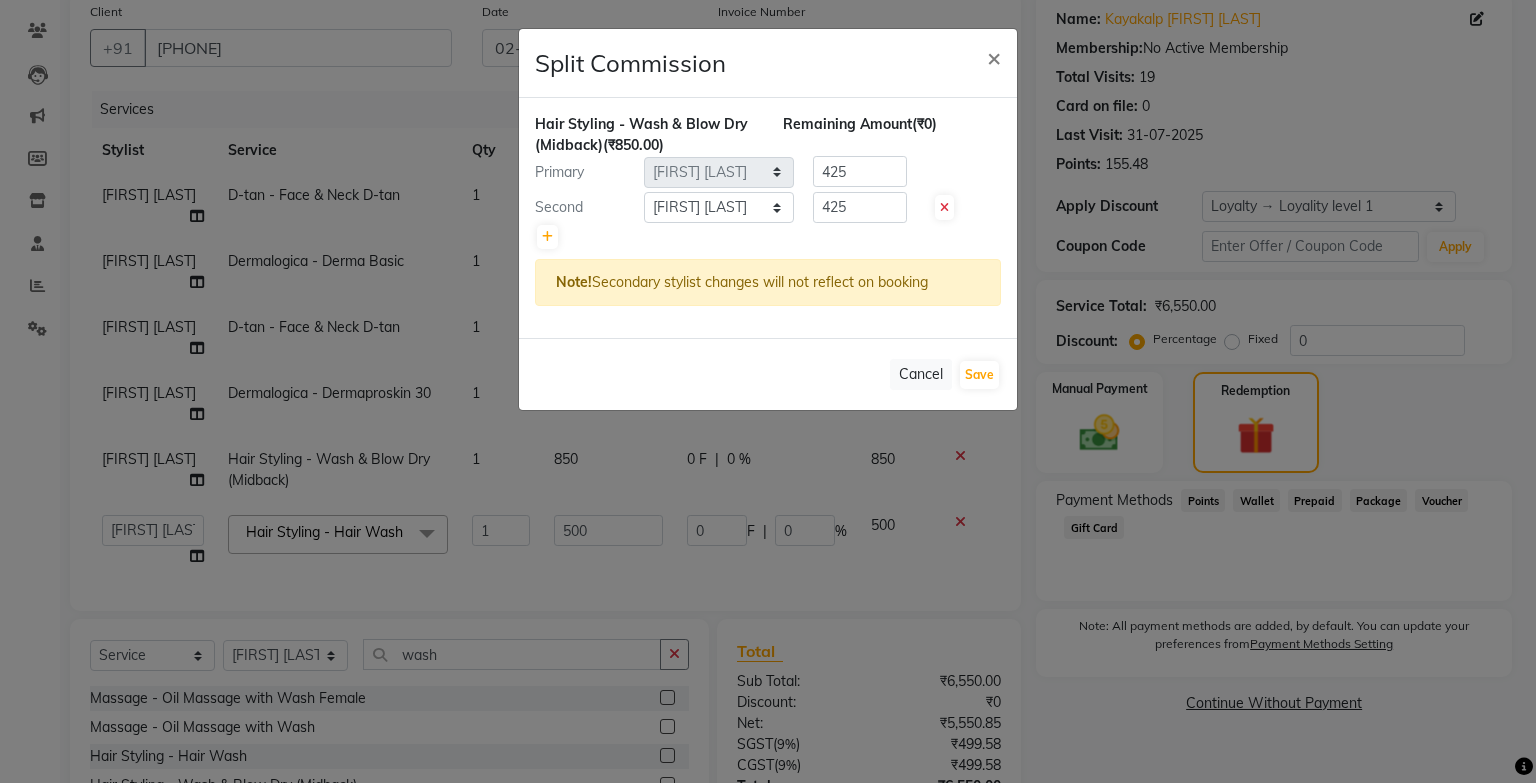 click on "Select  [FIRST] [LAST]   [FIRST] [LAST]    [FIRST]" 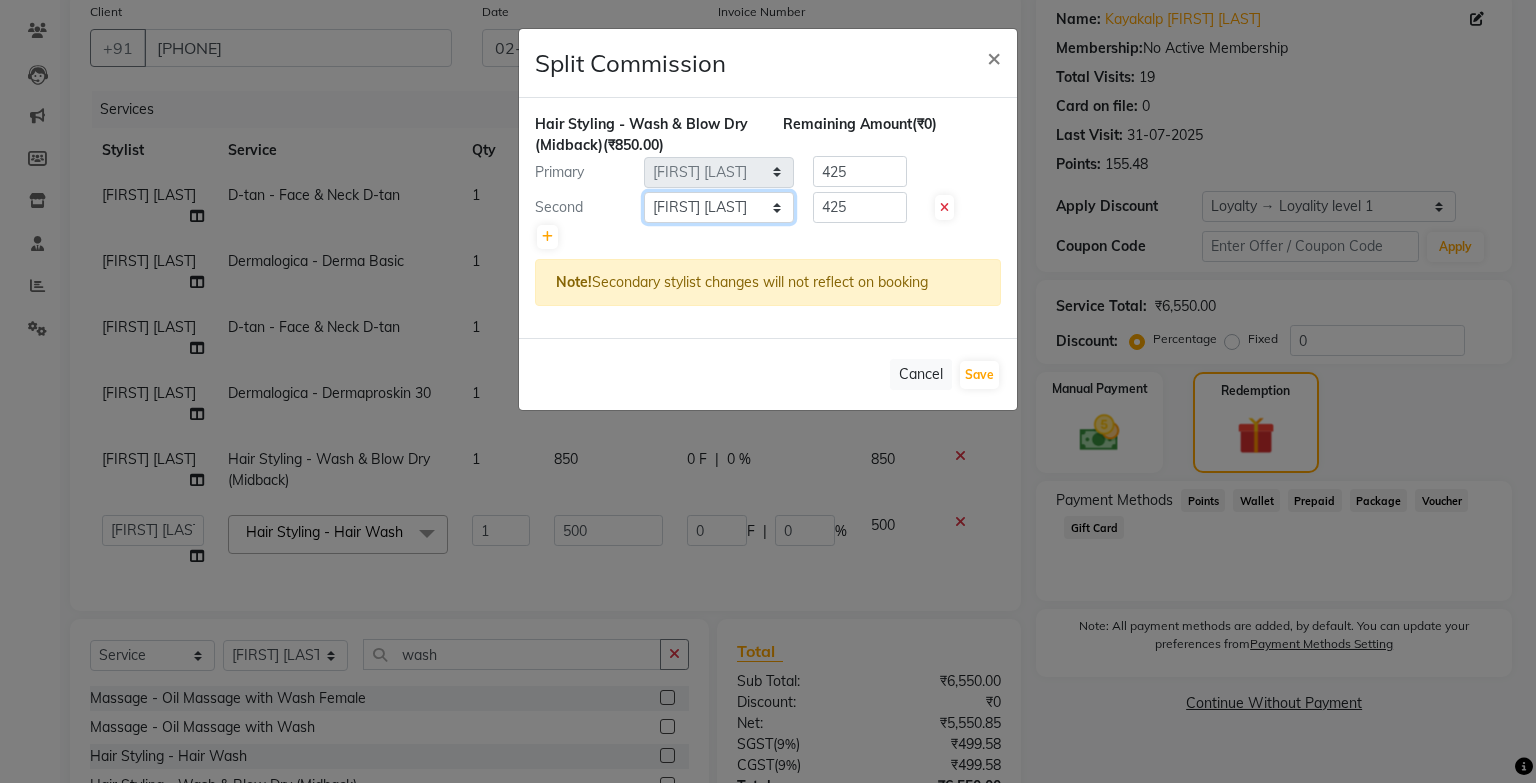click on "Select  [FIRST] [LAST]   [FIRST] [LAST]    [FIRST]" 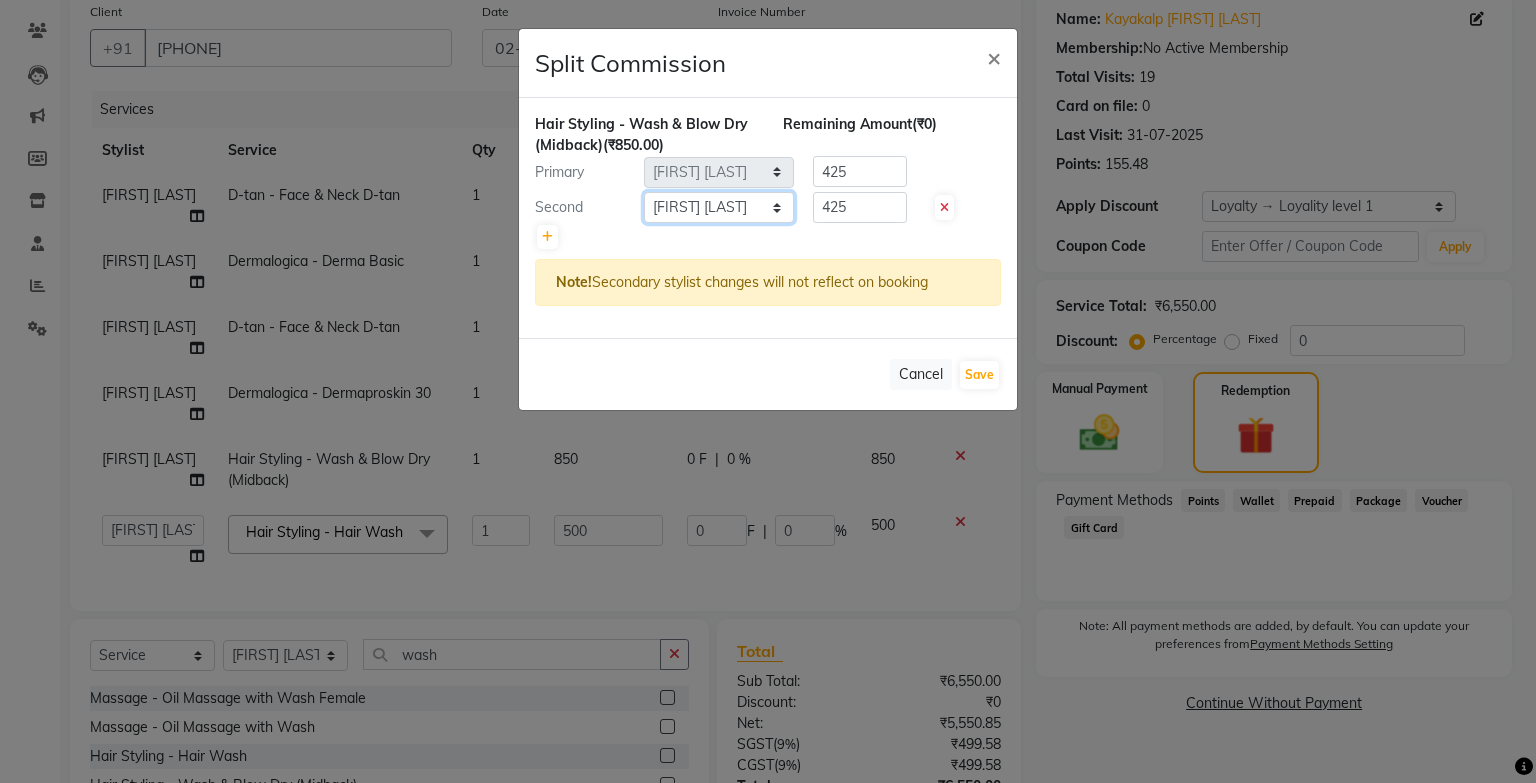 select on "85097" 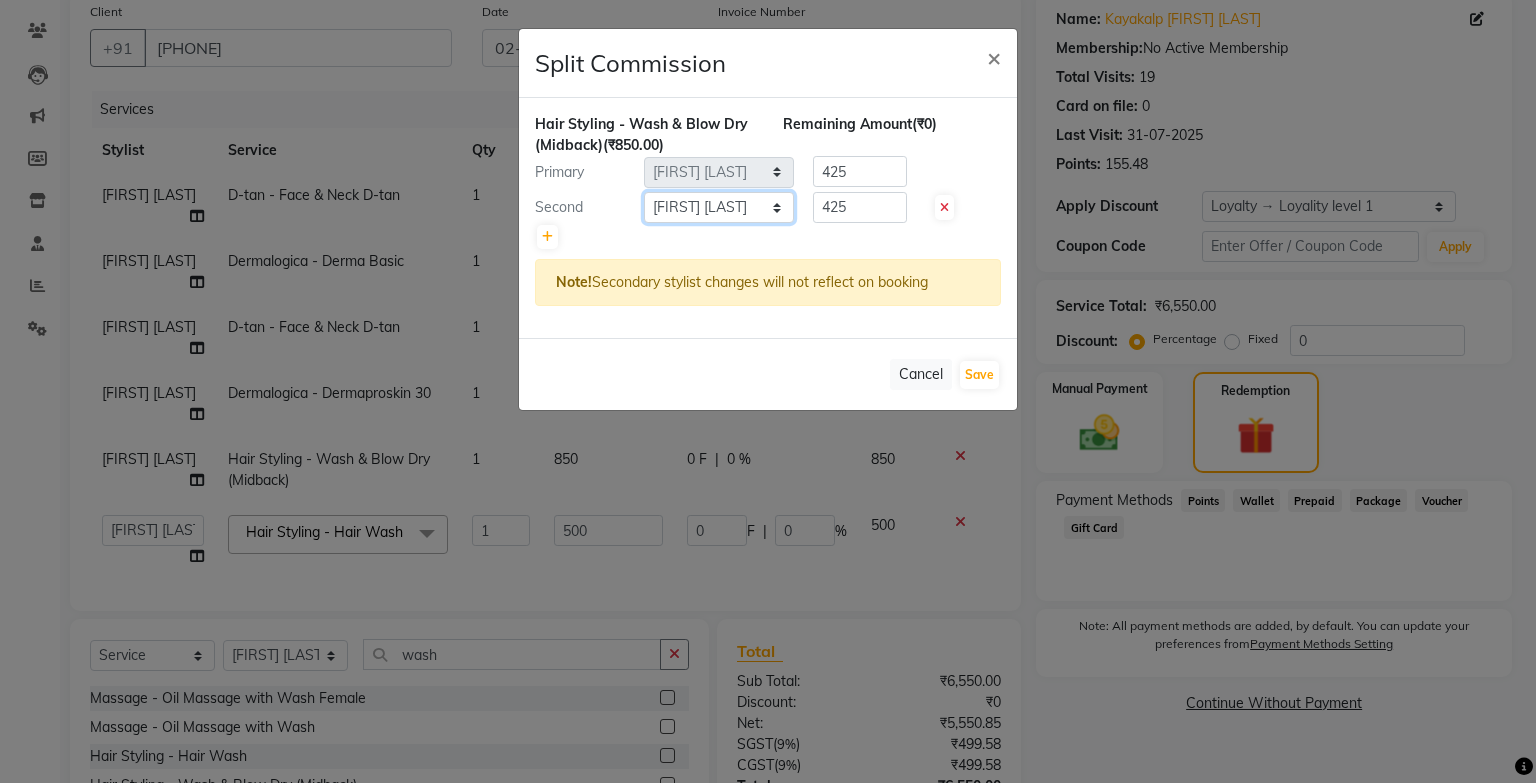 click on "Select  [FIRST] [LAST]   [FIRST] [LAST]    [FIRST]" 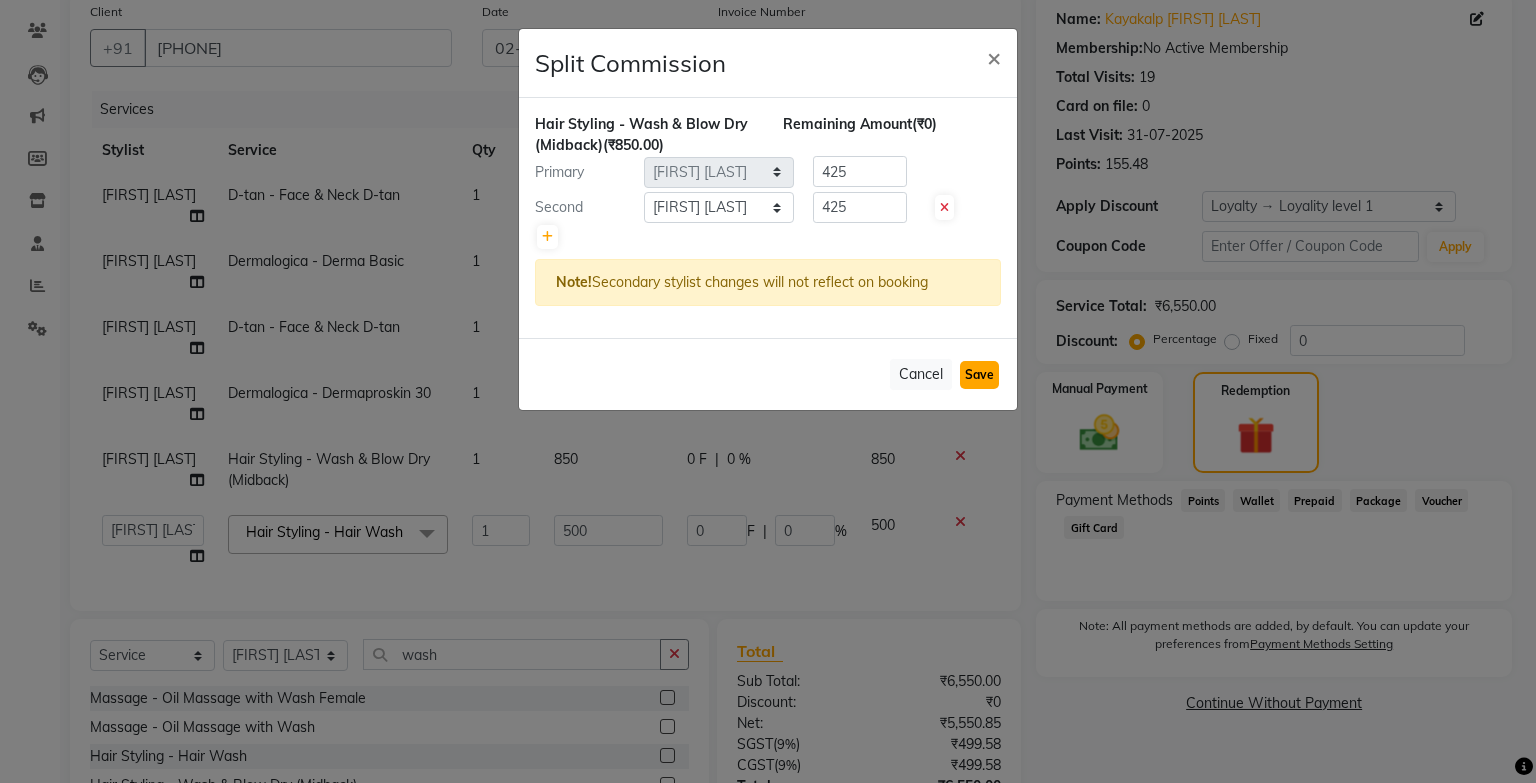 click on "Save" 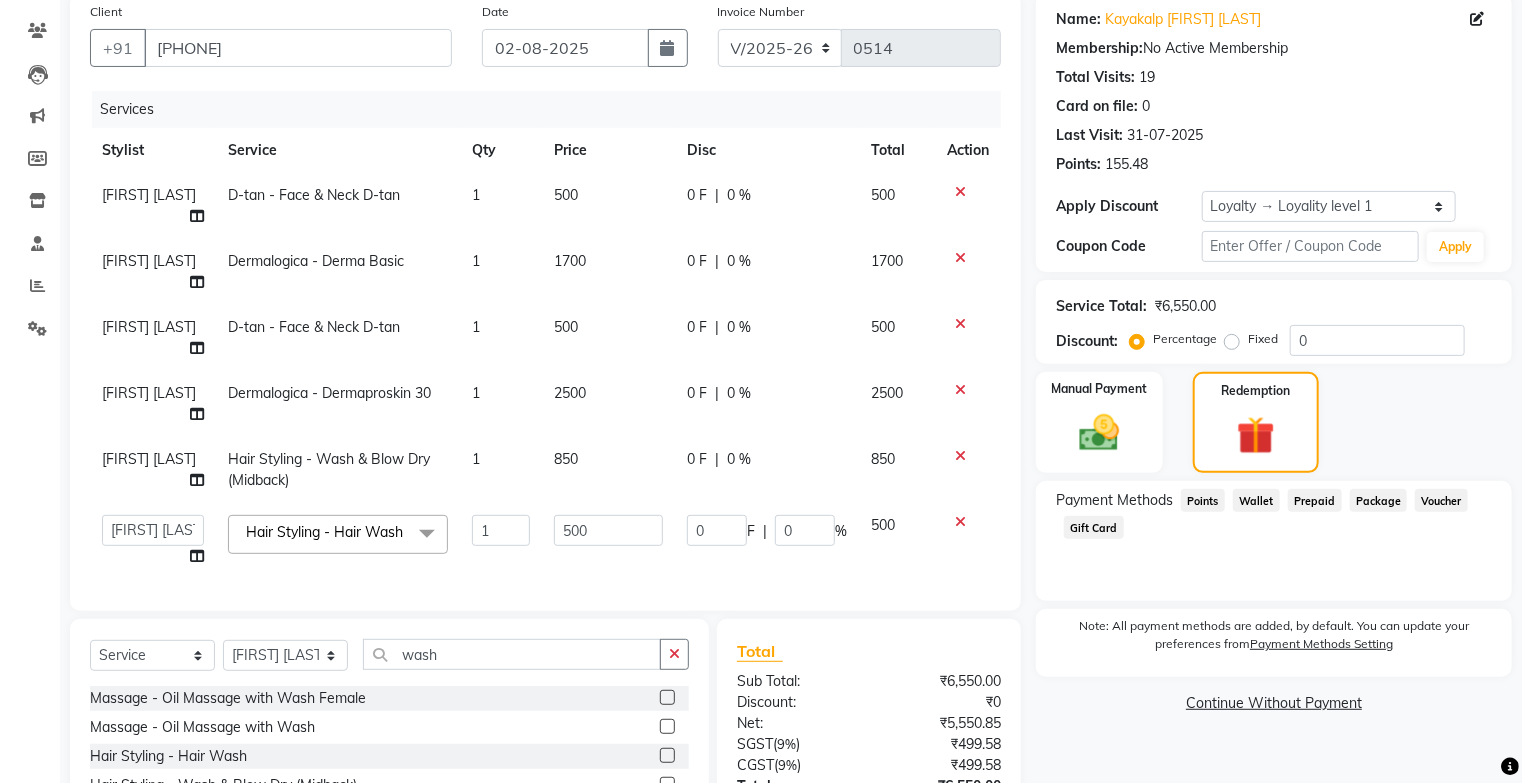 scroll, scrollTop: 26, scrollLeft: 0, axis: vertical 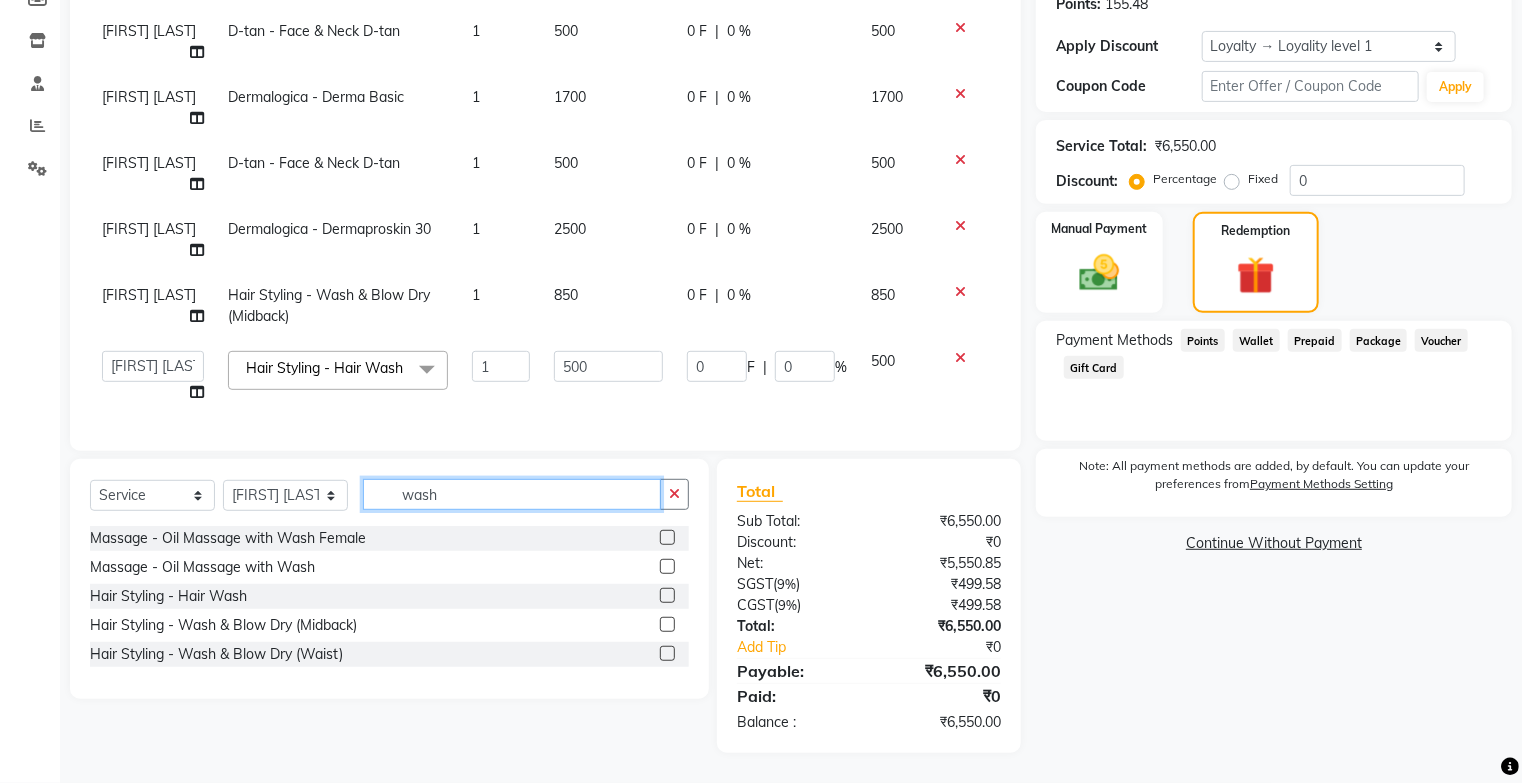 click on "wash" 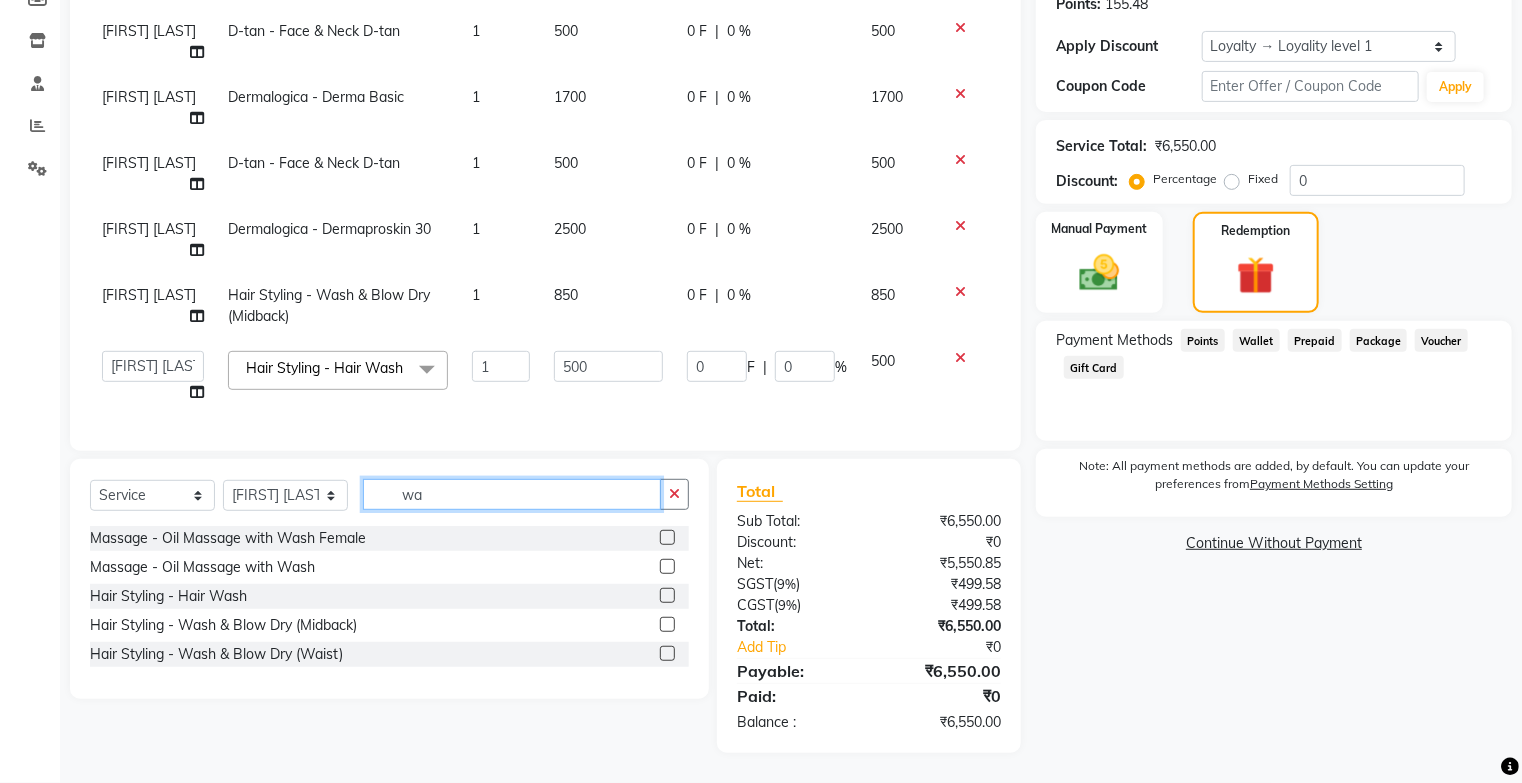 type on "w" 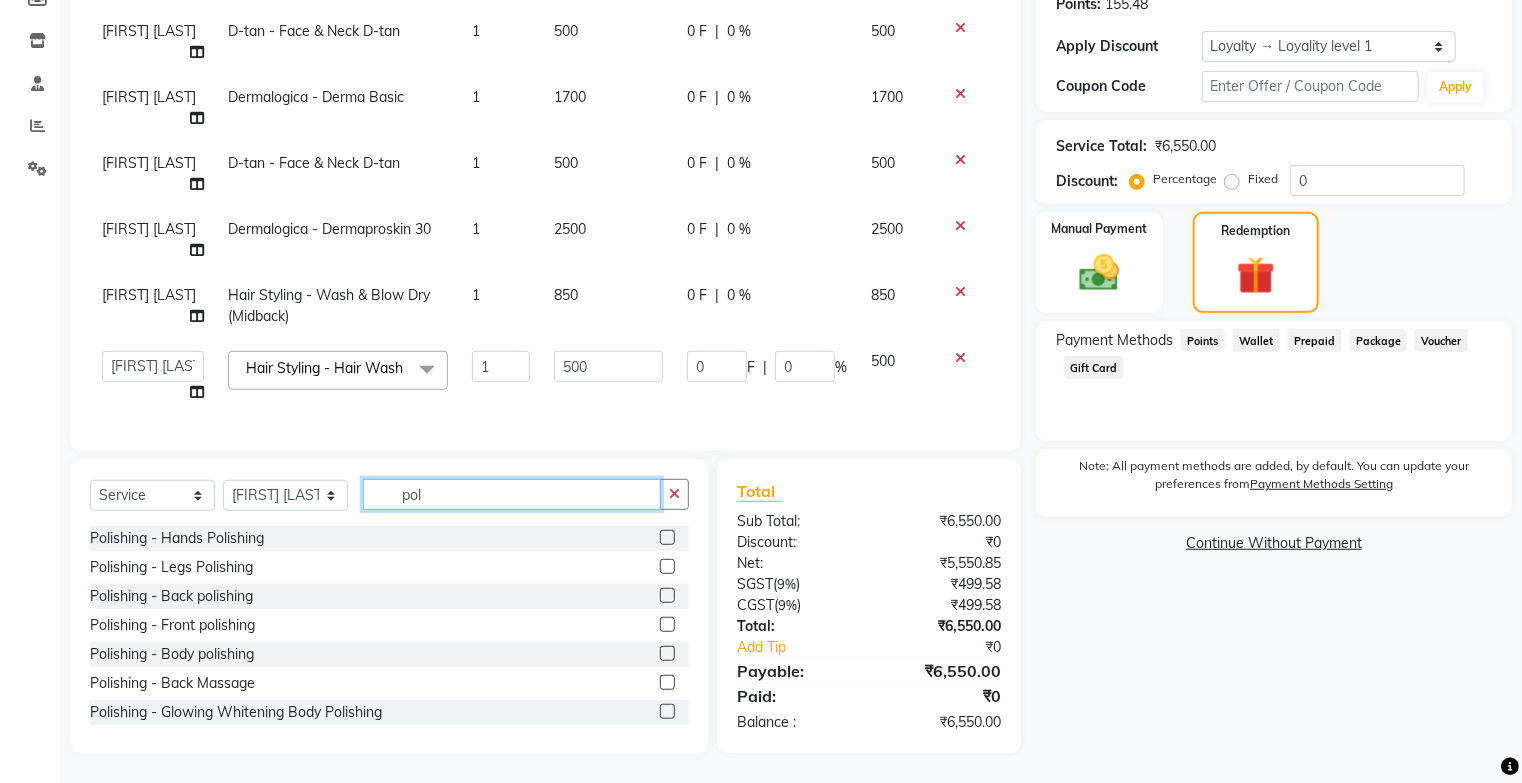 scroll, scrollTop: 148, scrollLeft: 0, axis: vertical 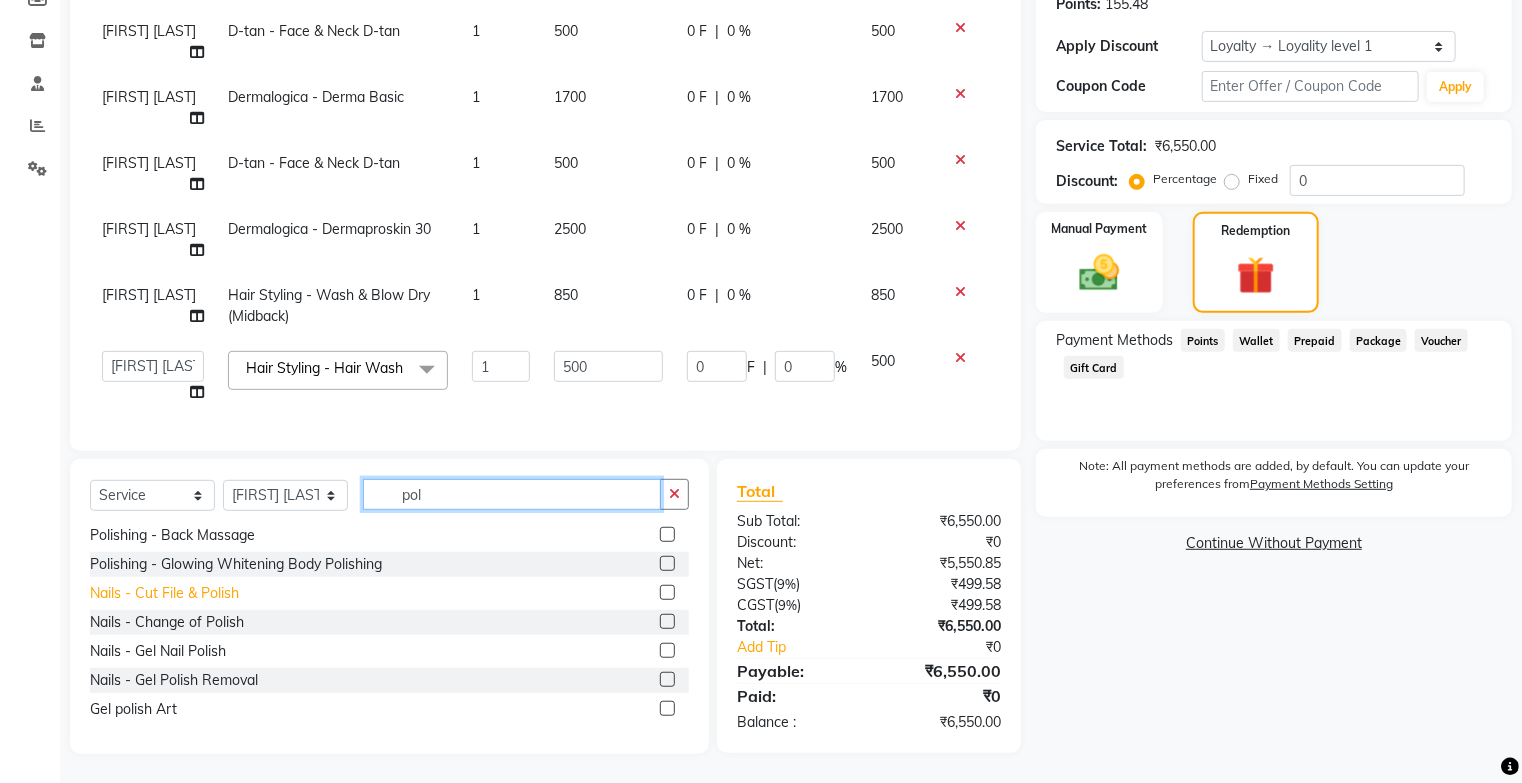 type on "pol" 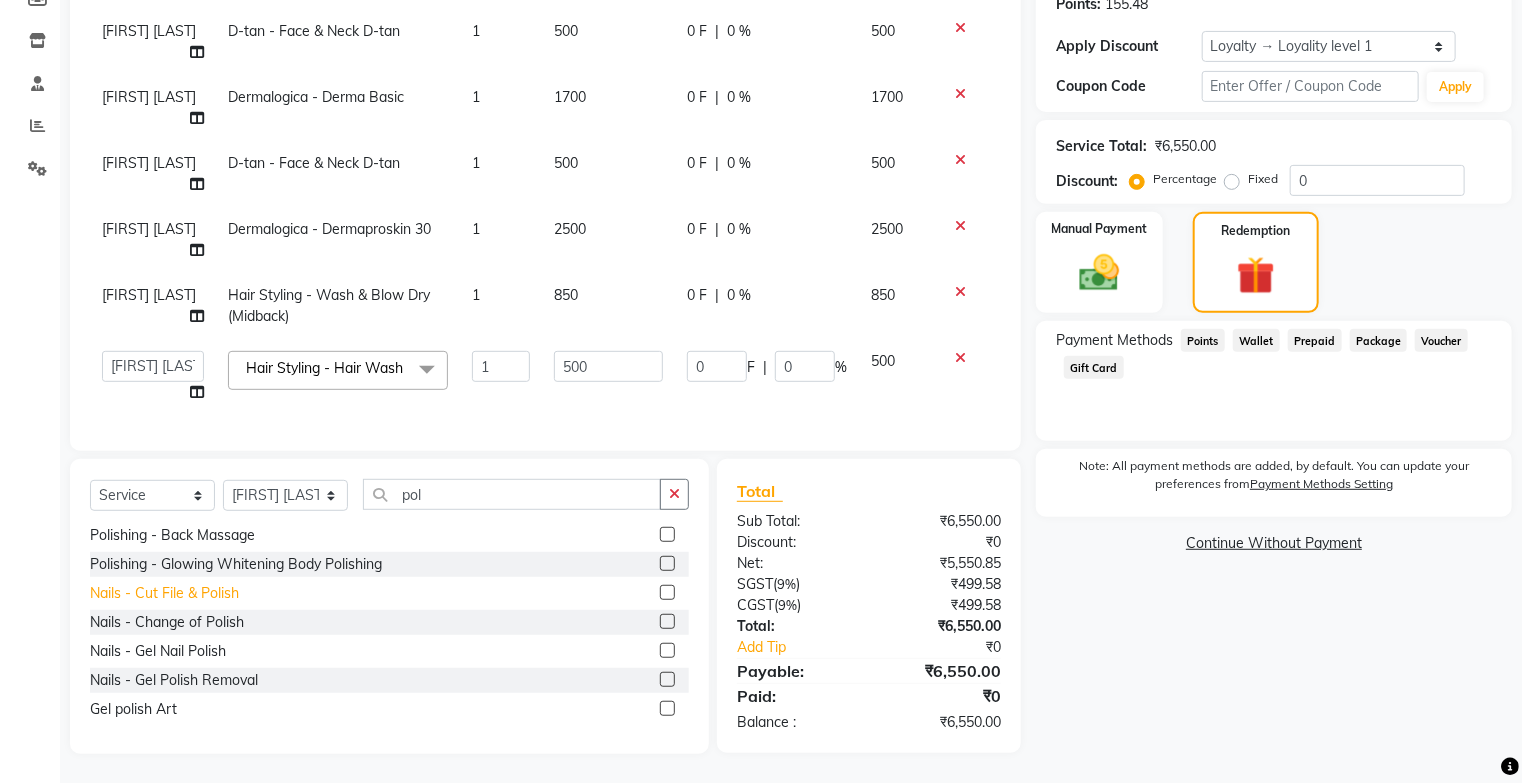 click on "Nails - Cut File & Polish" 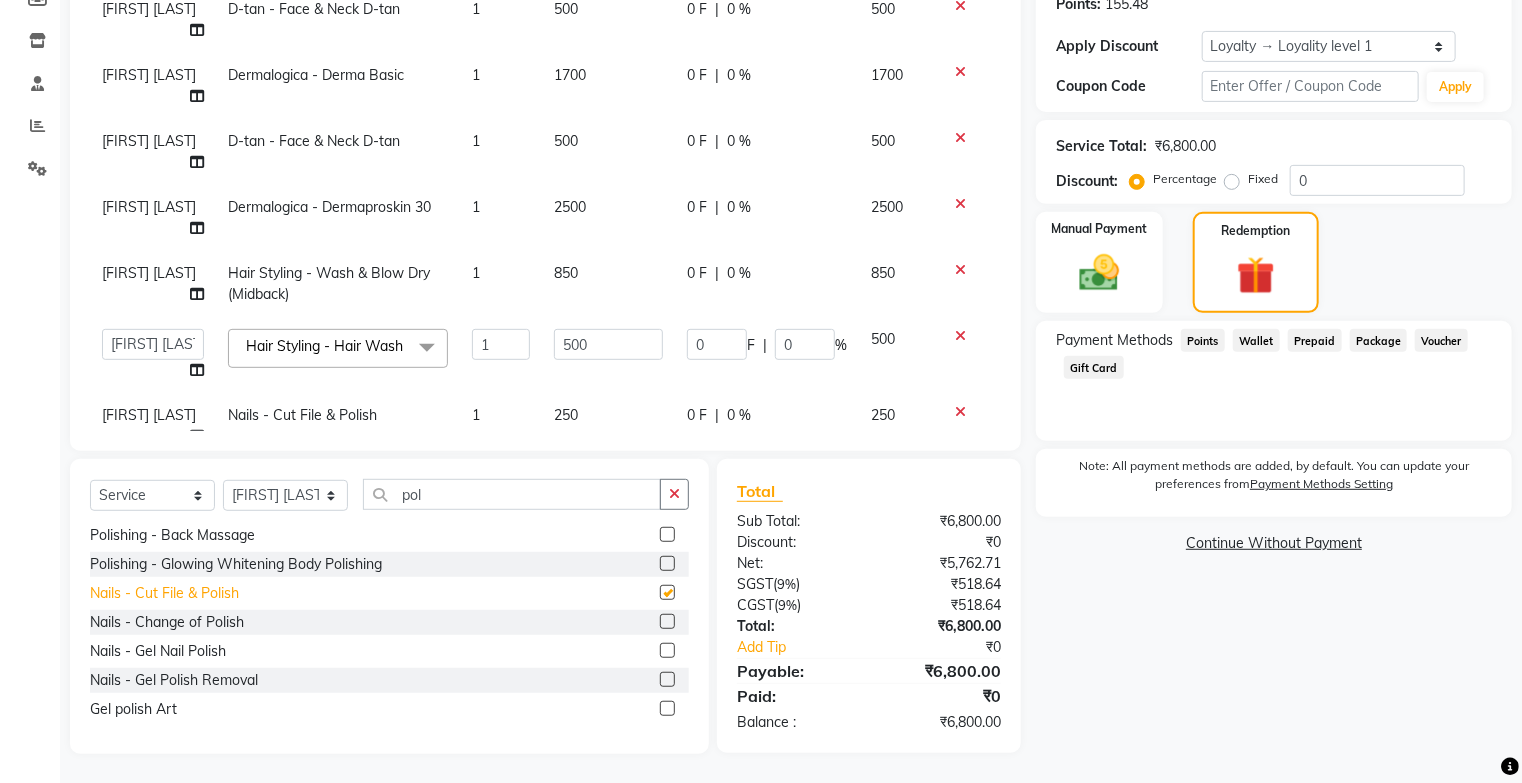 checkbox on "false" 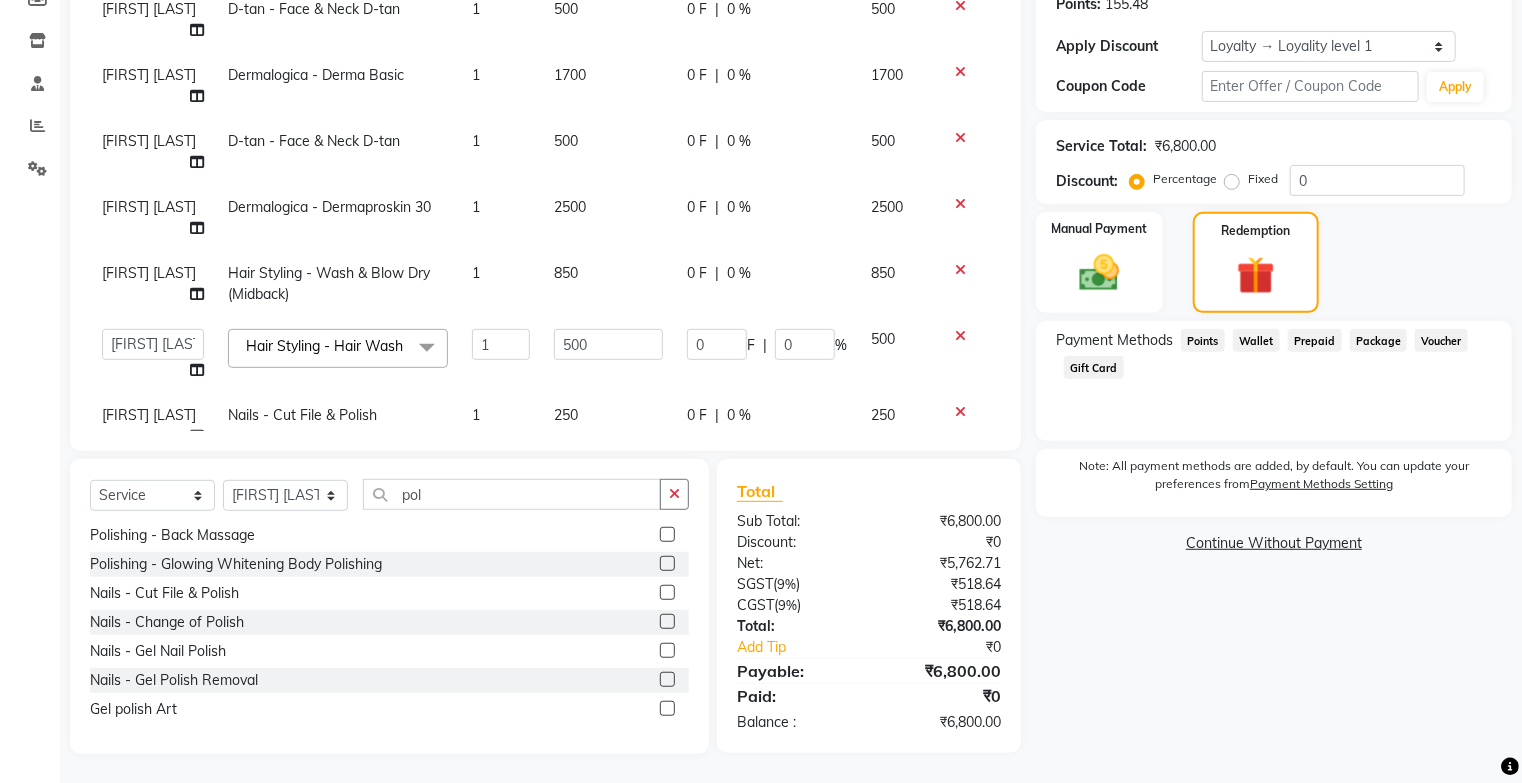 scroll, scrollTop: 92, scrollLeft: 0, axis: vertical 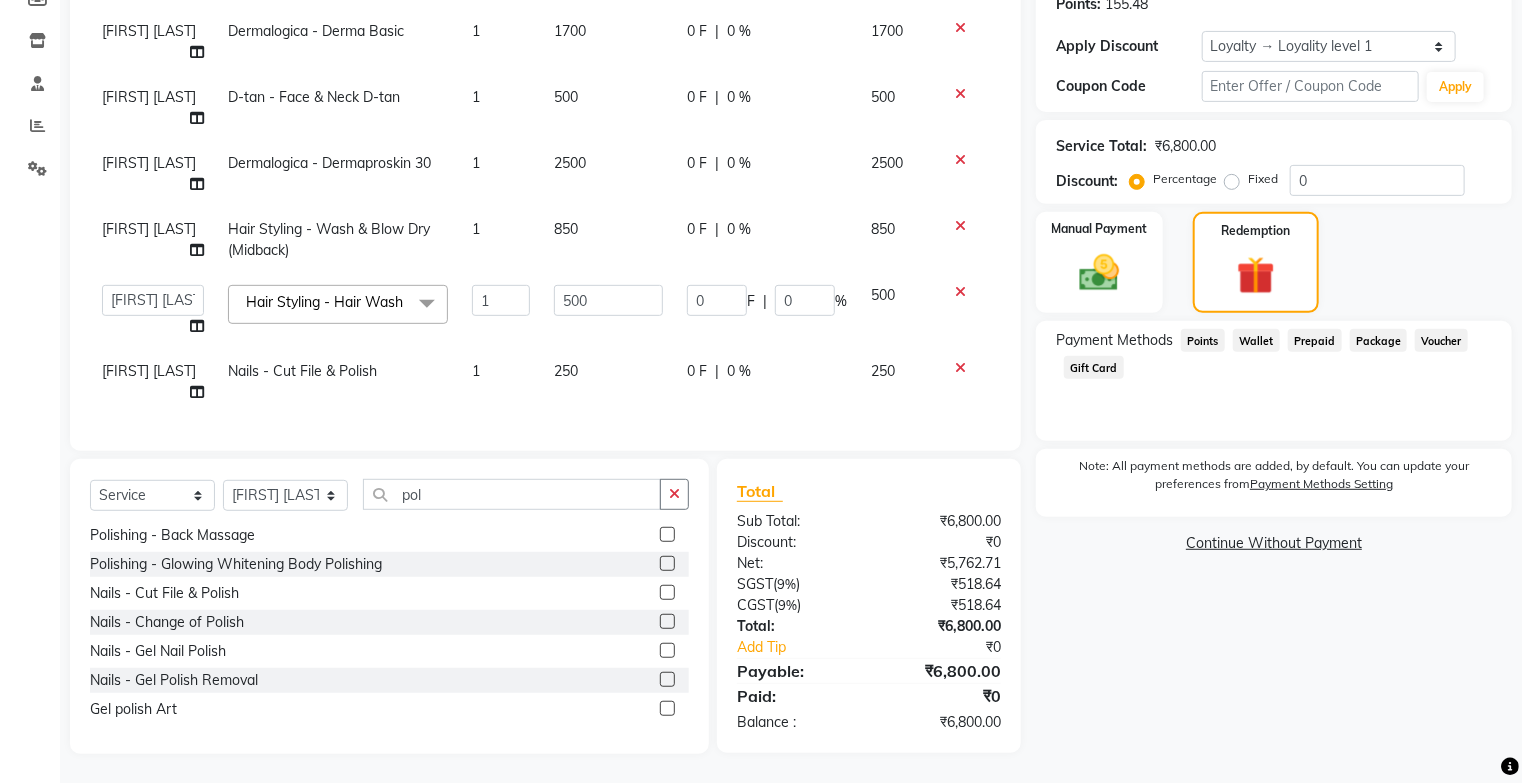 click on "1" 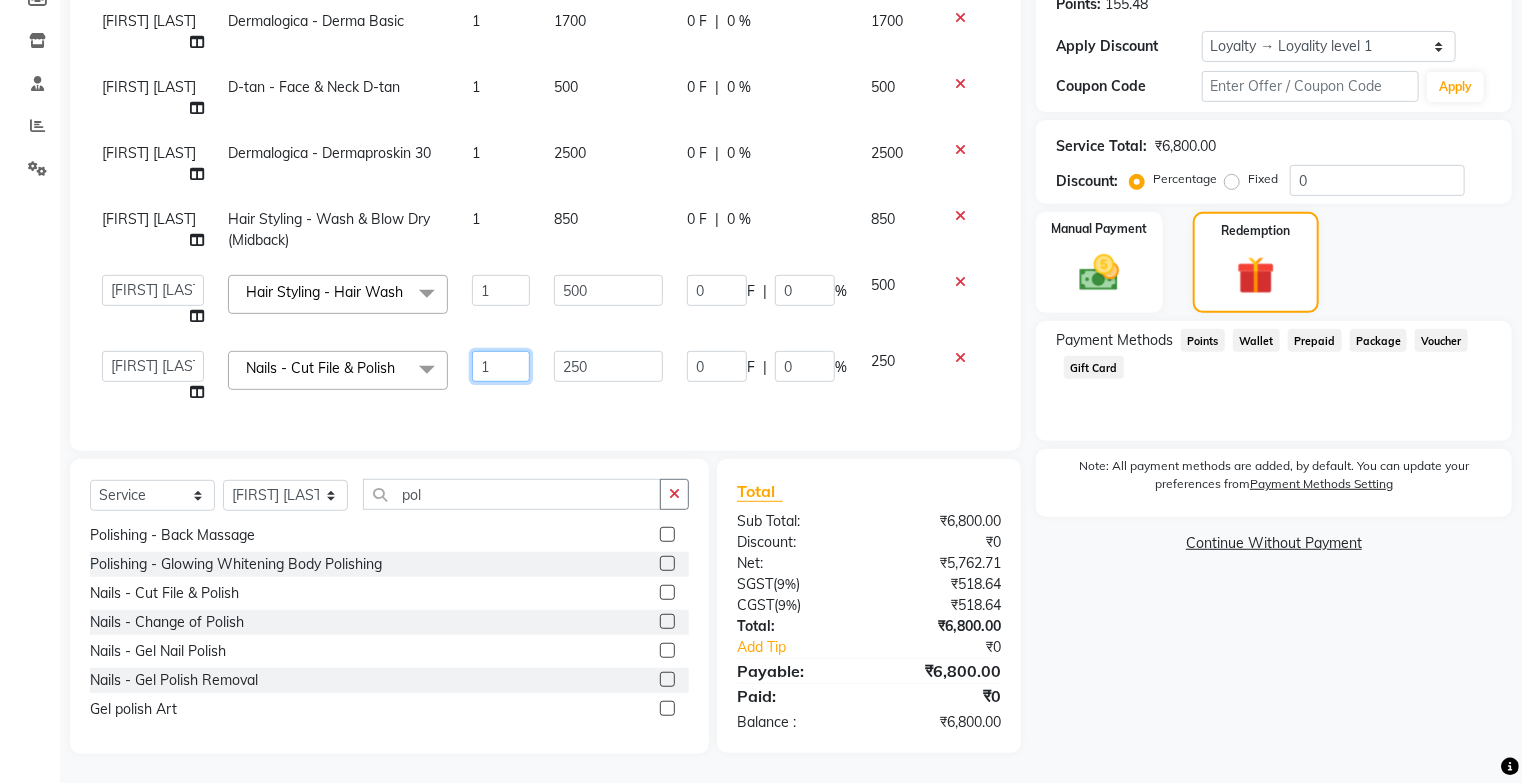 click on "1" 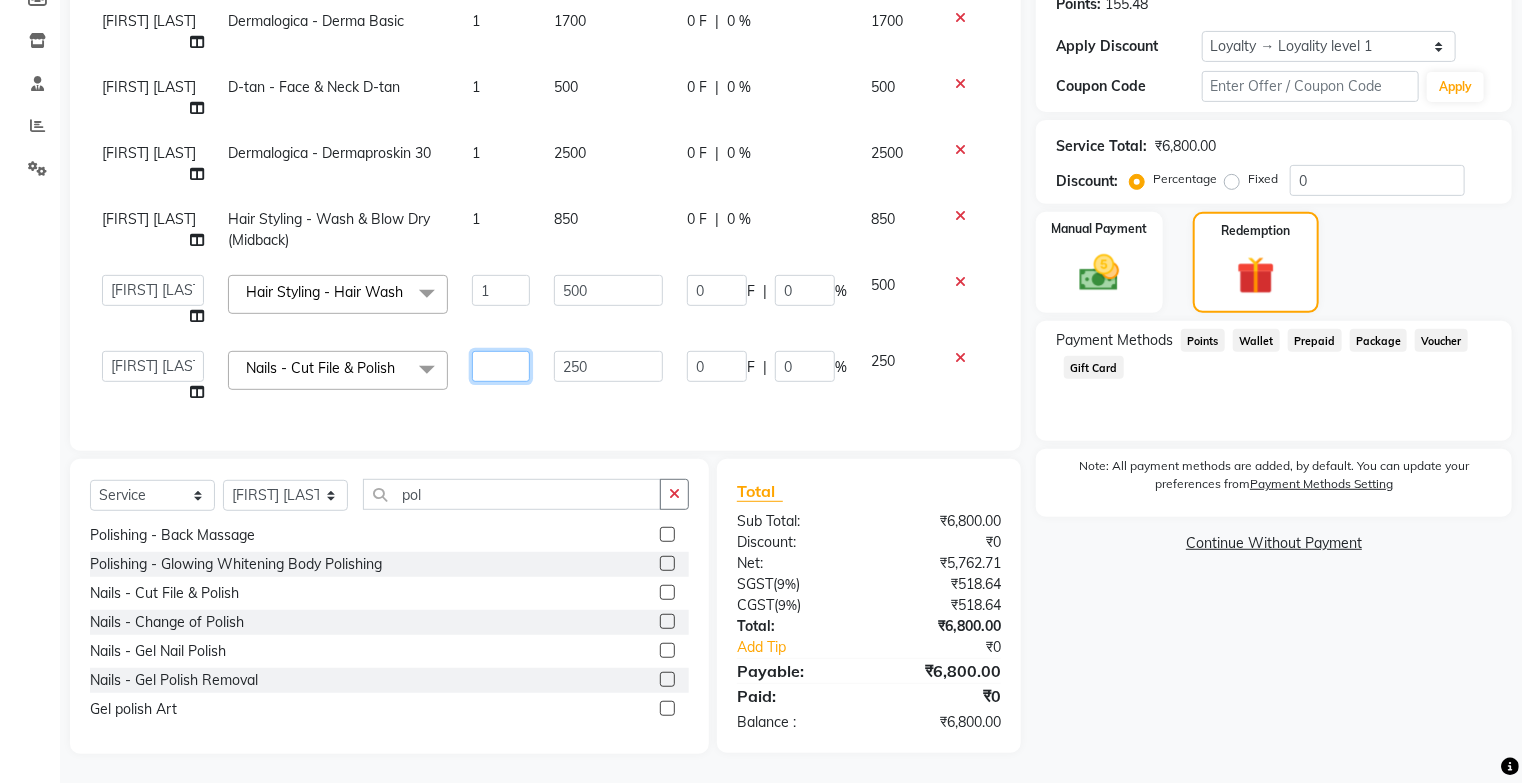 type on "2" 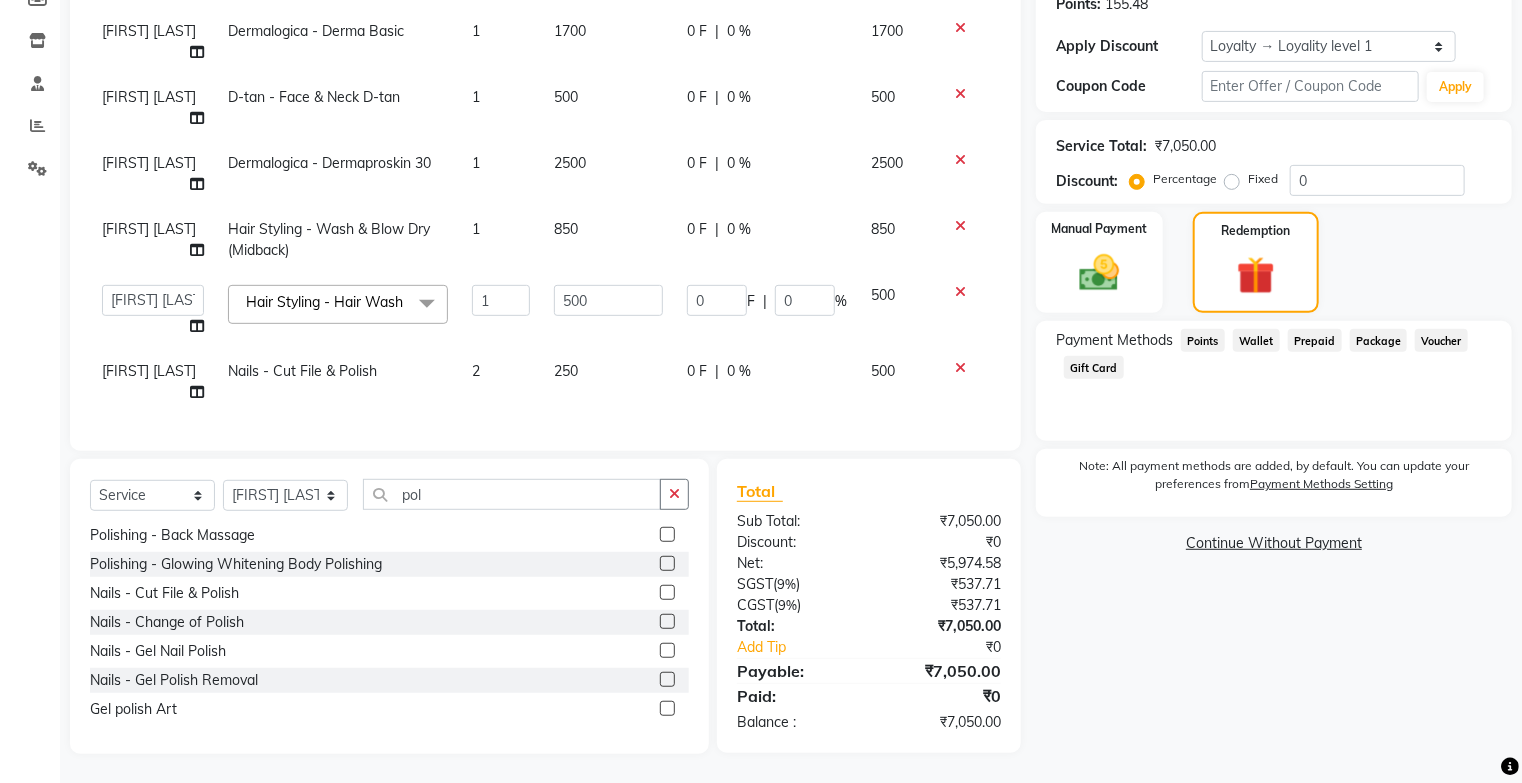 click on "[FIRST] [LAST]" 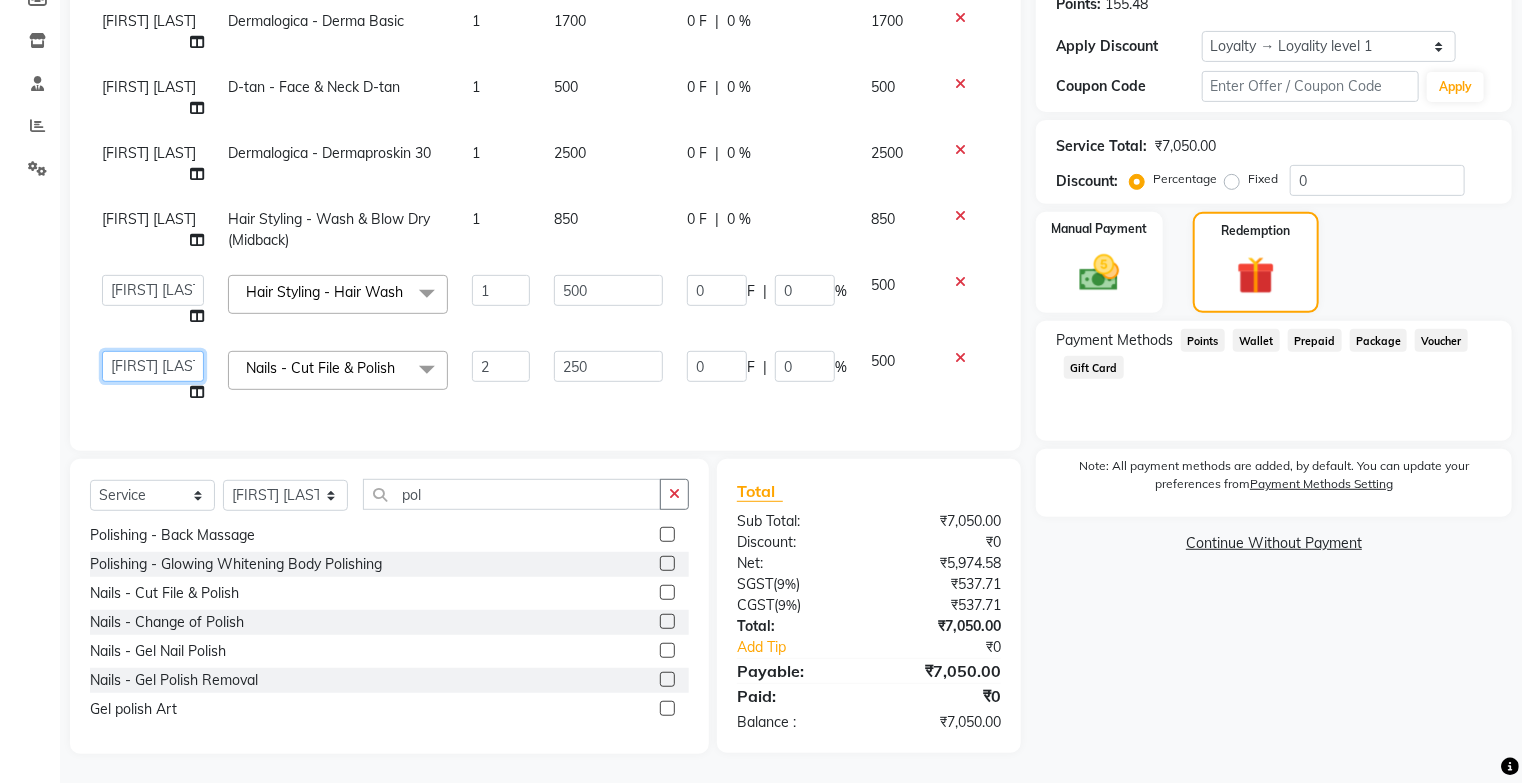 click on "[FIRST] [LAST]   [FIRST] [LAST]    [FIRST]" 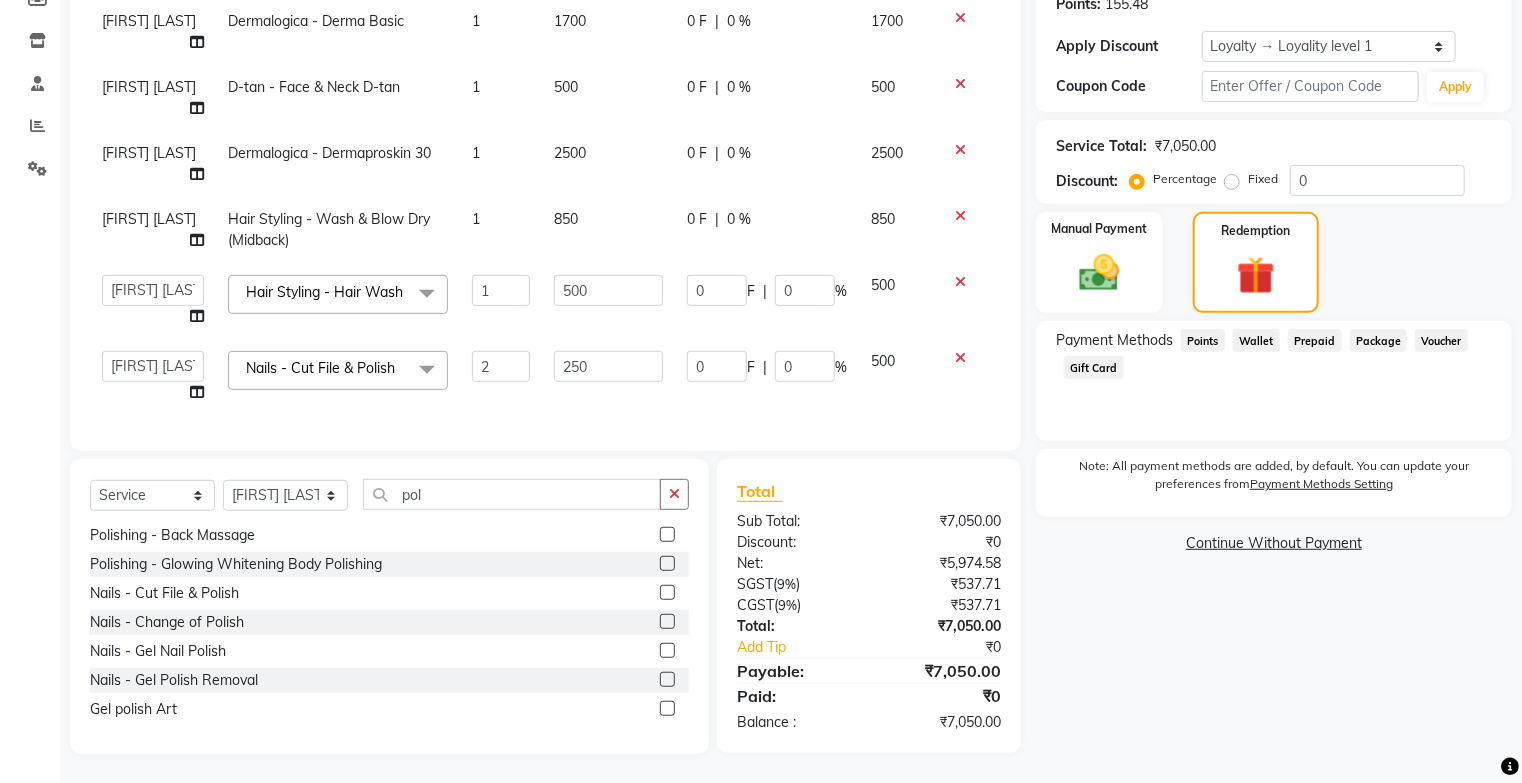 select on "85097" 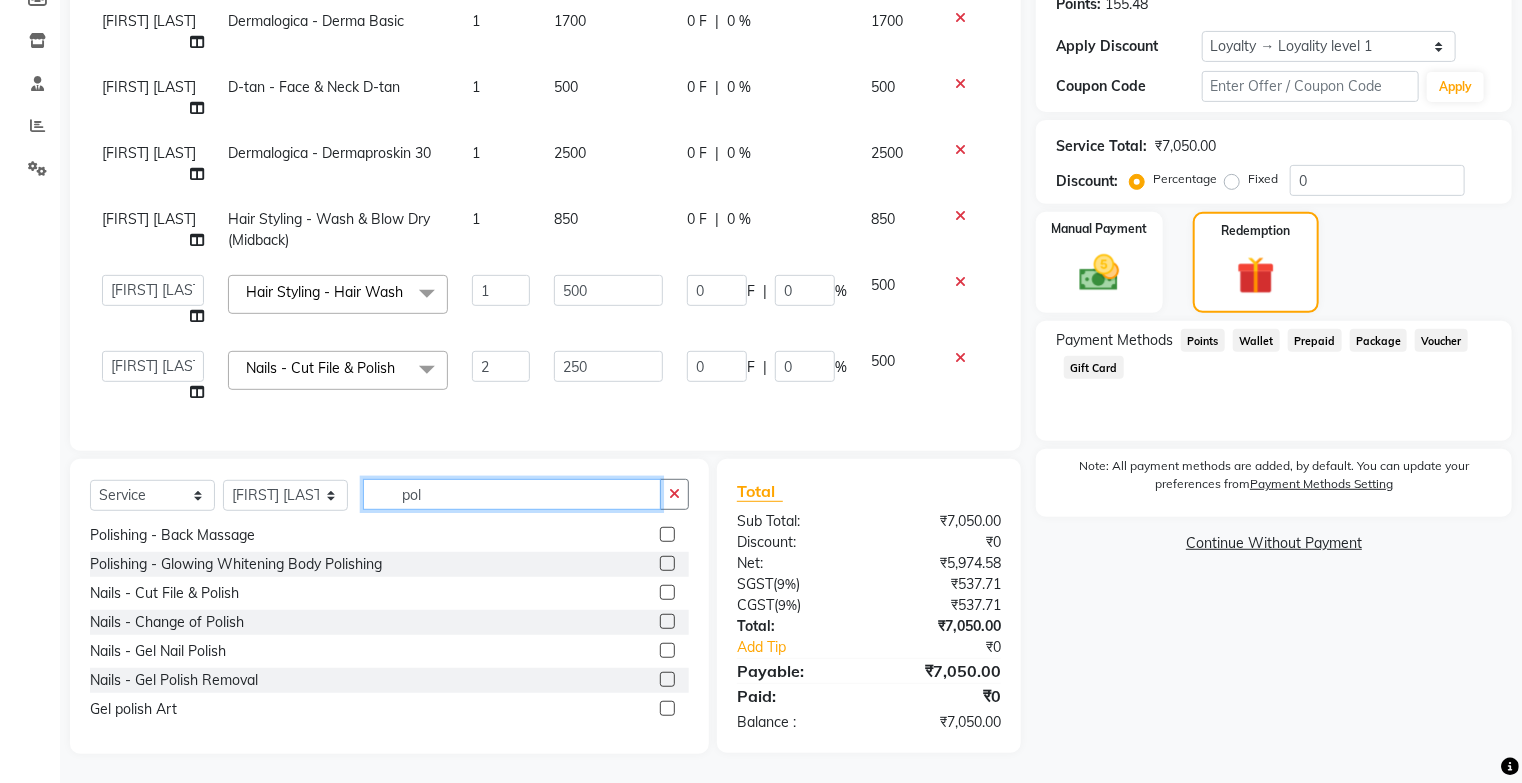 click on "pol" 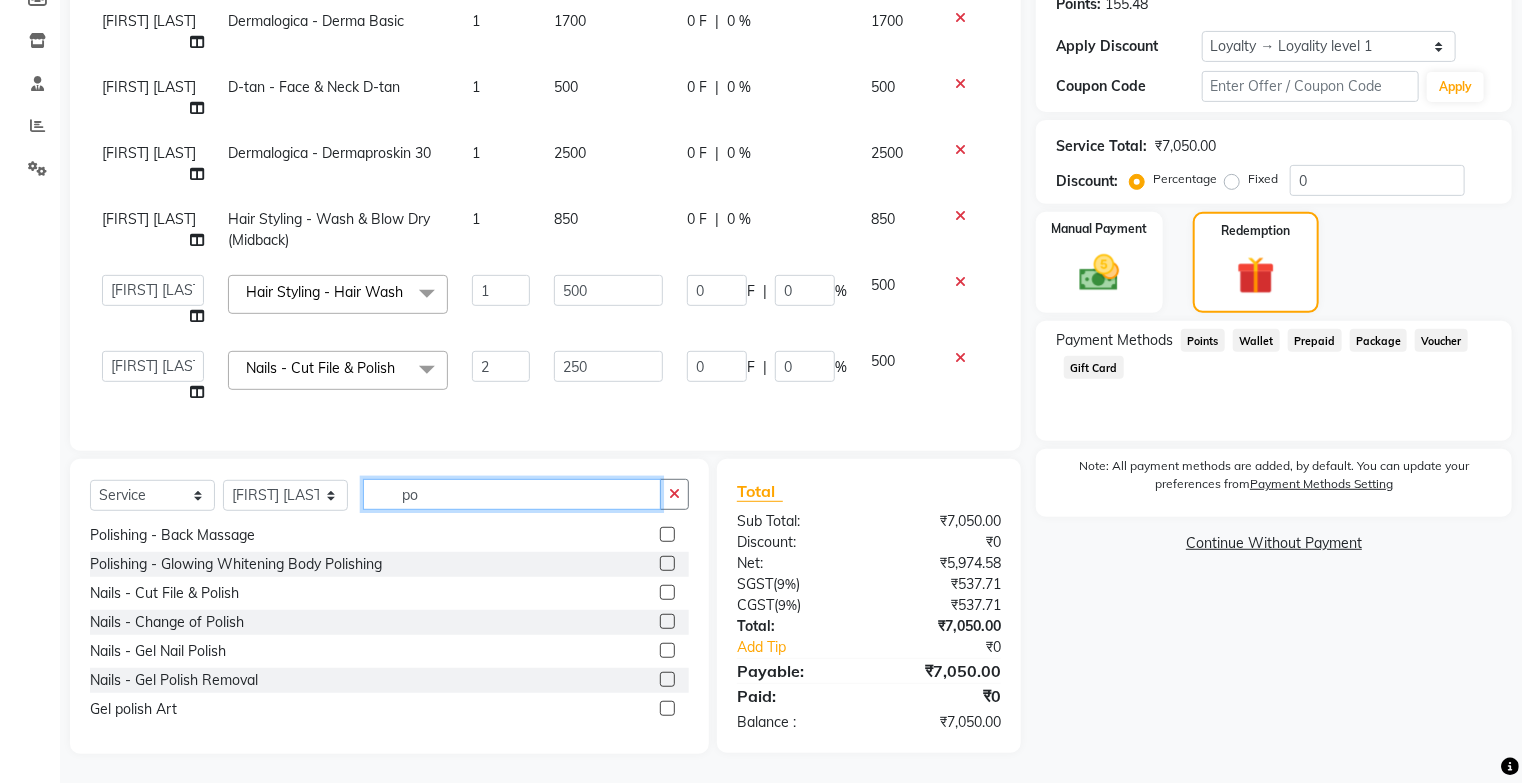 type on "p" 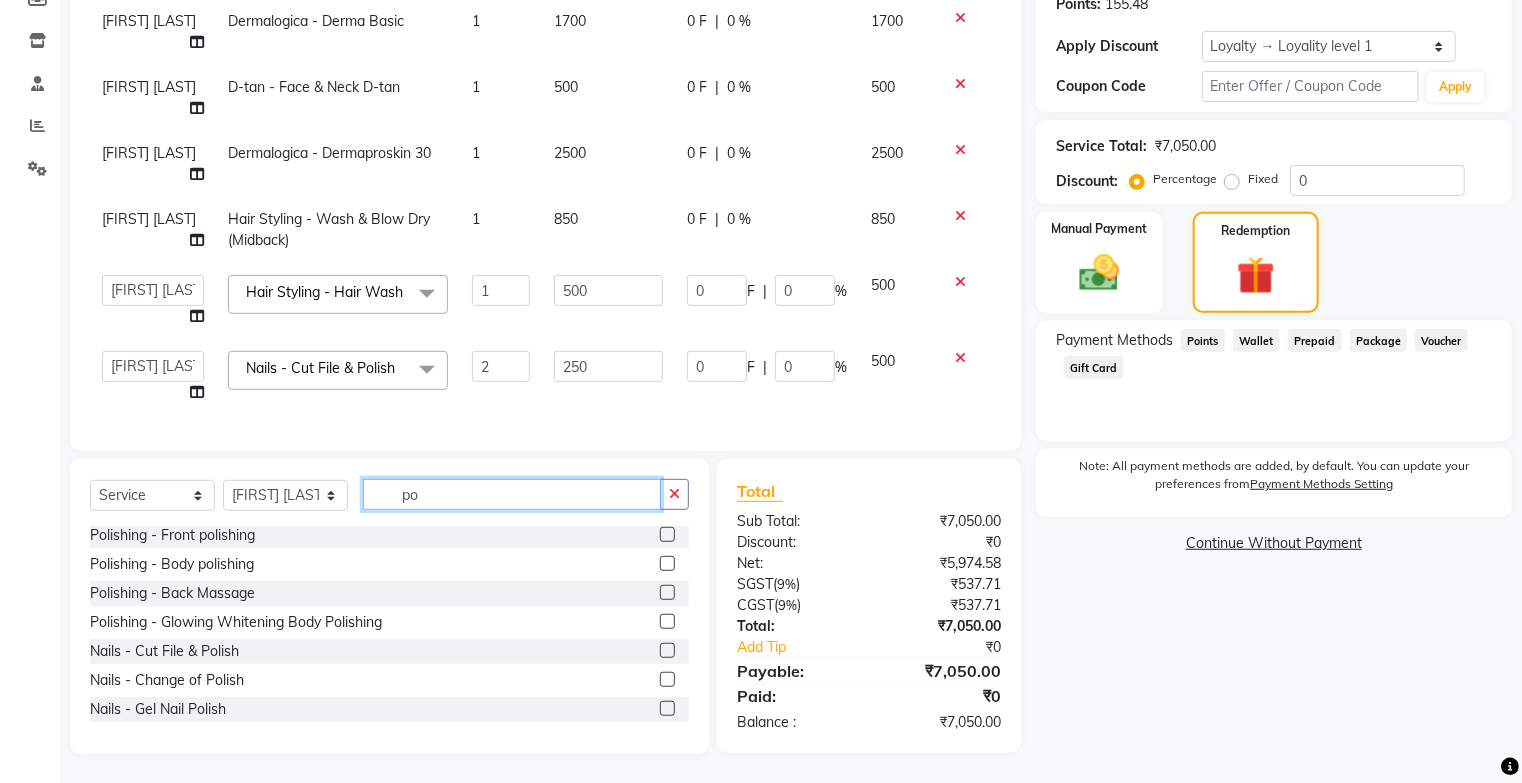 type on "pol" 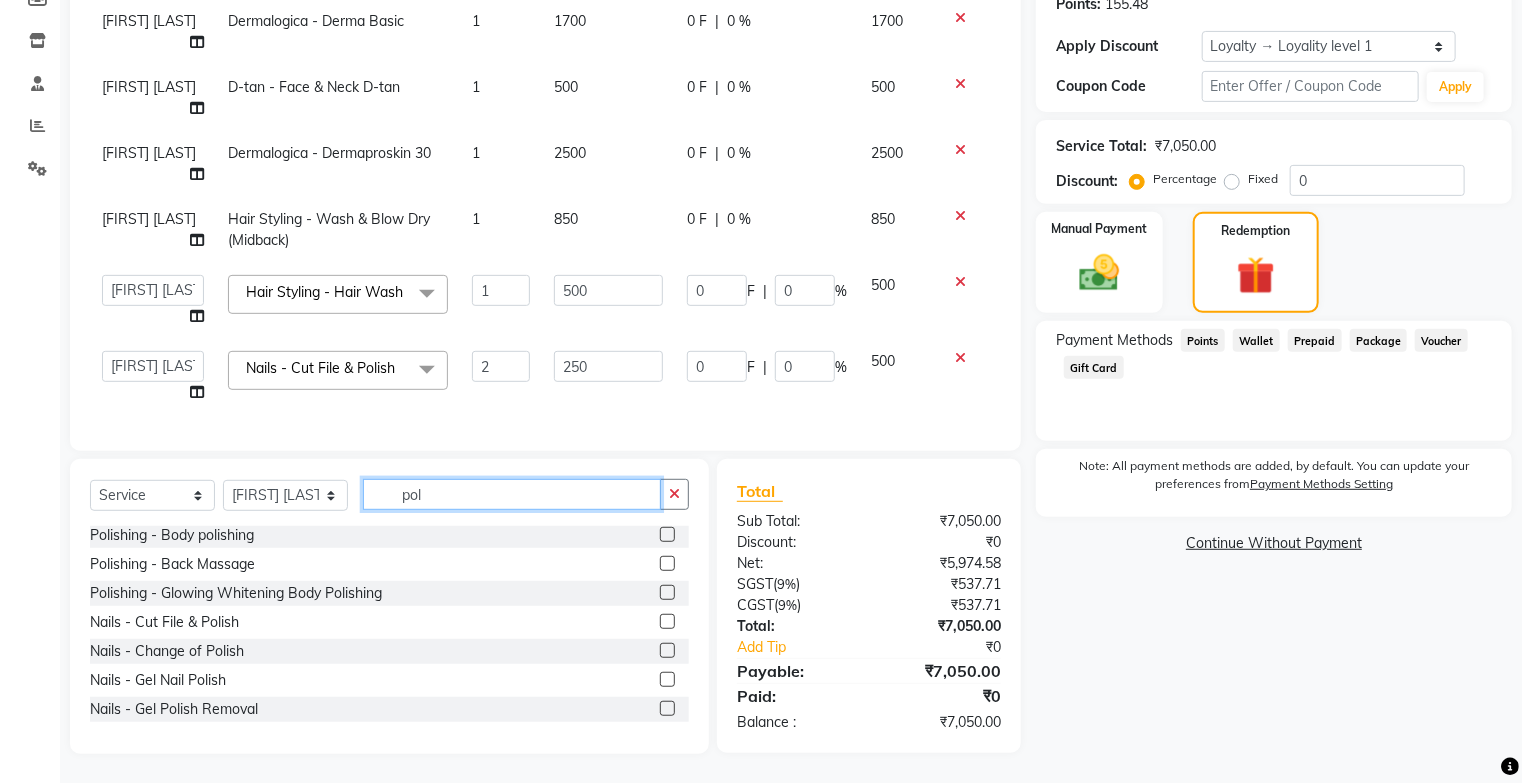 scroll, scrollTop: 89, scrollLeft: 0, axis: vertical 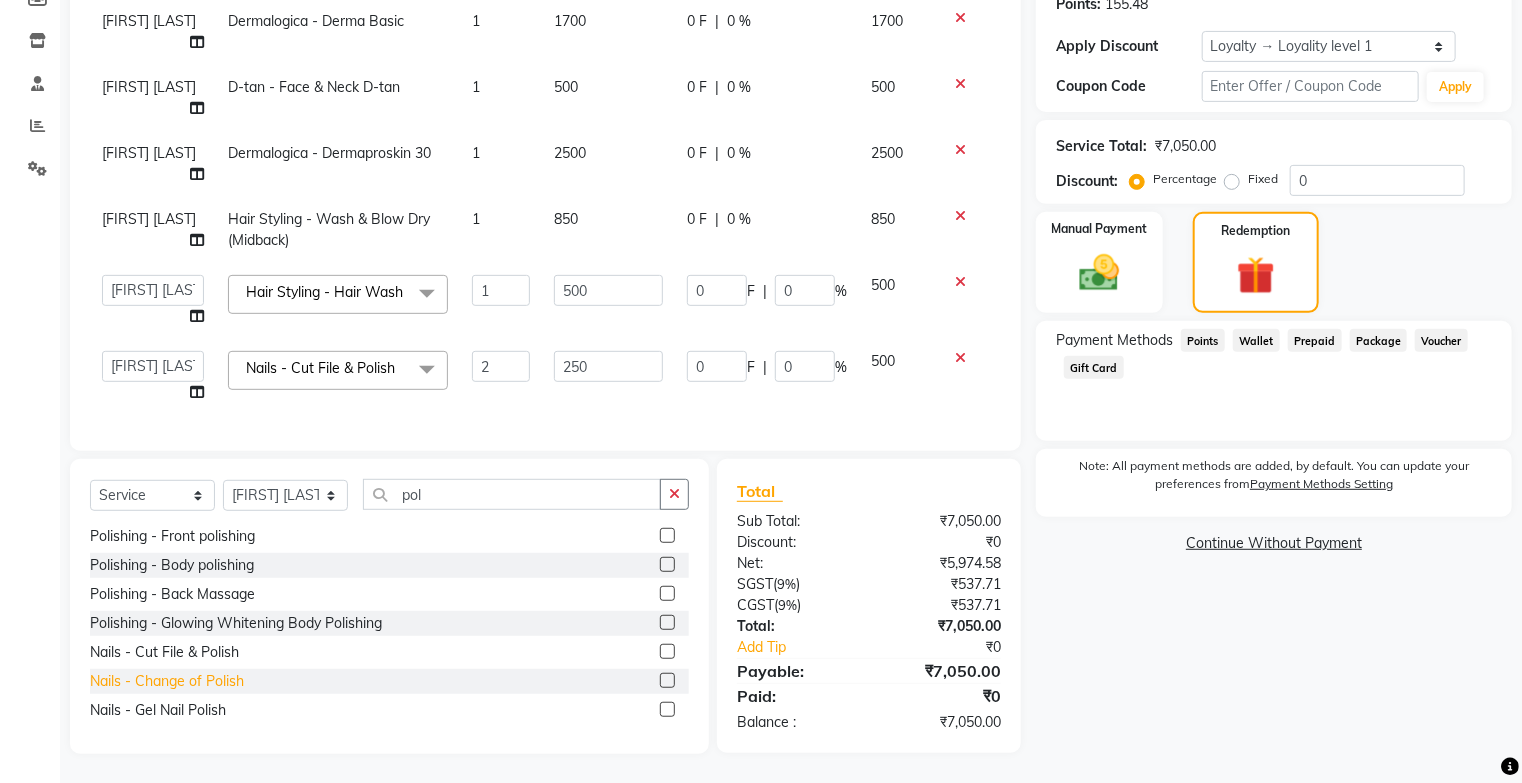 click on "Nails - Change of Polish" 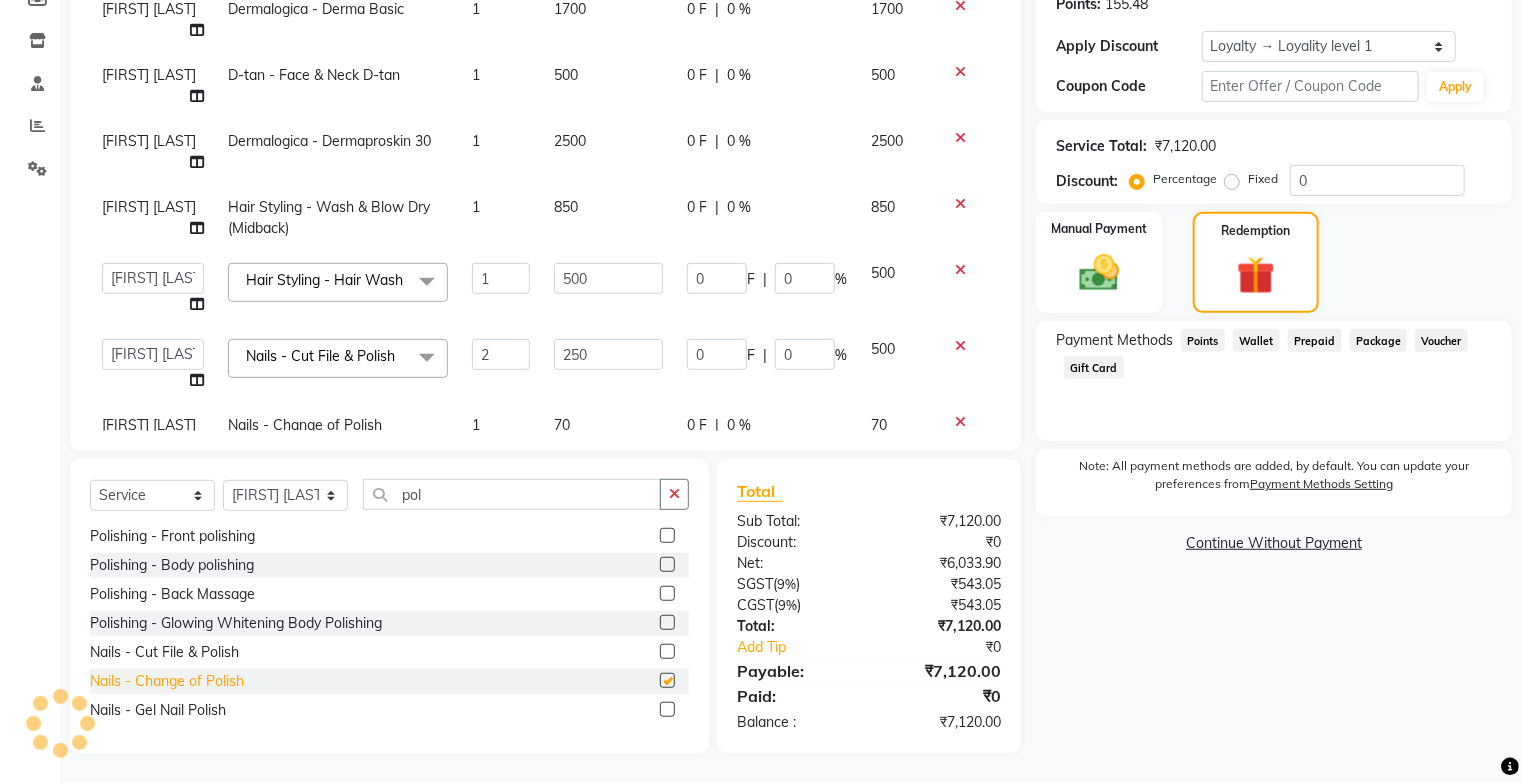 checkbox on "false" 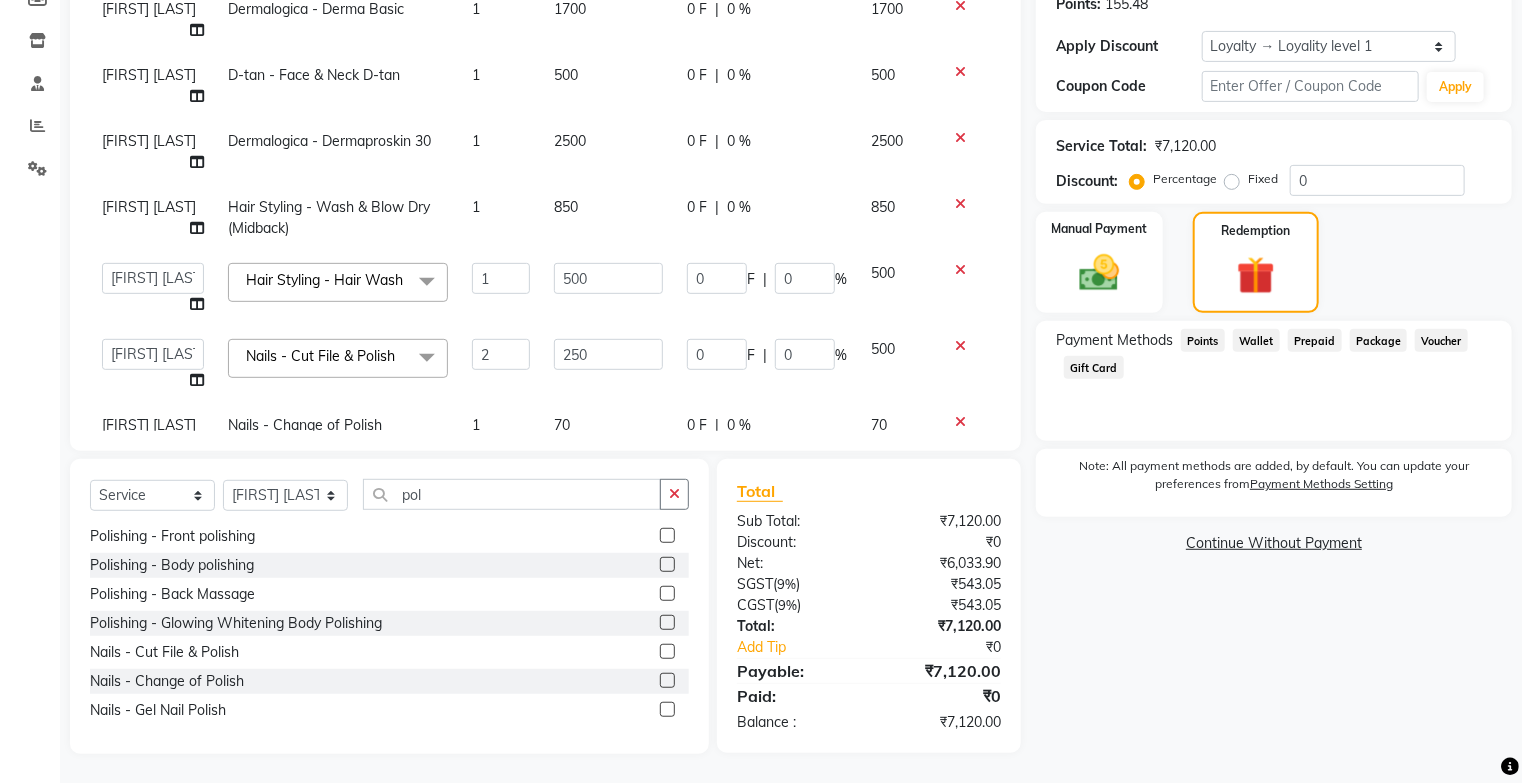 scroll, scrollTop: 168, scrollLeft: 0, axis: vertical 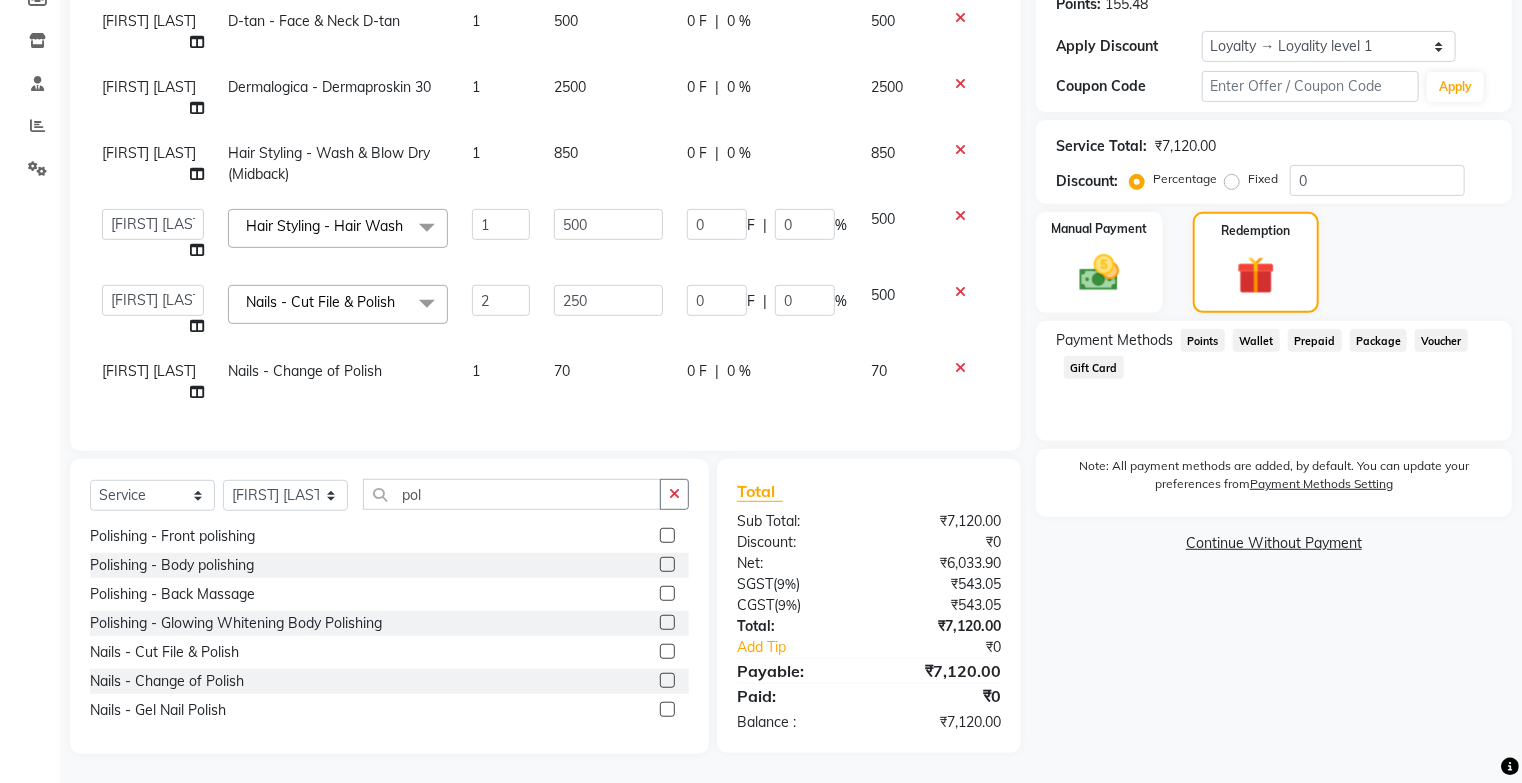 click on "1" 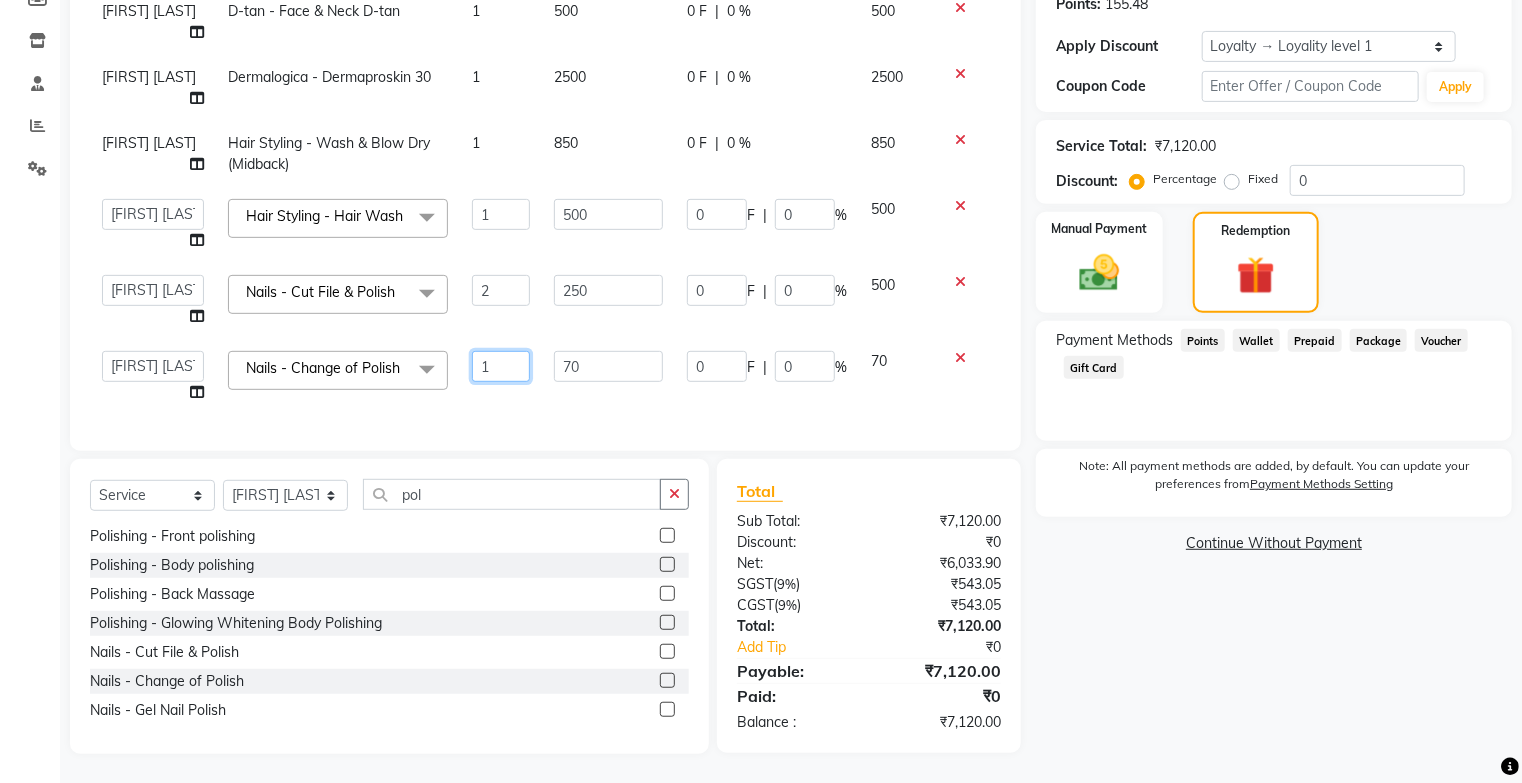 click on "1" 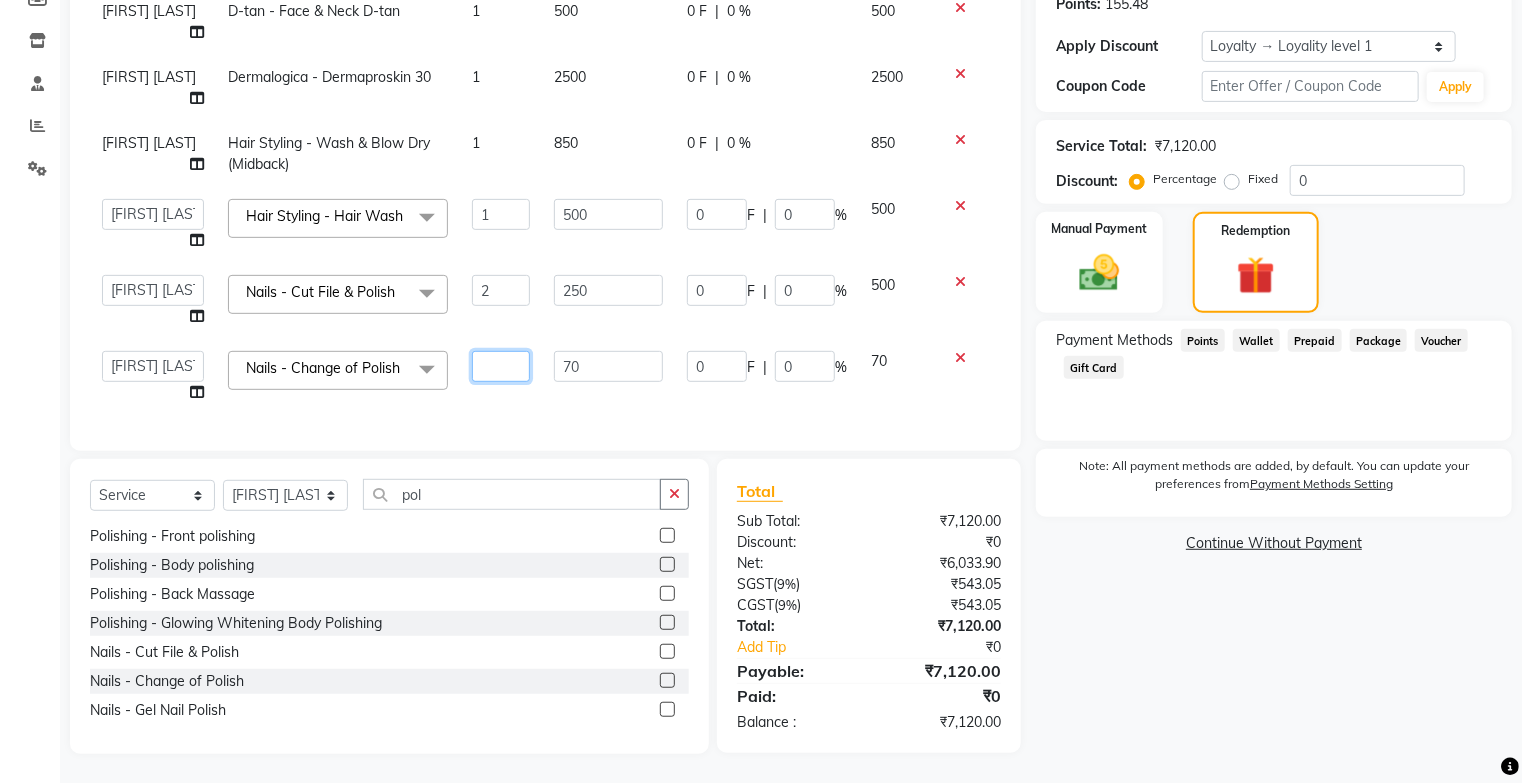type on "2" 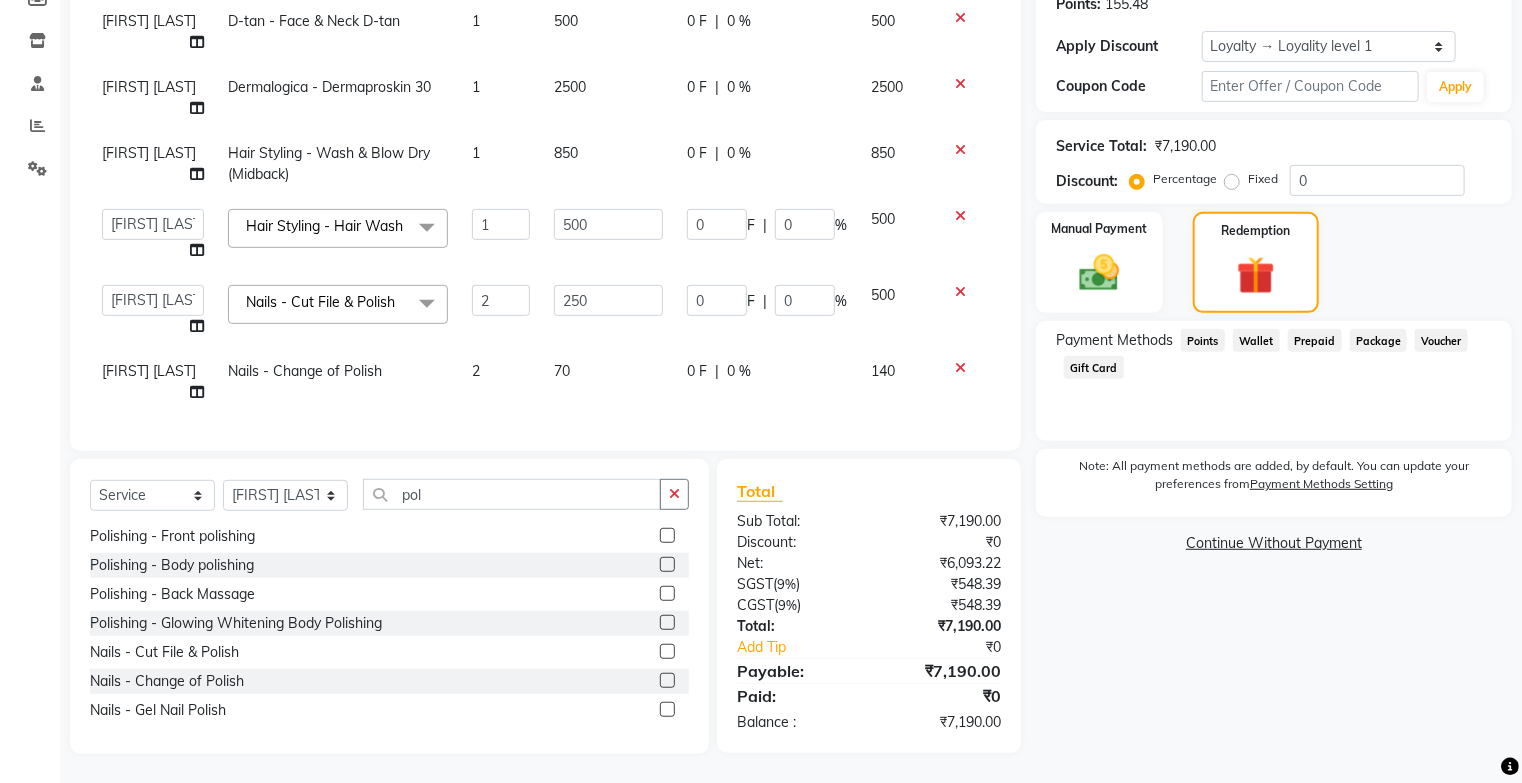 click on "[FIRST] [LAST]" 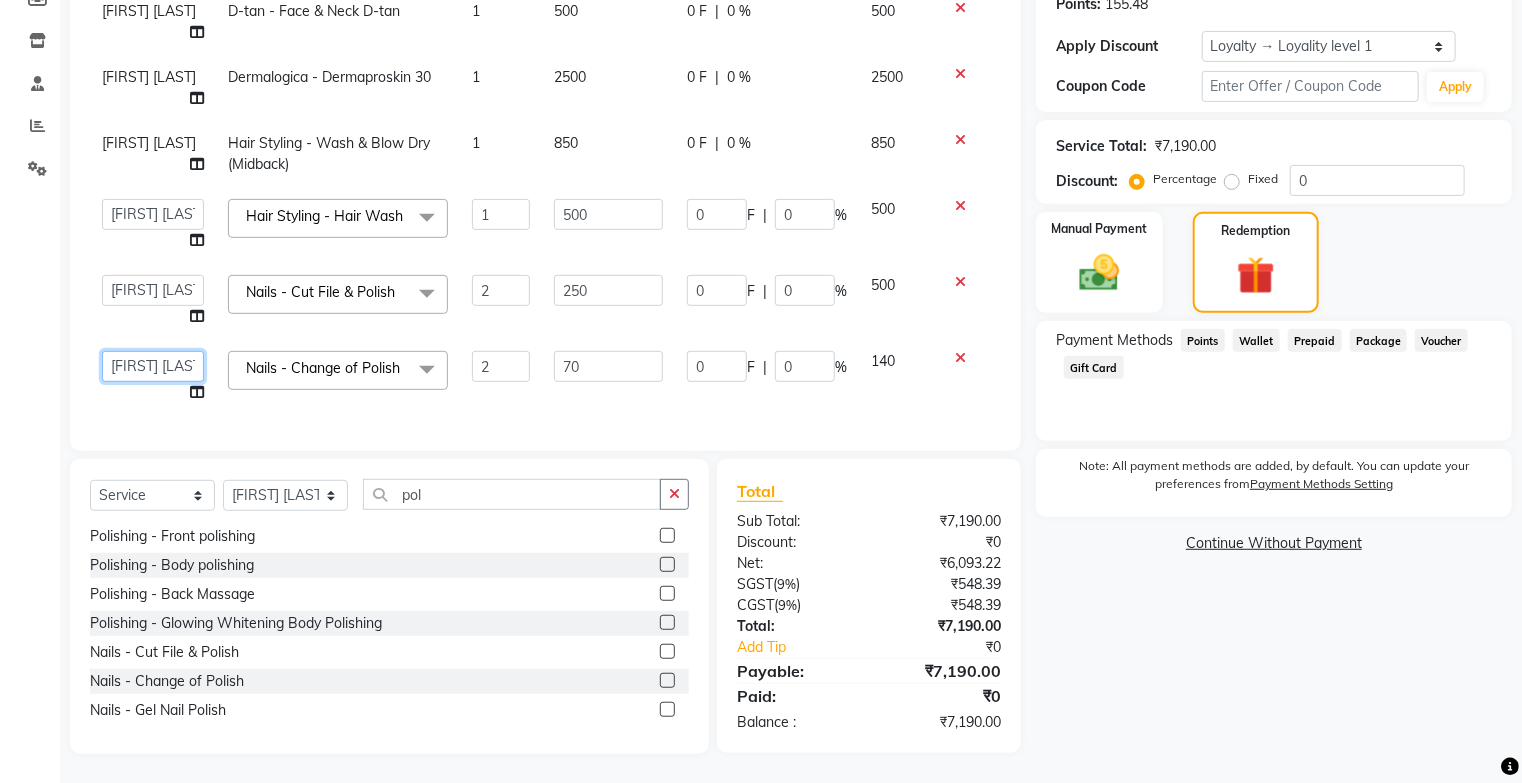click on "[FIRST] [LAST]   [FIRST] [LAST]    [FIRST]" 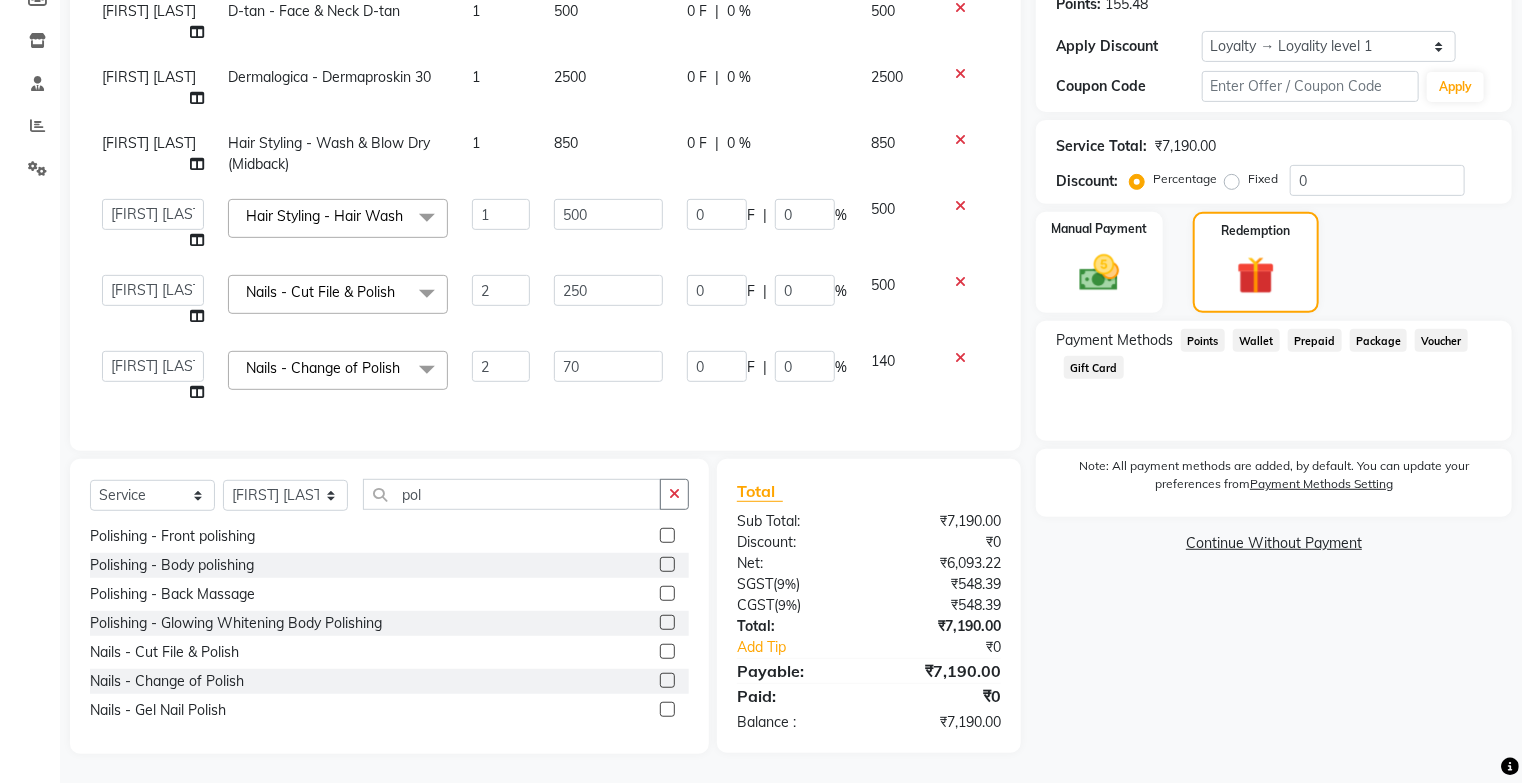 select on "85097" 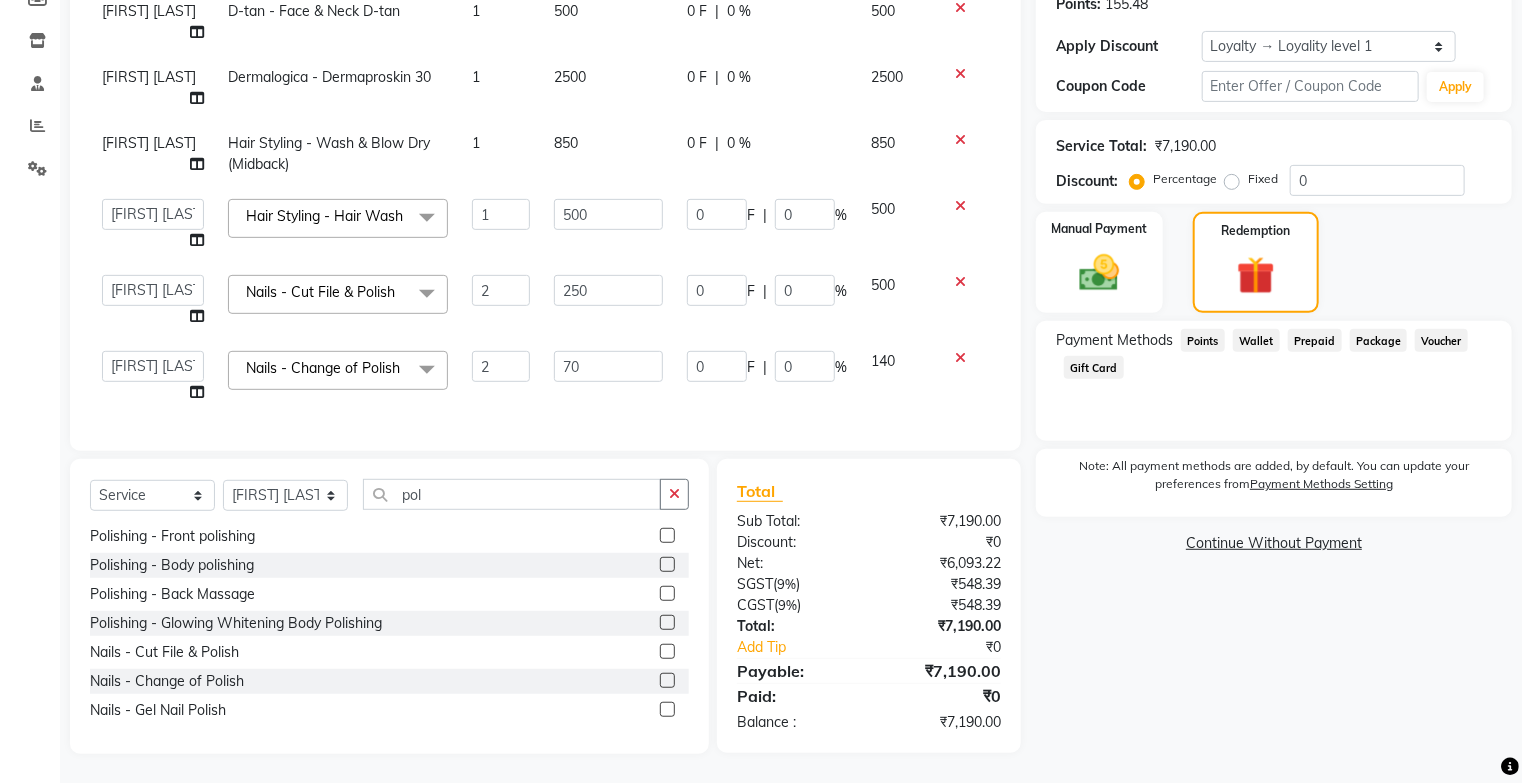 click on "70" 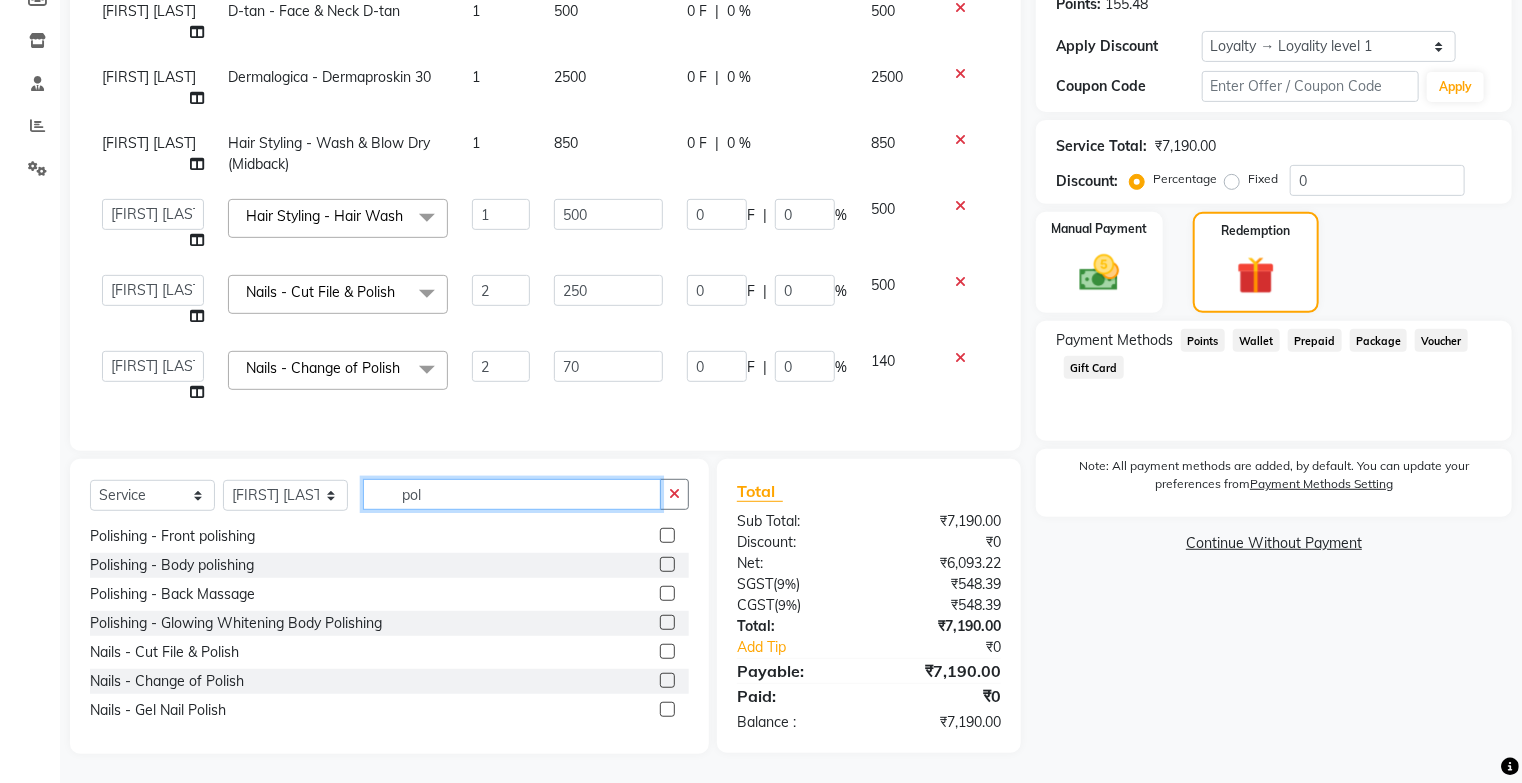click on "pol" 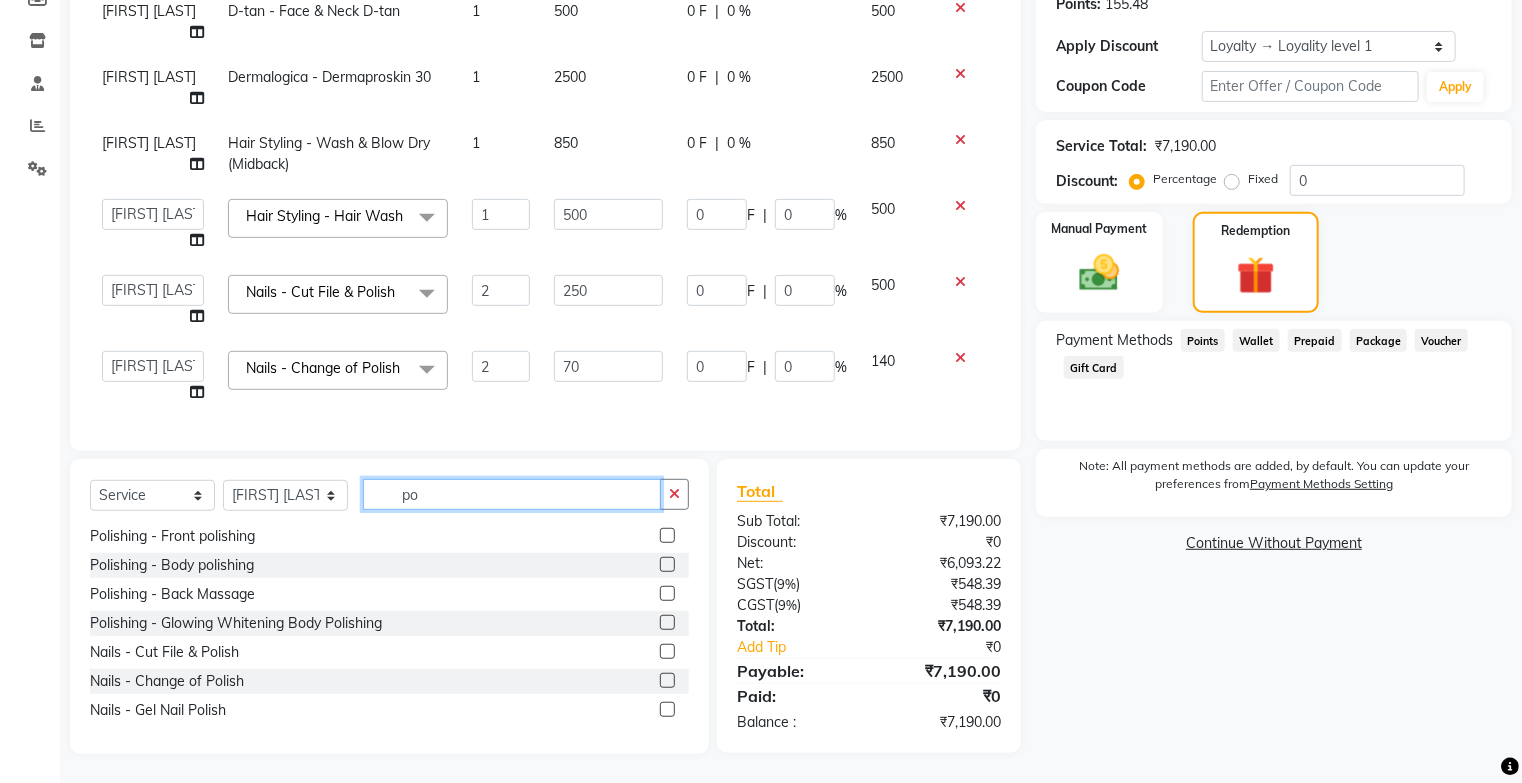 type on "p" 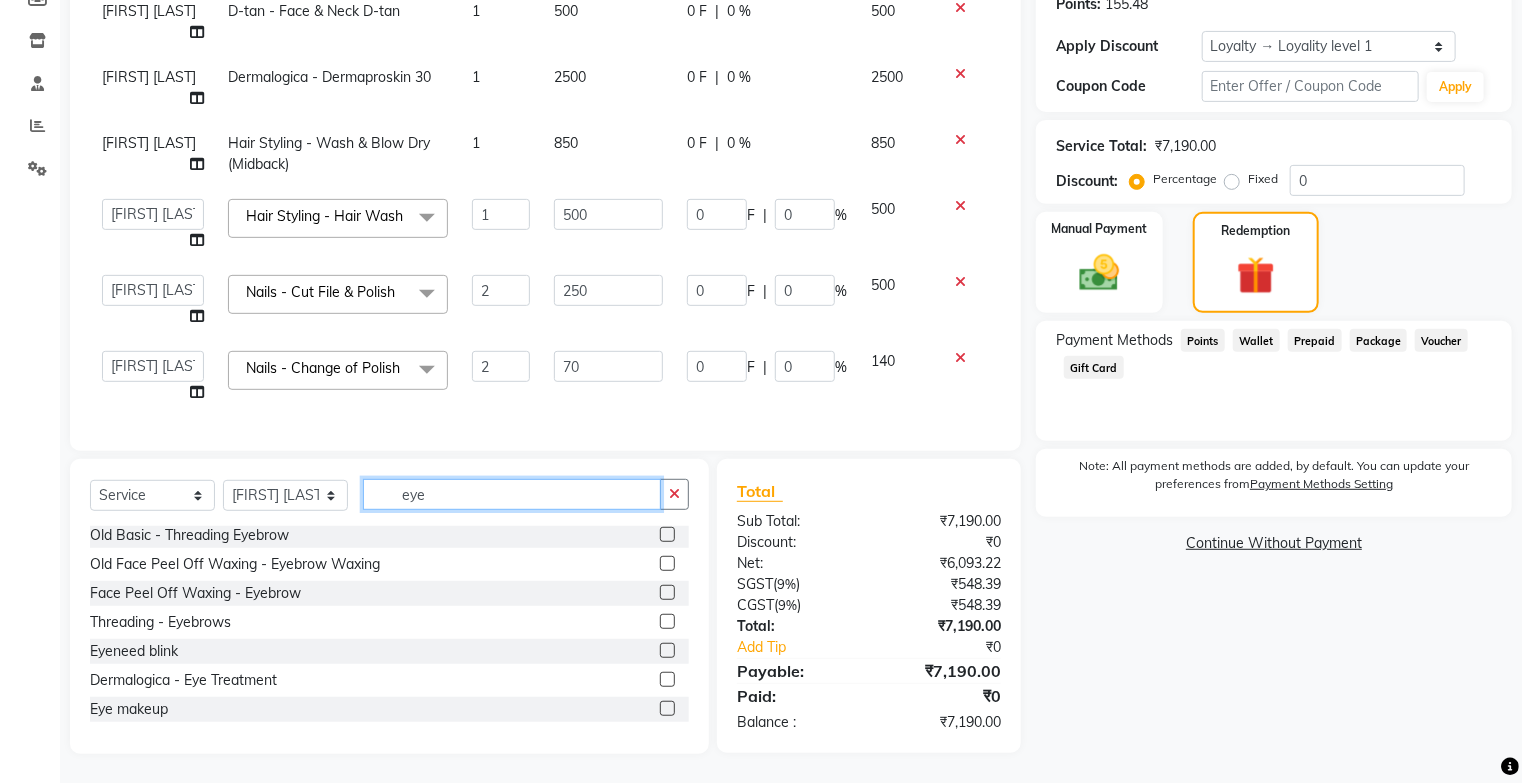 scroll, scrollTop: 3, scrollLeft: 0, axis: vertical 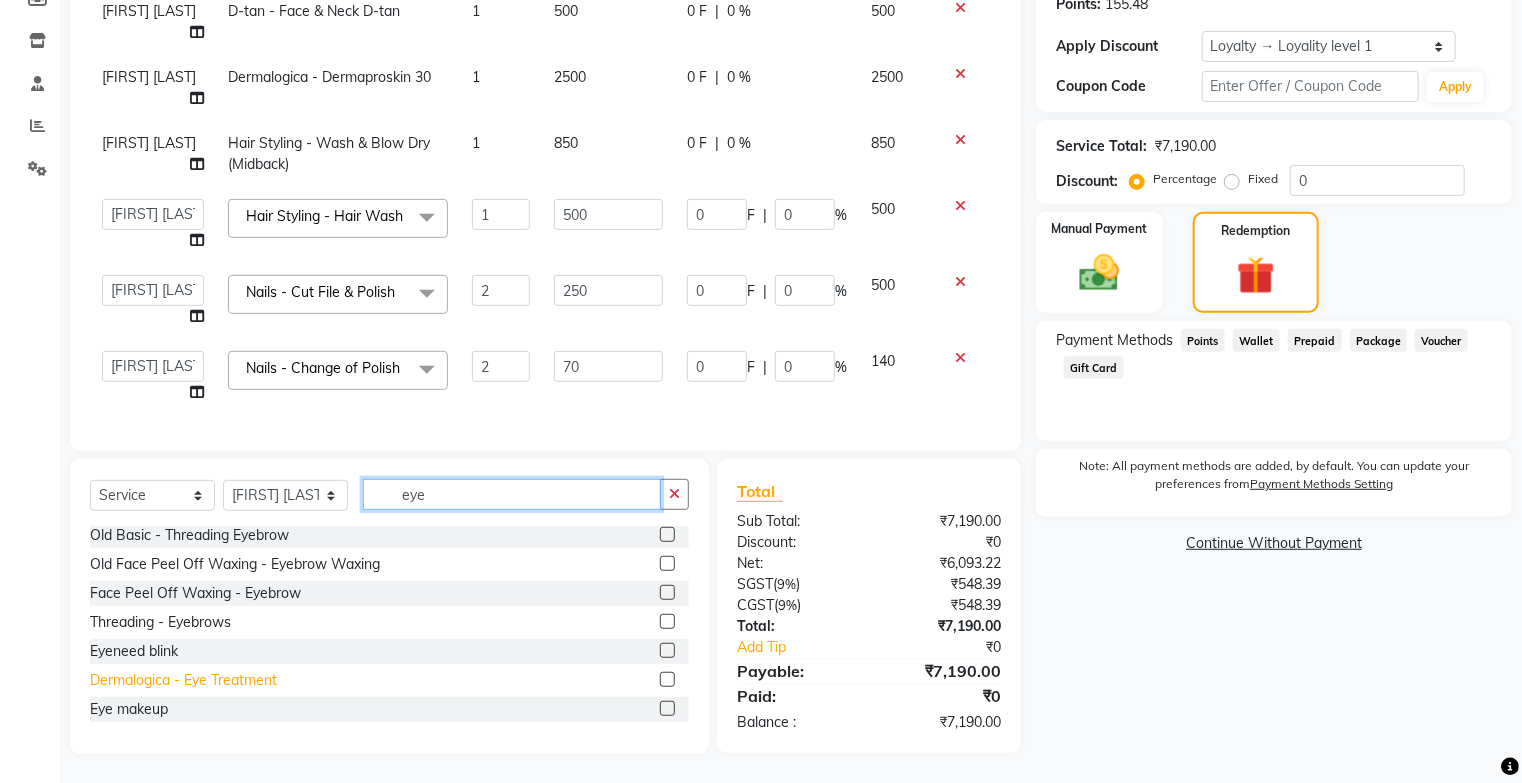 type on "eye" 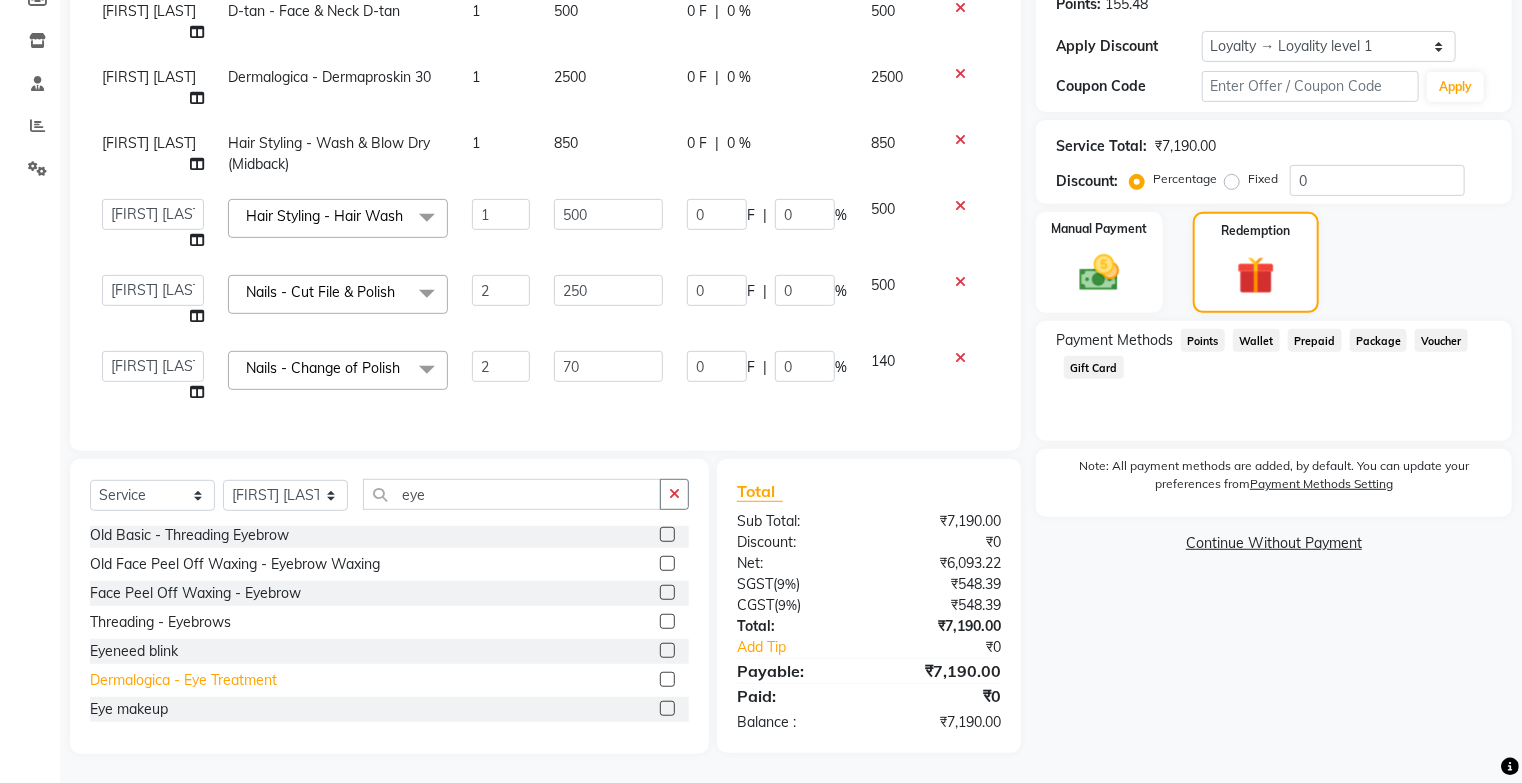 click on "Dermalogica - Eye Treatment" 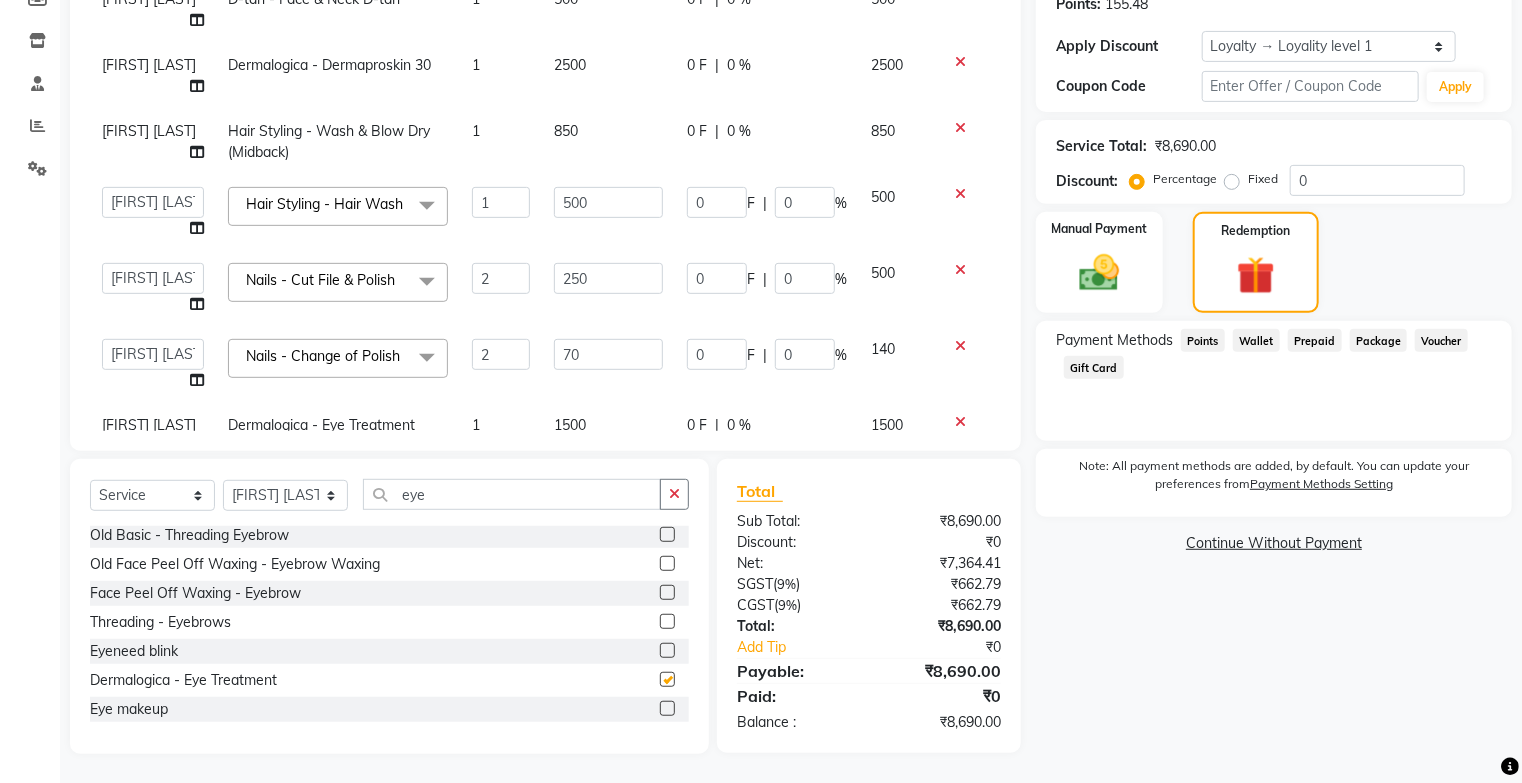 checkbox on "false" 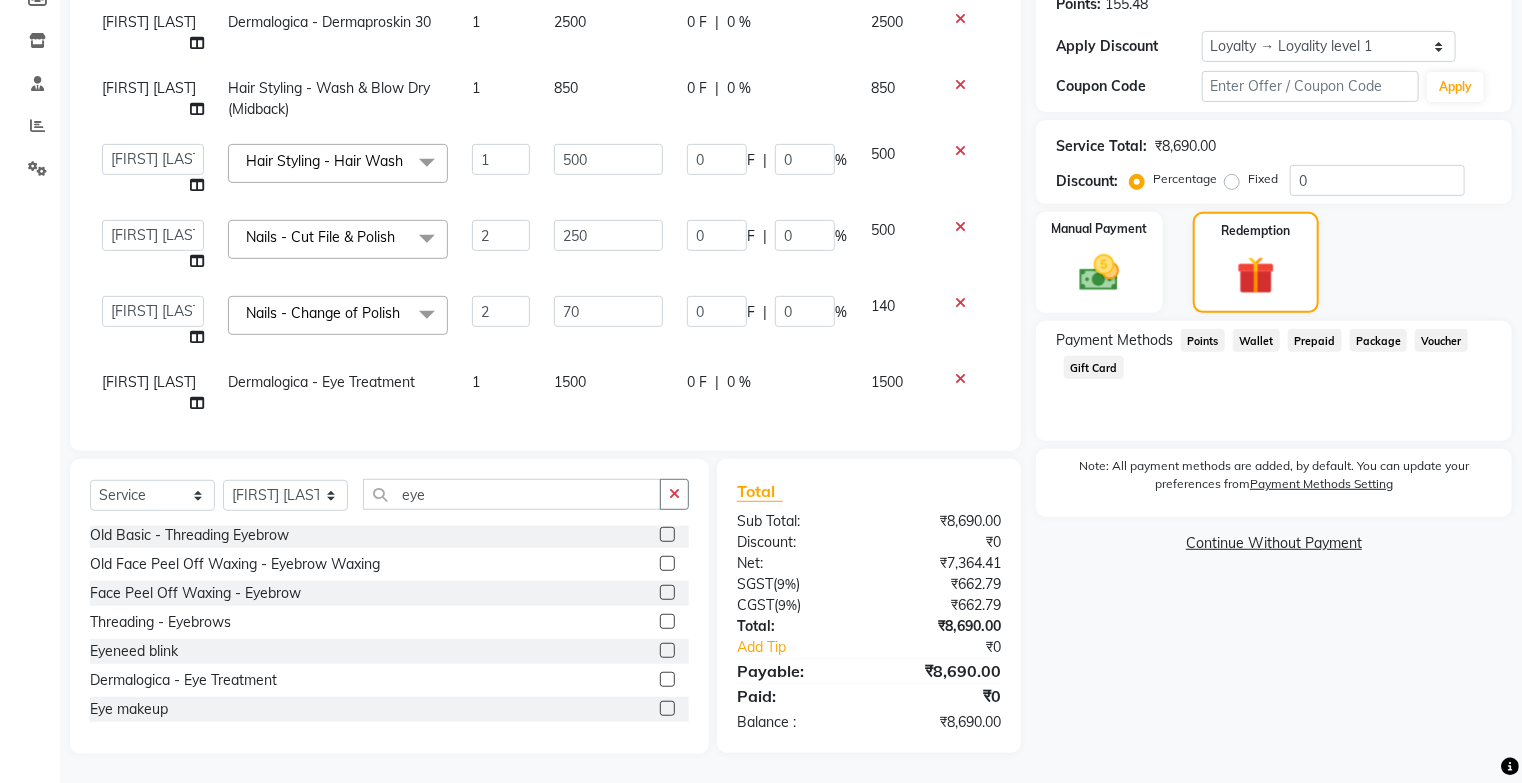 scroll, scrollTop: 252, scrollLeft: 0, axis: vertical 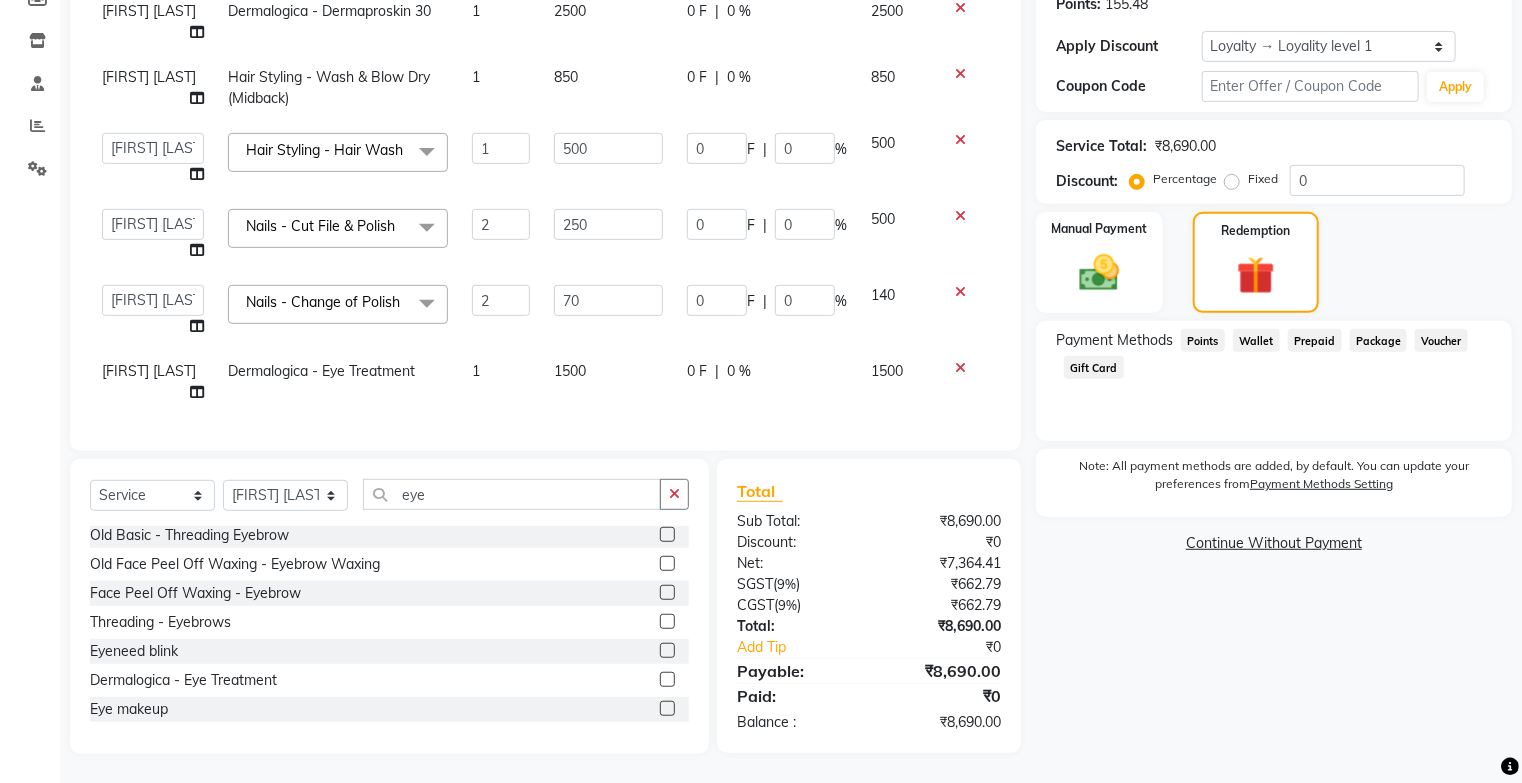 click on "0 F" 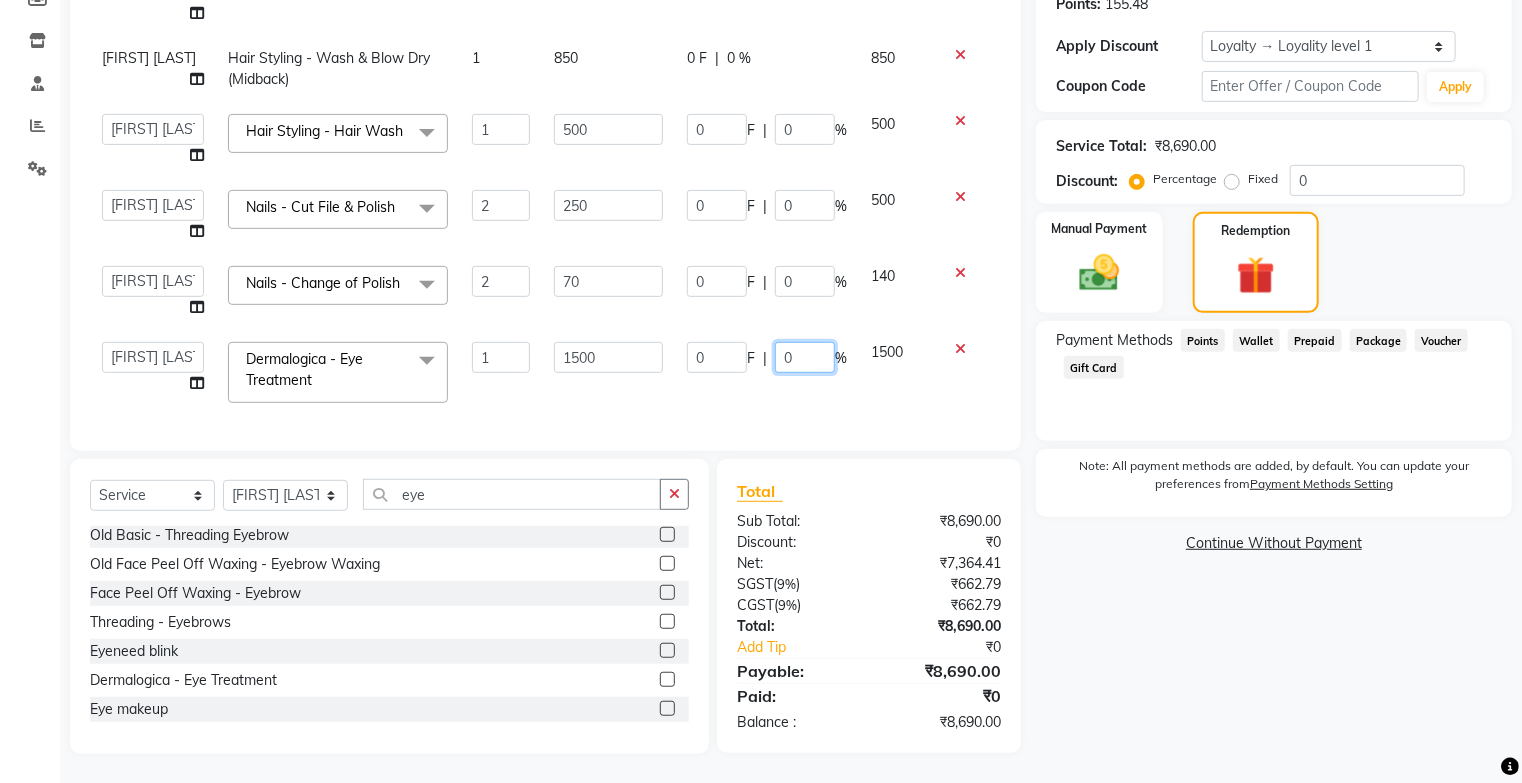 click on "0" 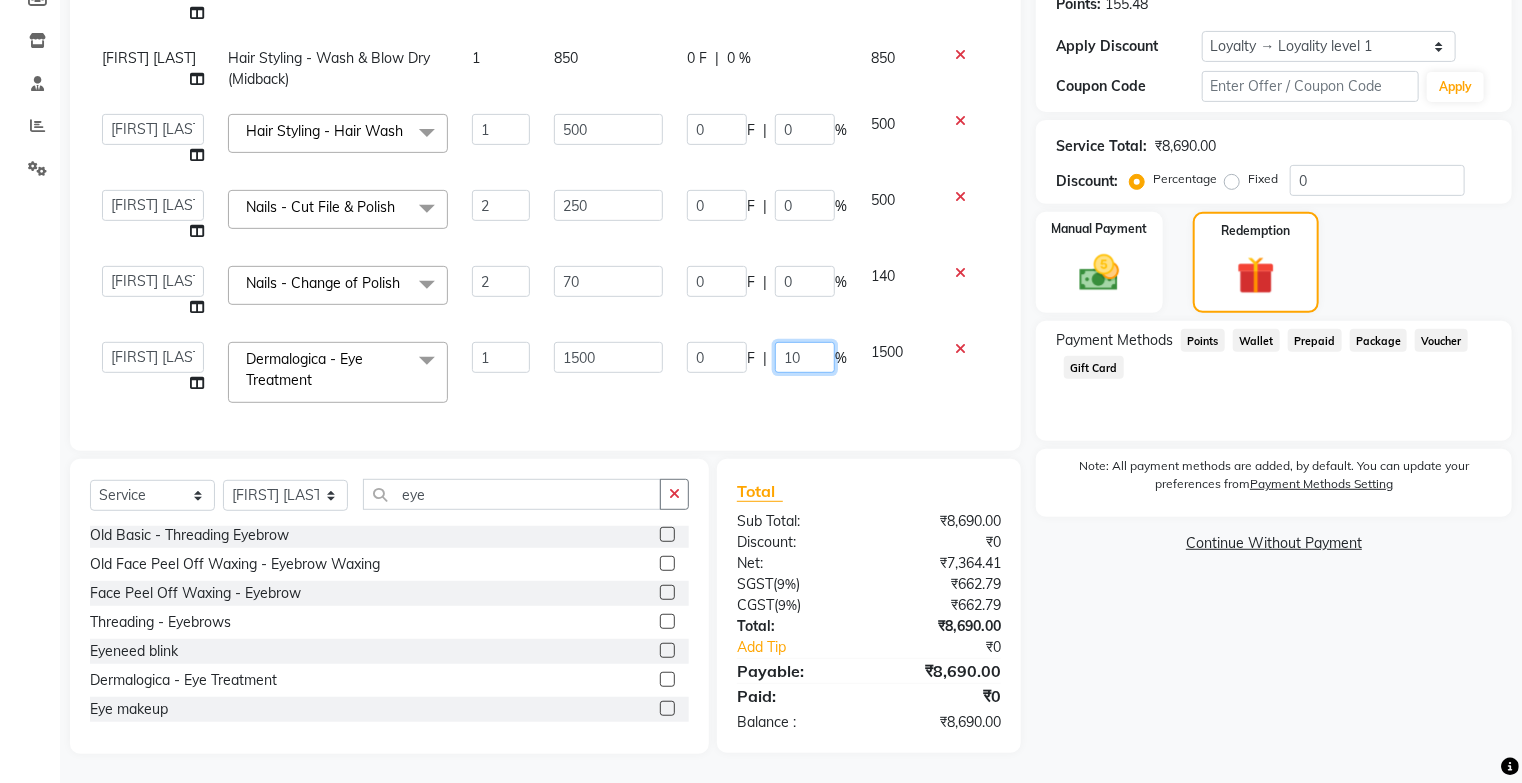 type on "100" 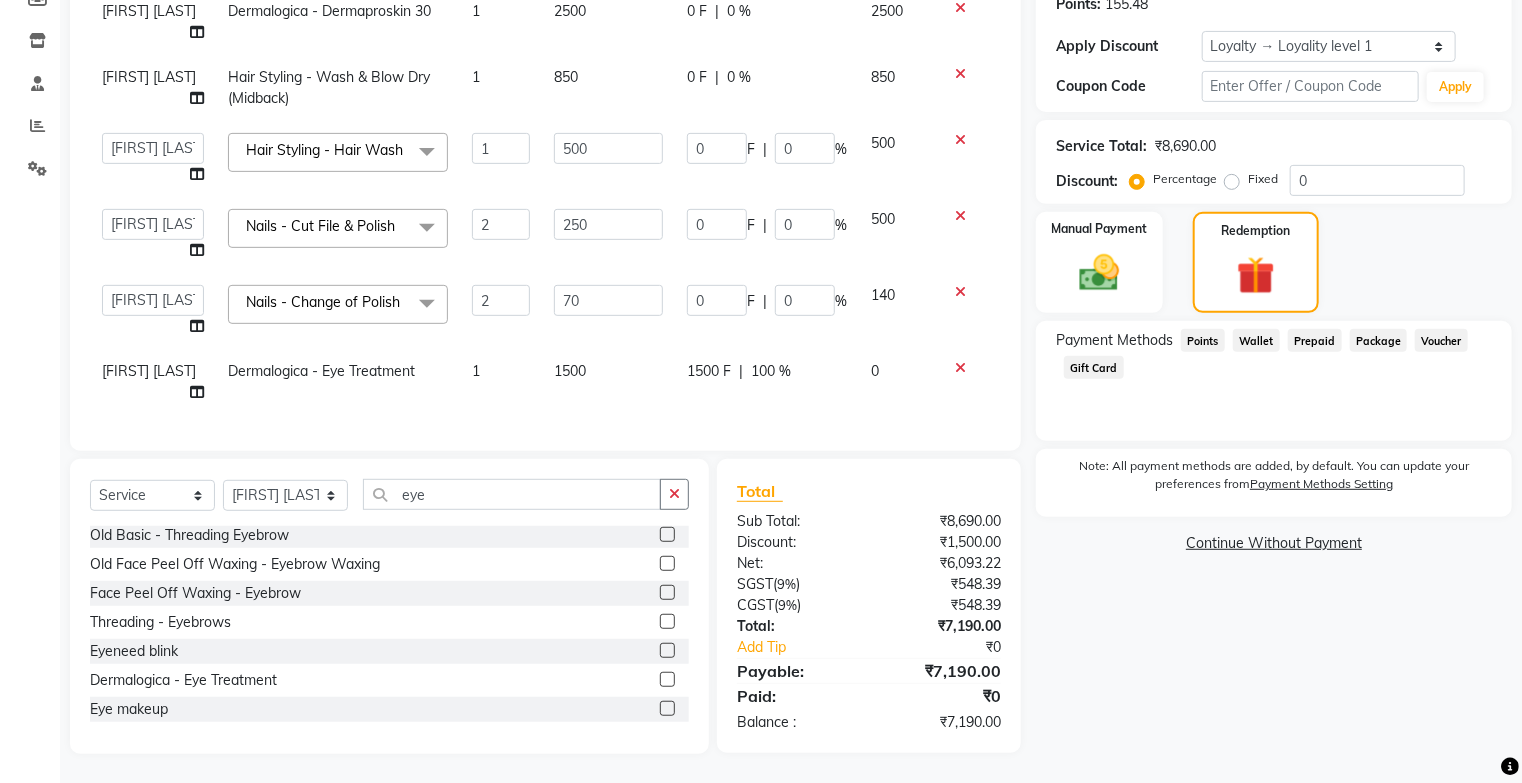 click on "1500 F | 100 %" 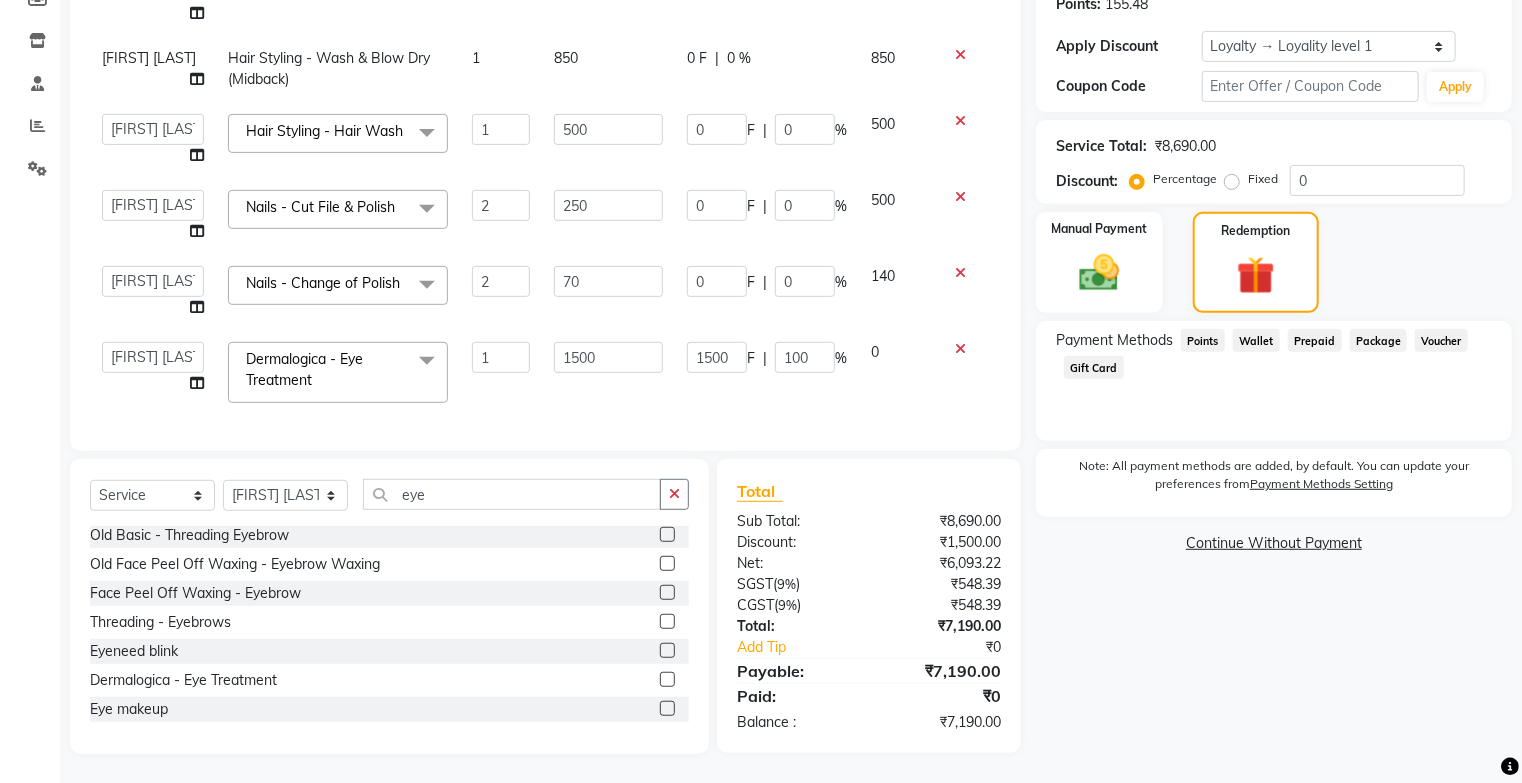 click on "Continue Without Payment" 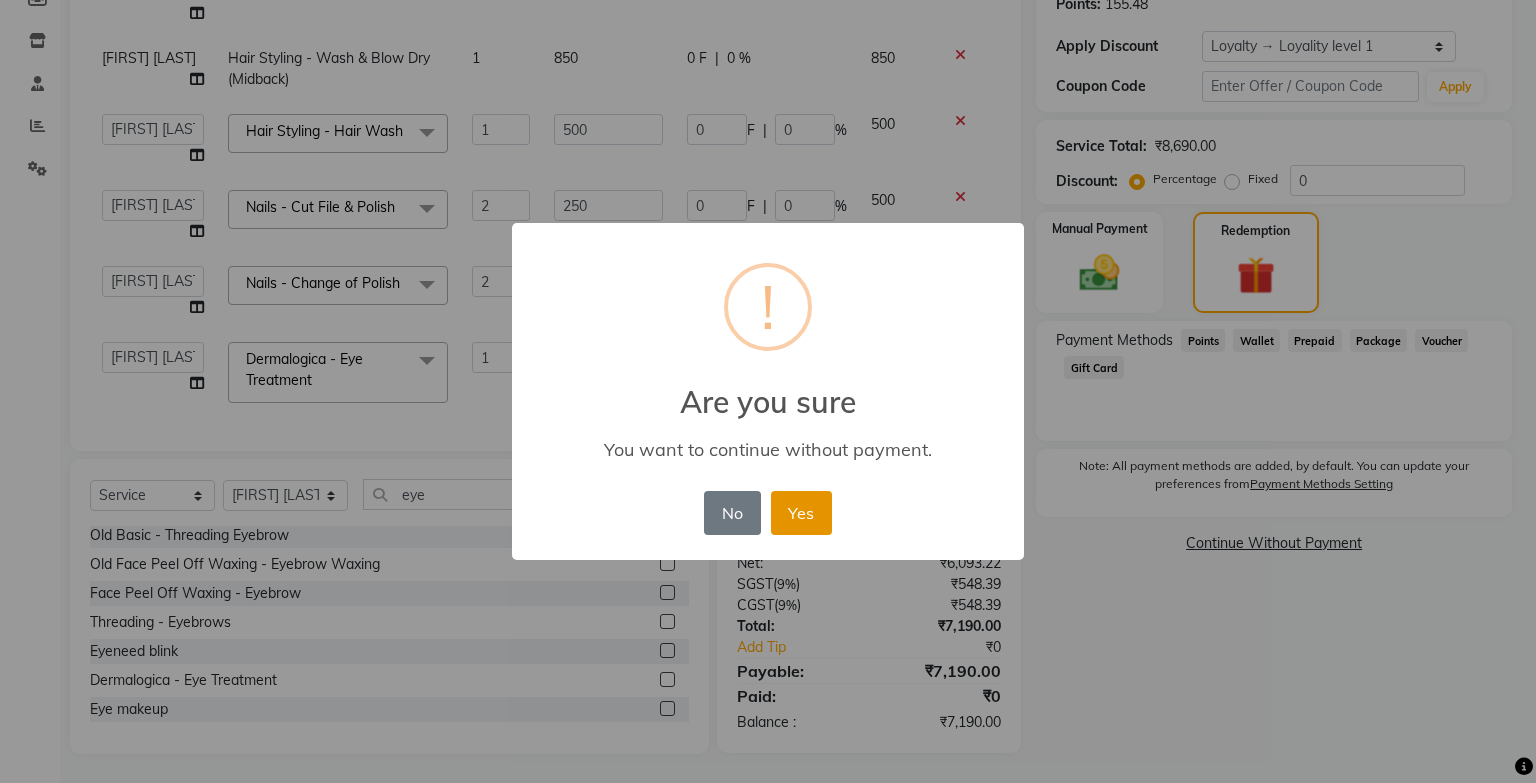 click on "Yes" at bounding box center [801, 513] 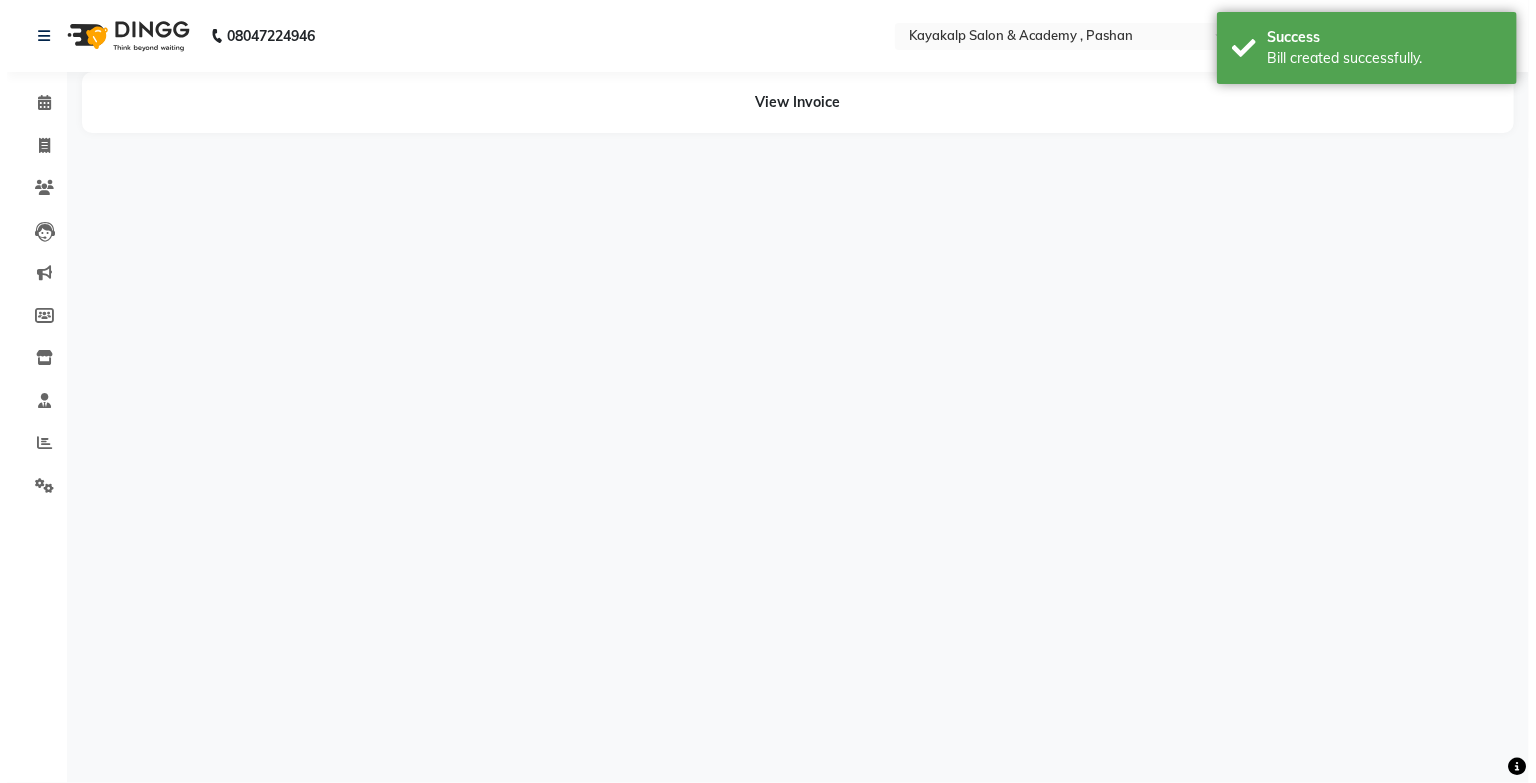 scroll, scrollTop: 0, scrollLeft: 0, axis: both 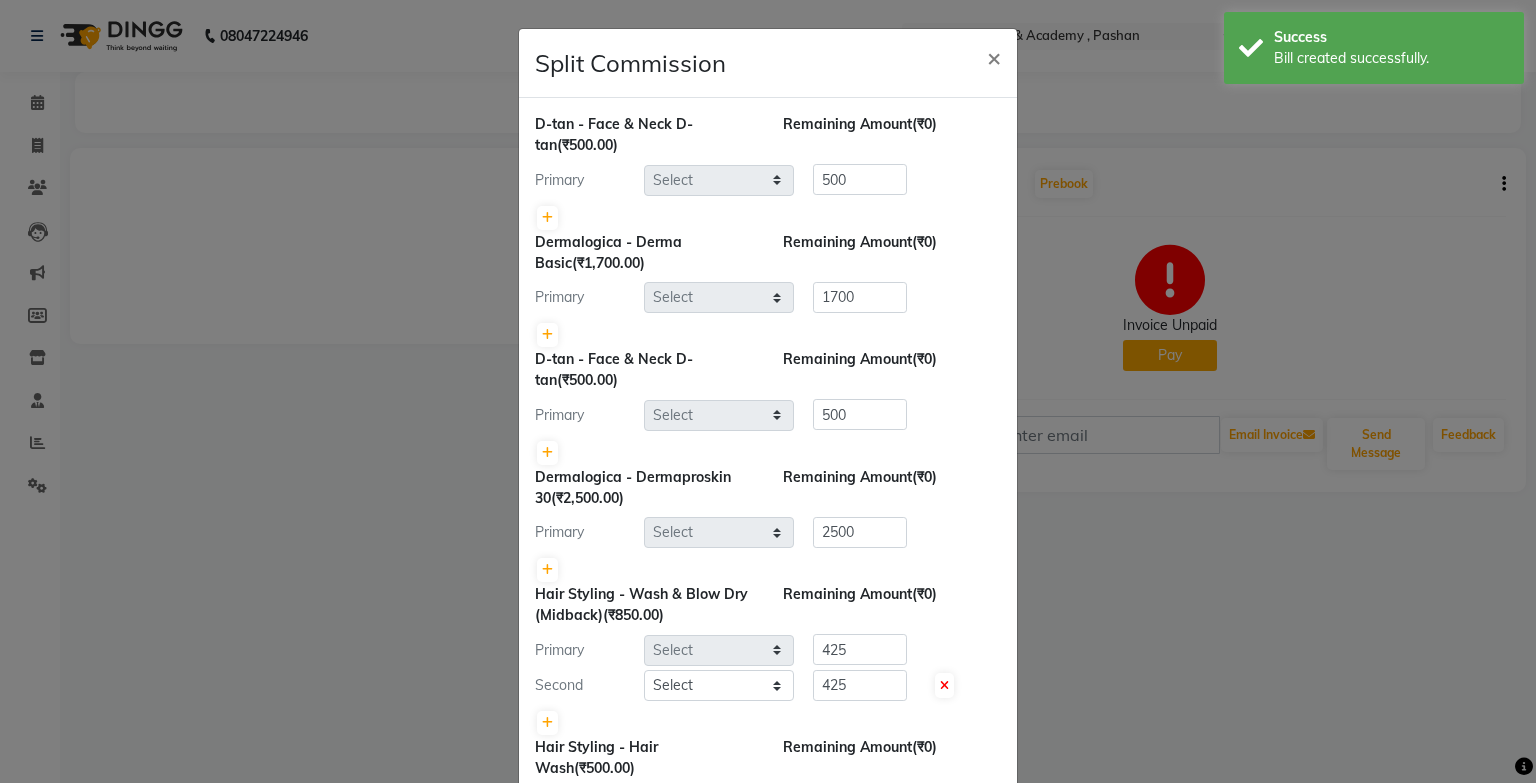 select on "29289" 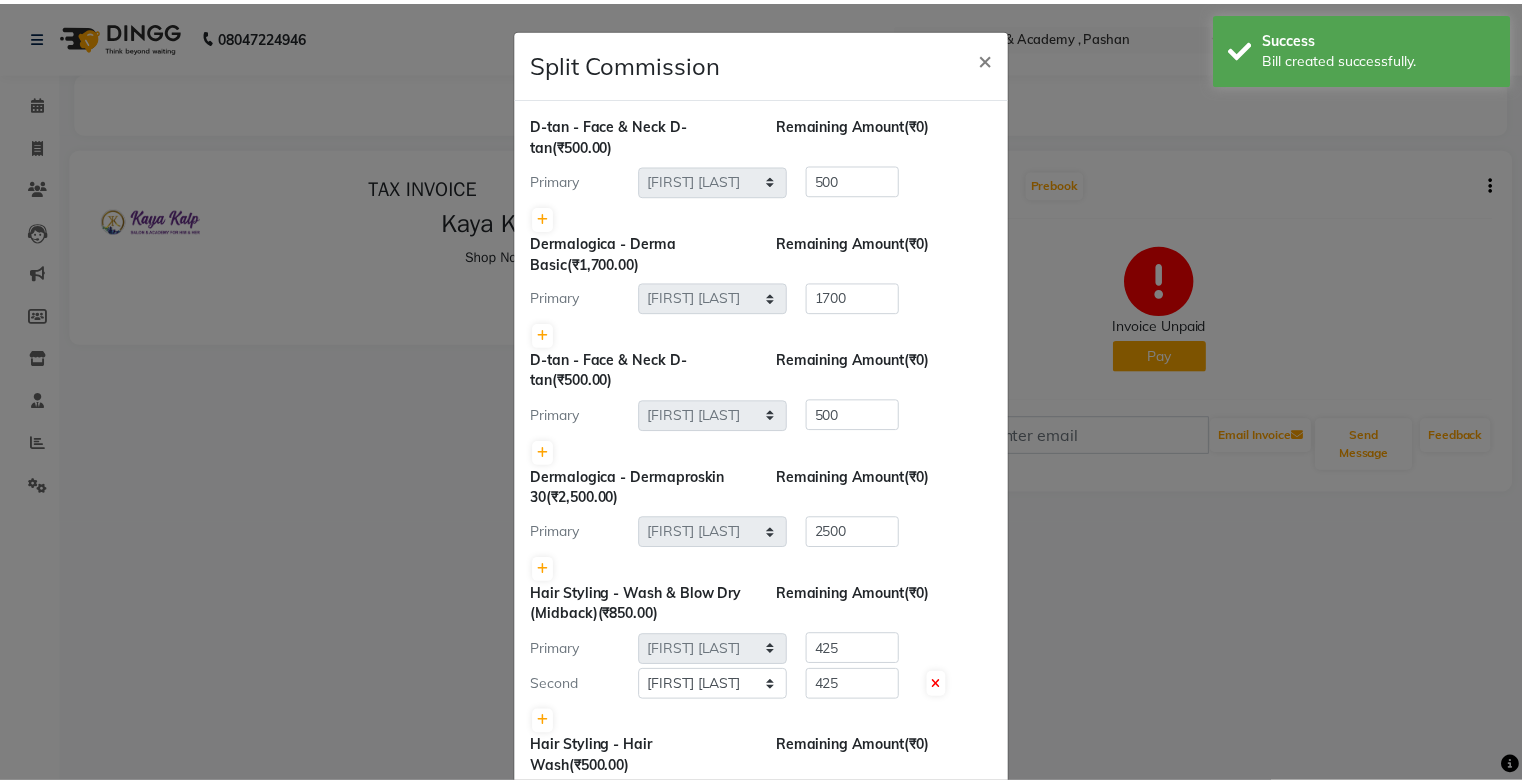 scroll, scrollTop: 0, scrollLeft: 0, axis: both 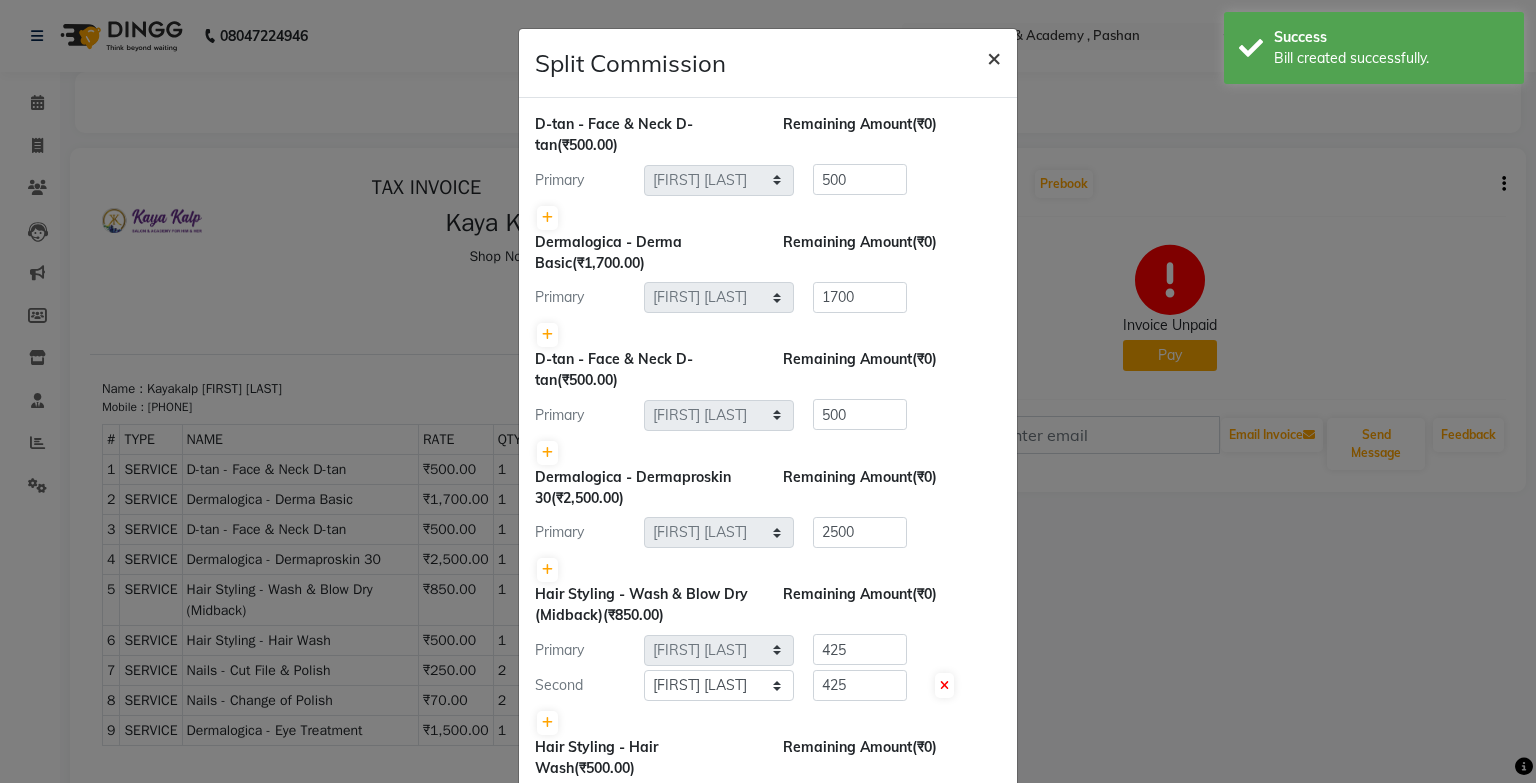 click on "×" 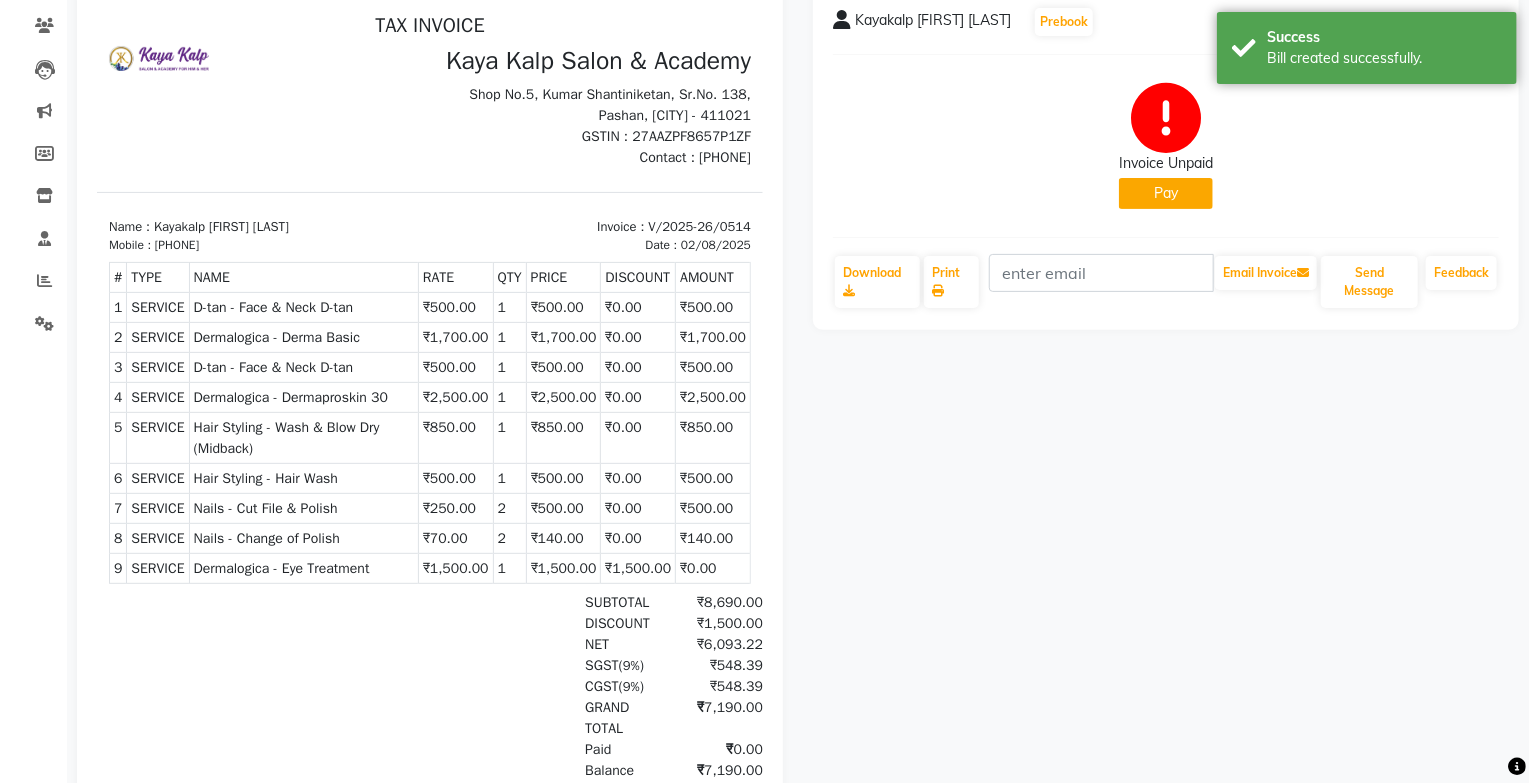 scroll, scrollTop: 0, scrollLeft: 0, axis: both 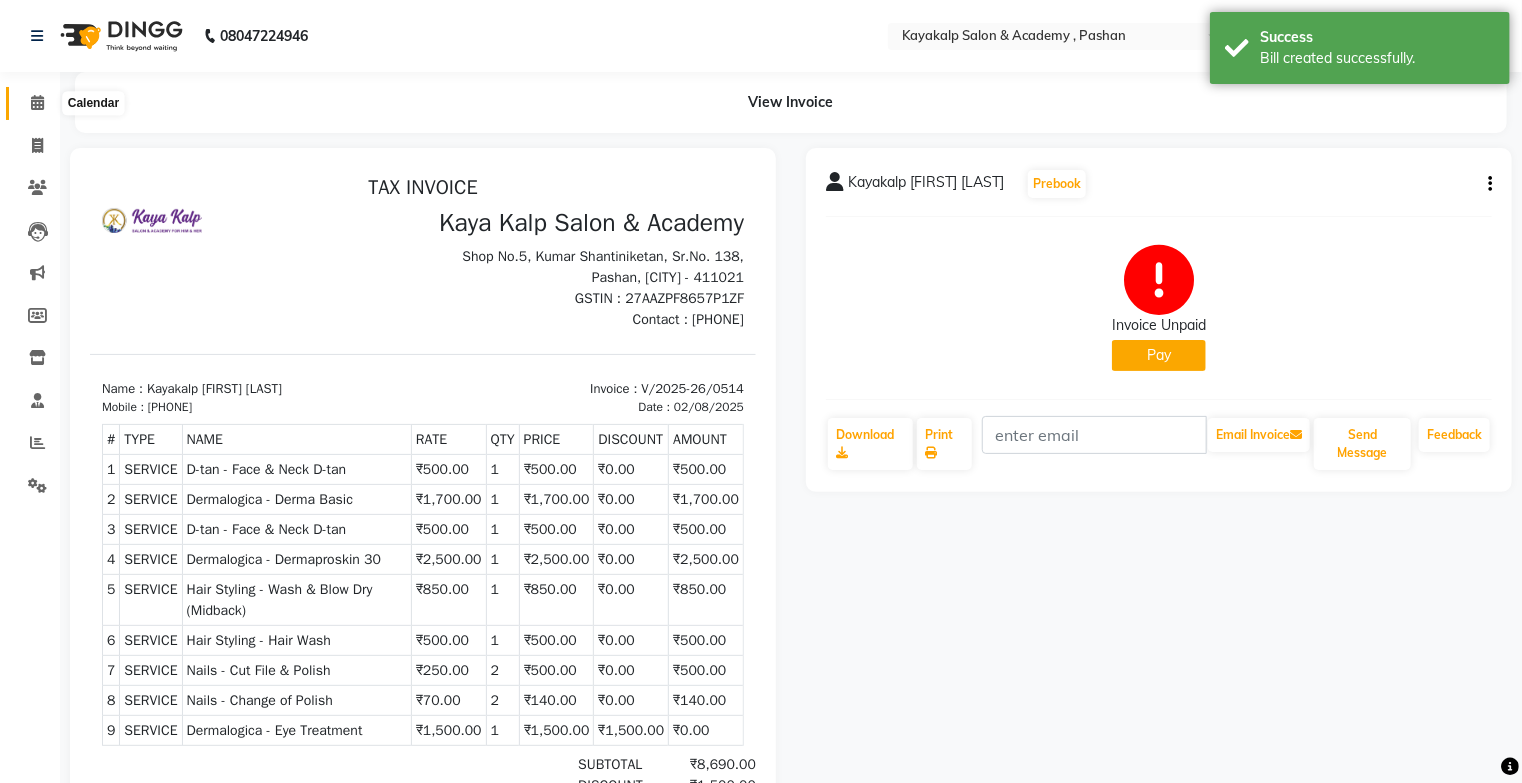 click 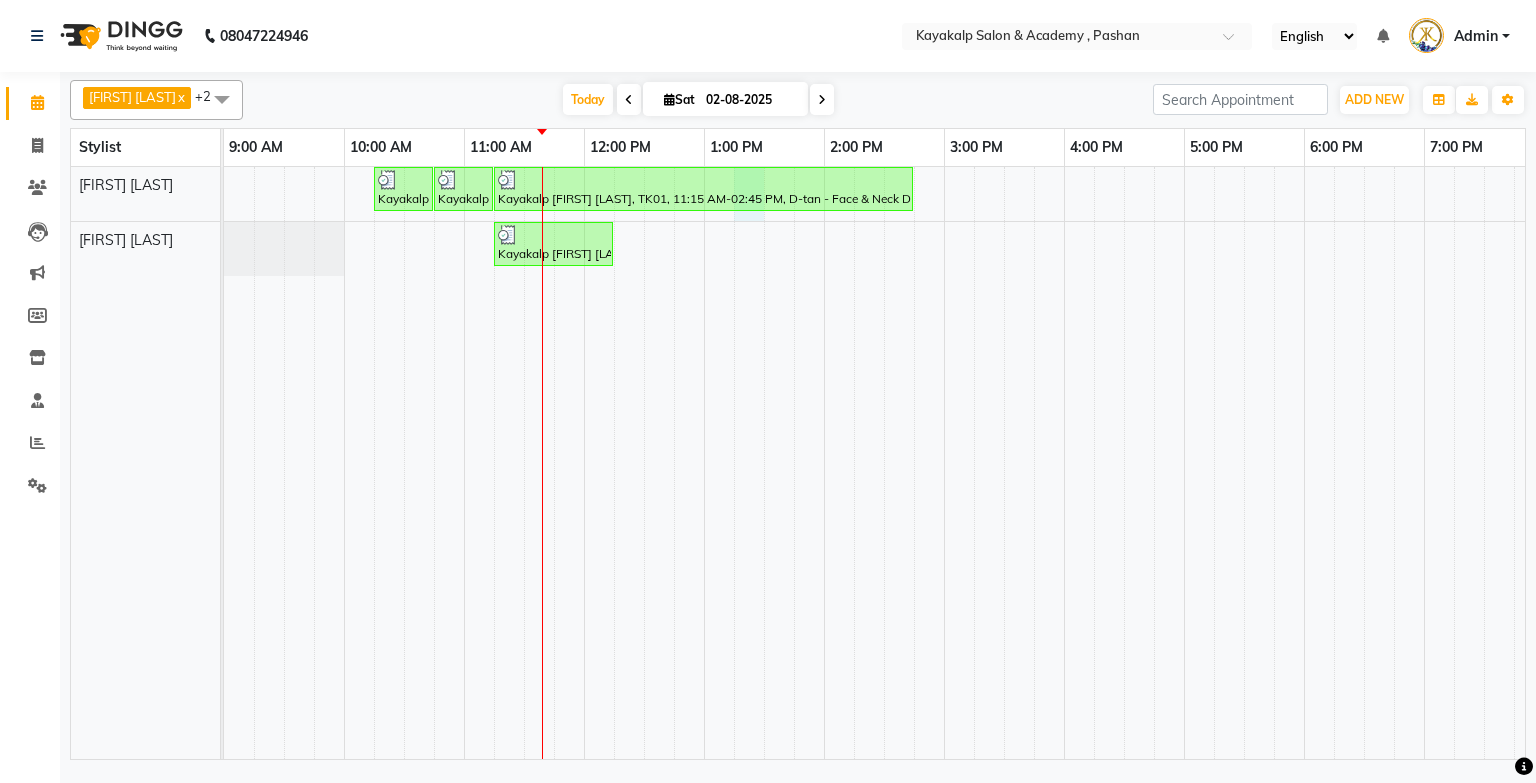 click on "Kayakalp [FIRST] [LAST], TK01, 10:15 AM-10:45 AM, D-tan - Face & Neck D-tan     Kayakalp [FIRST] [LAST], TK01, 10:45 AM-11:15 AM, D-tan - Face & Neck D-tan     Kayakalp [FIRST] [LAST], TK01, 11:15 AM-02:45 PM, D-tan - Face & Neck D-tan,Dermalogica - Derma Basic,D-tan - Face & Neck D-tan,Dermalogica - Dermaproskin 30,Hair Styling - Wash & Blow Dry (Midback),Dermalogica - Eye Treatment     Kayakalp [FIRST] [LAST], TK01, 11:15 AM-12:15 PM, Hair Styling - Hair Wash,Nails - Cut File & Polish,Nails - Change of Polish" at bounding box center (944, 463) 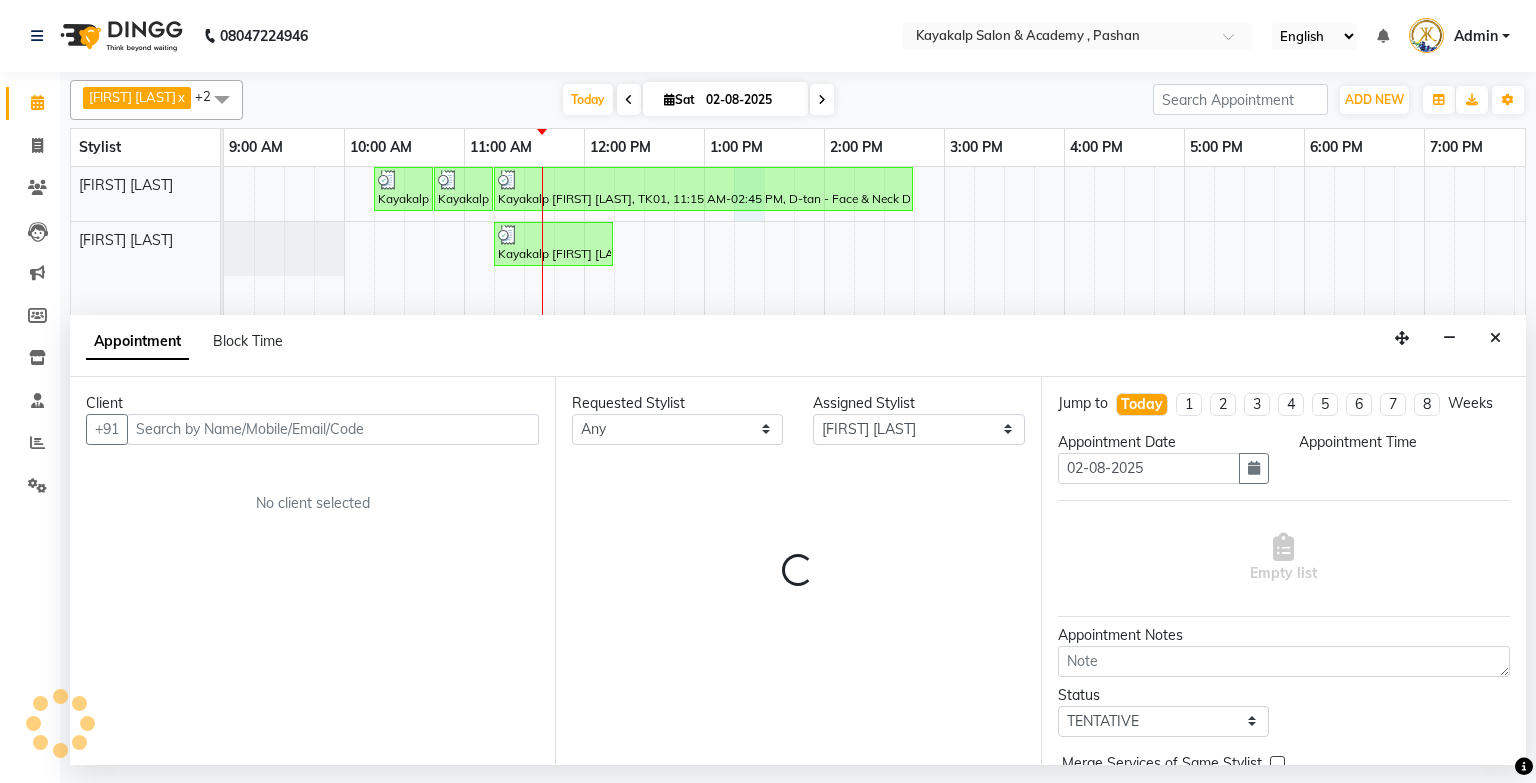 select on "795" 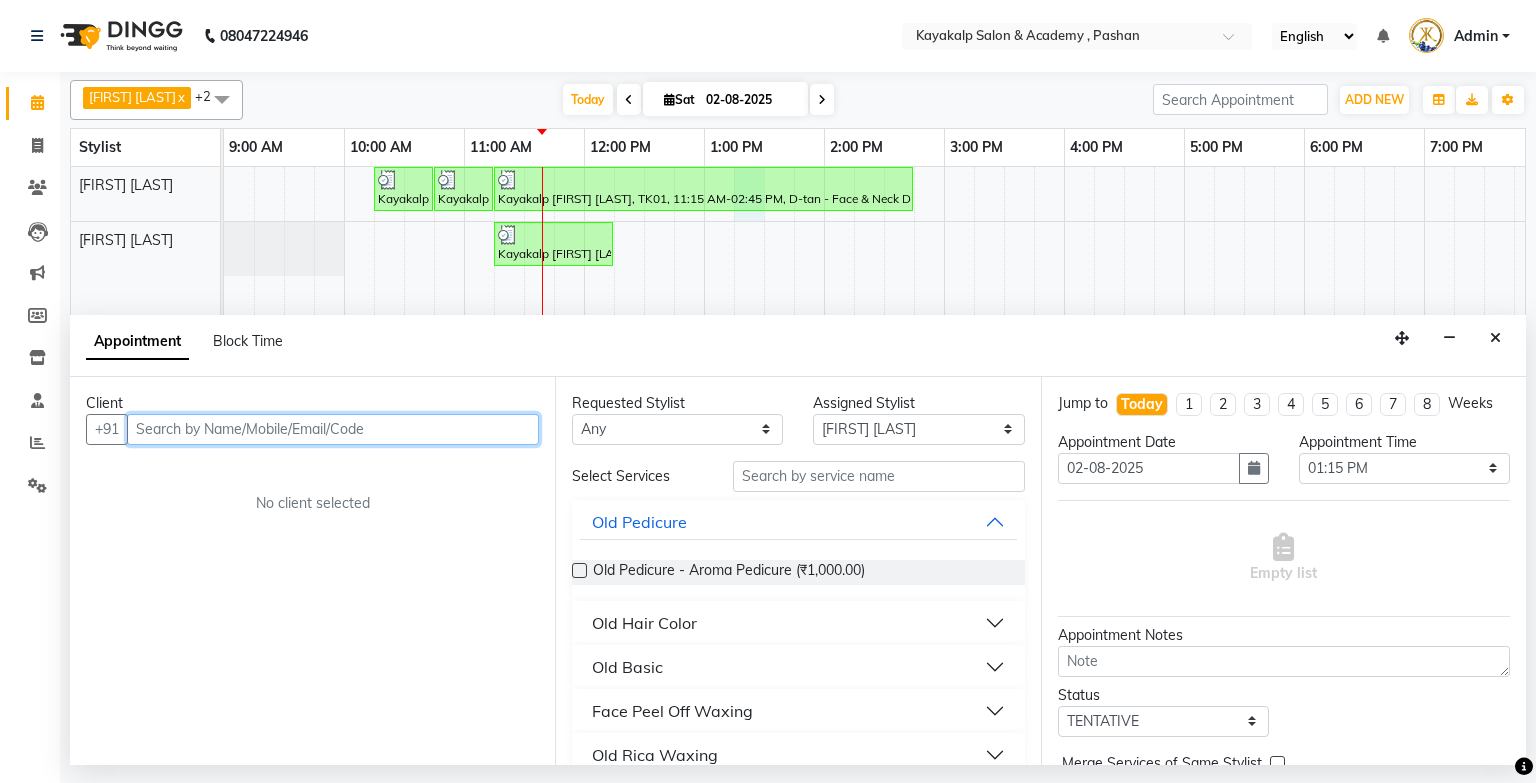 click at bounding box center (333, 429) 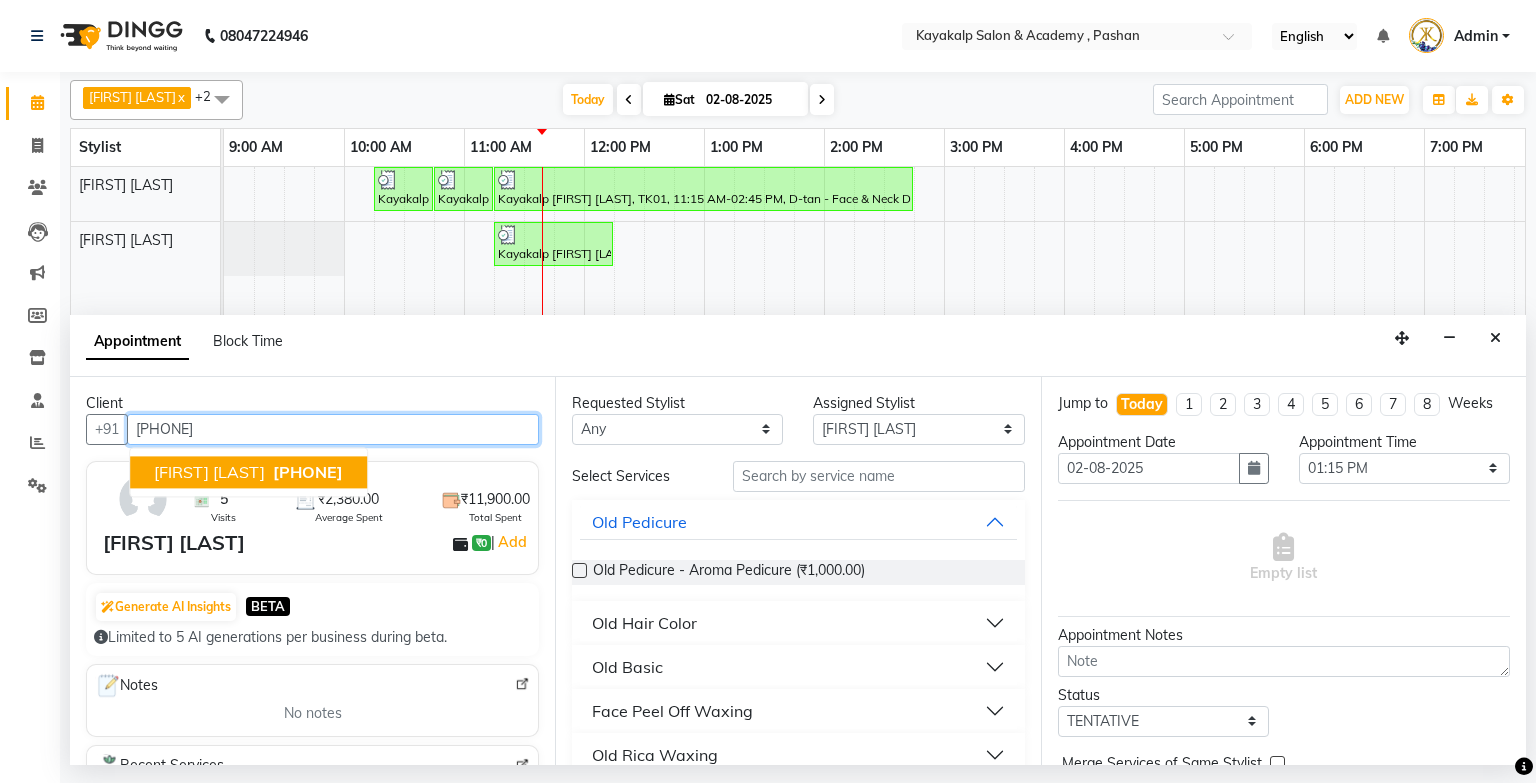 click on "[FIRST] [LAST]" at bounding box center (209, 472) 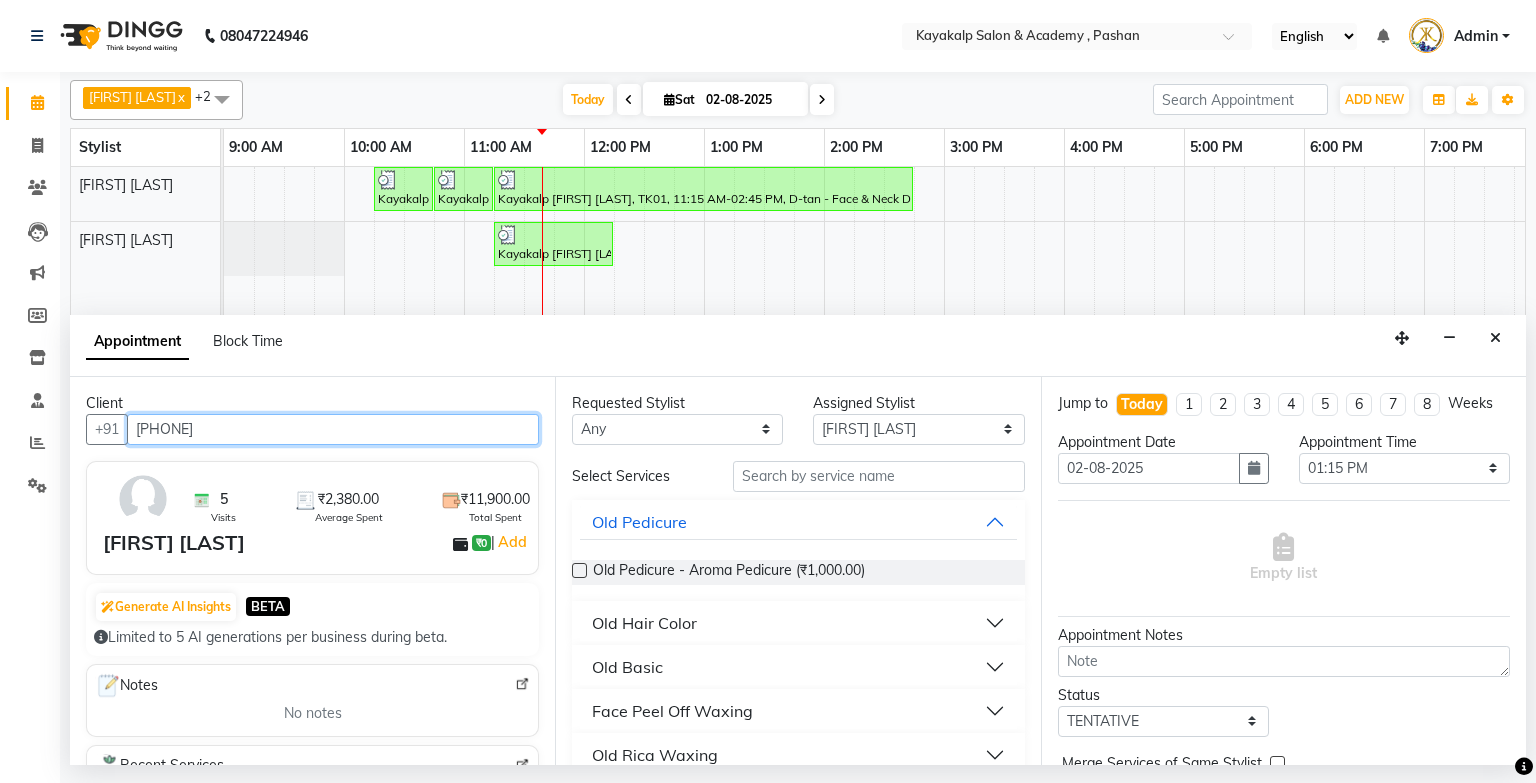type on "[PHONE]" 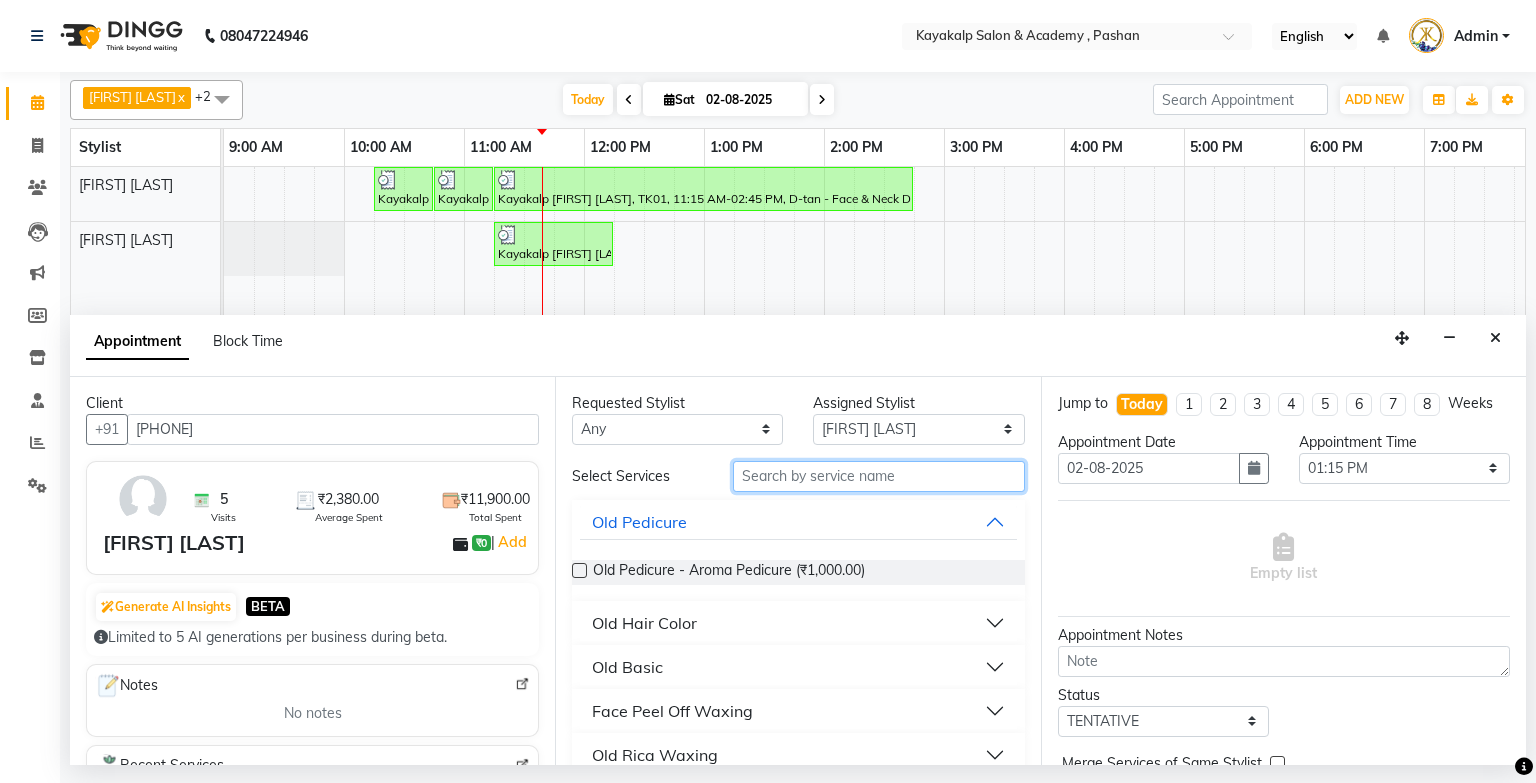 click at bounding box center [879, 476] 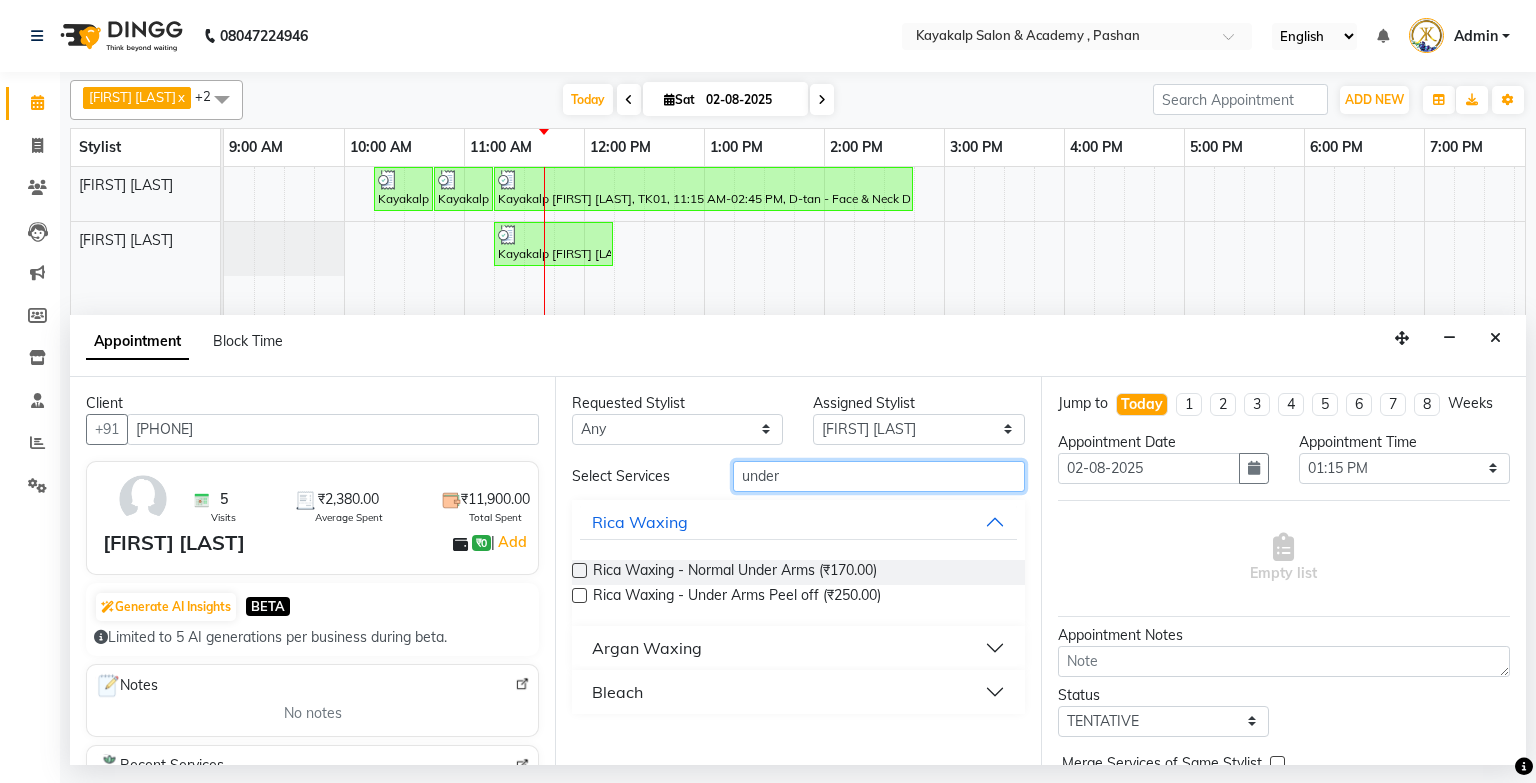 type on "under" 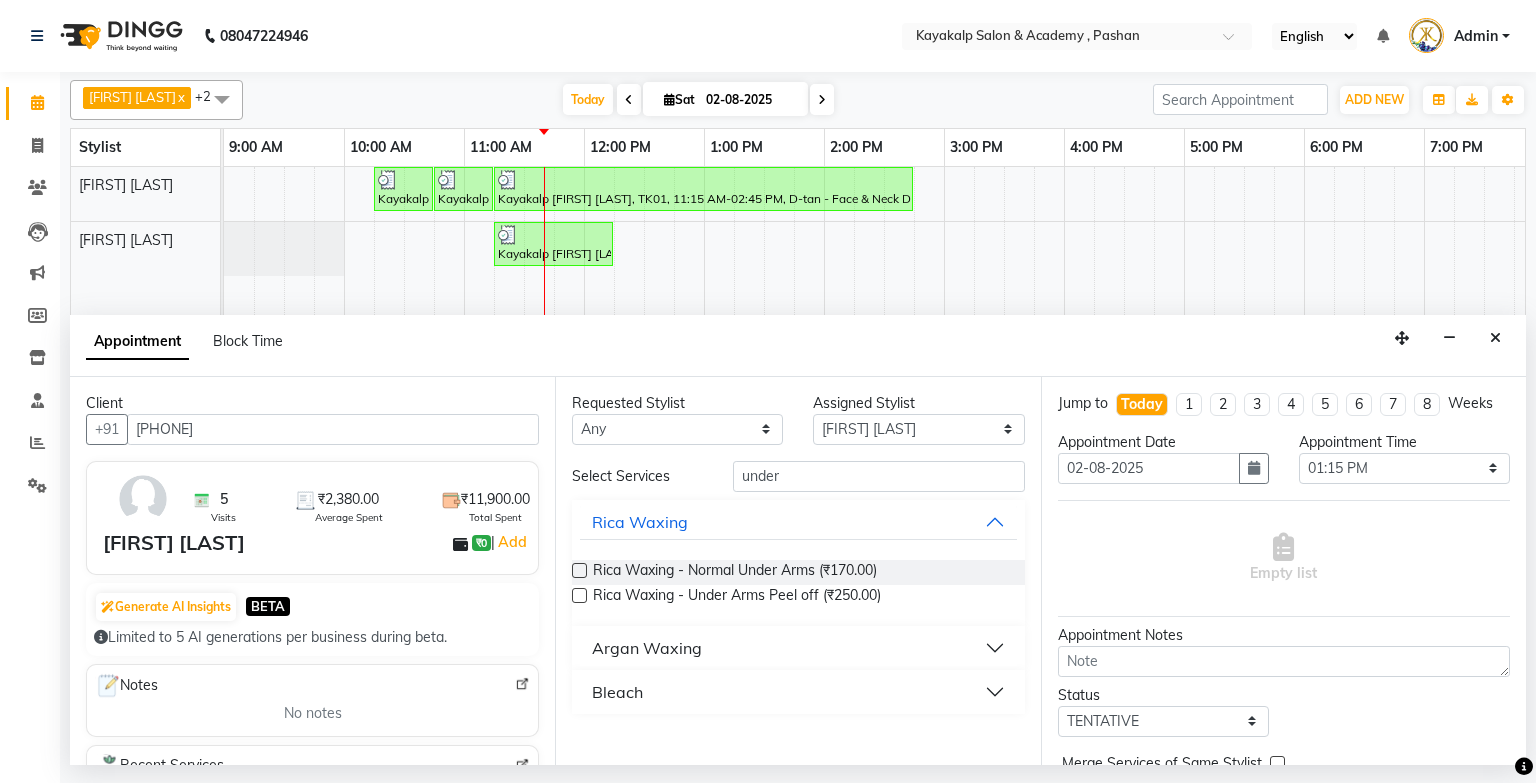 click at bounding box center (579, 595) 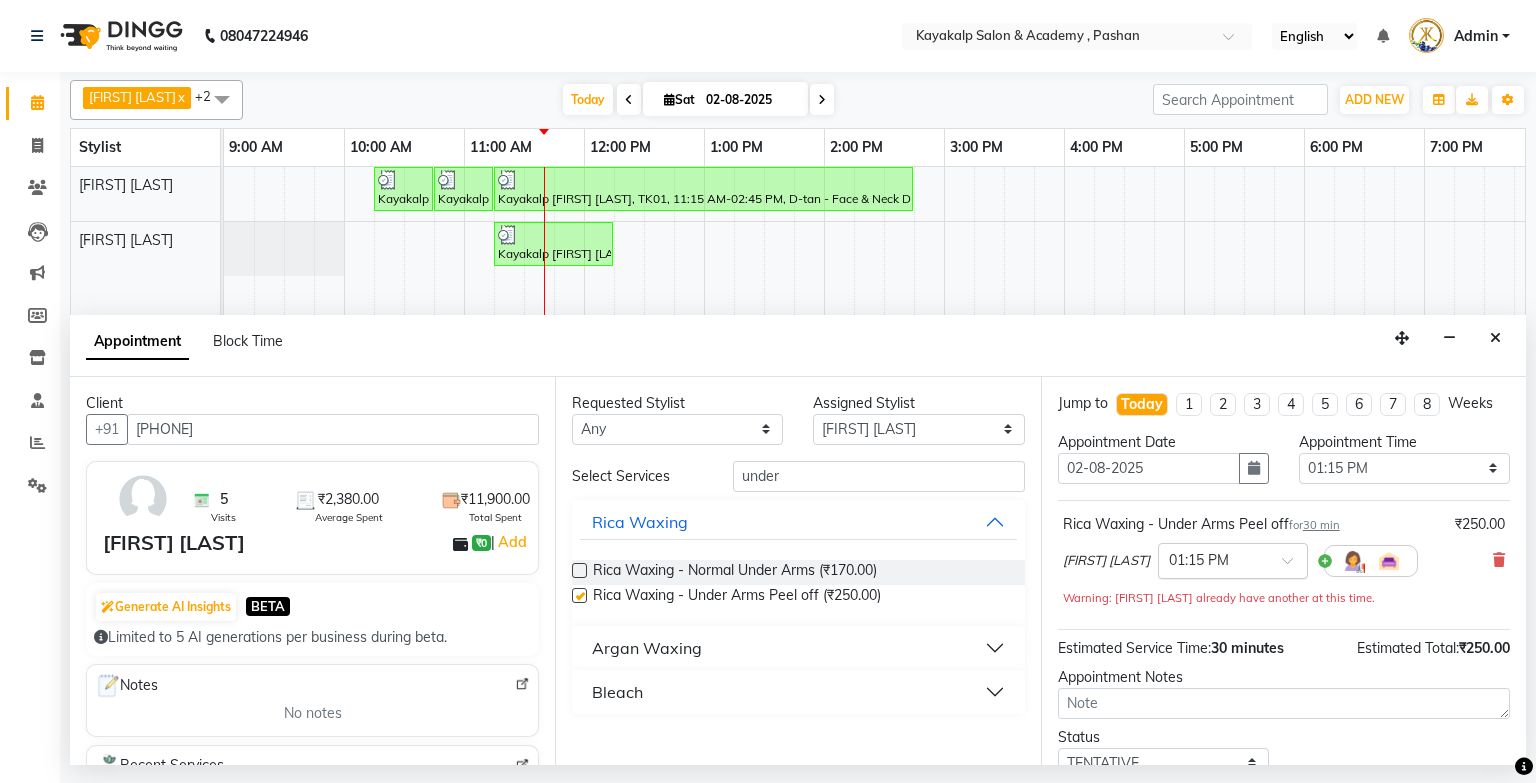 checkbox on "false" 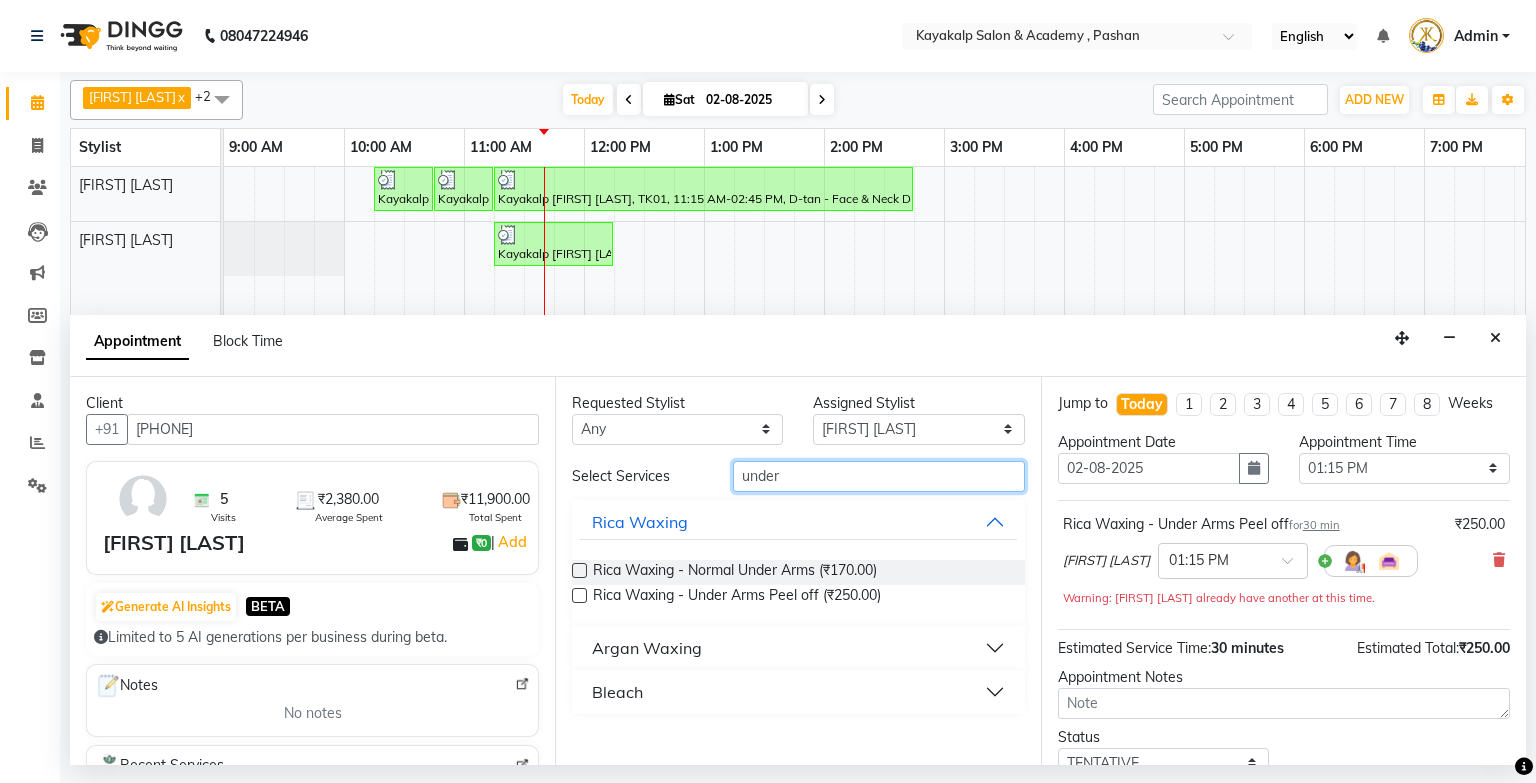 click on "under" at bounding box center (879, 476) 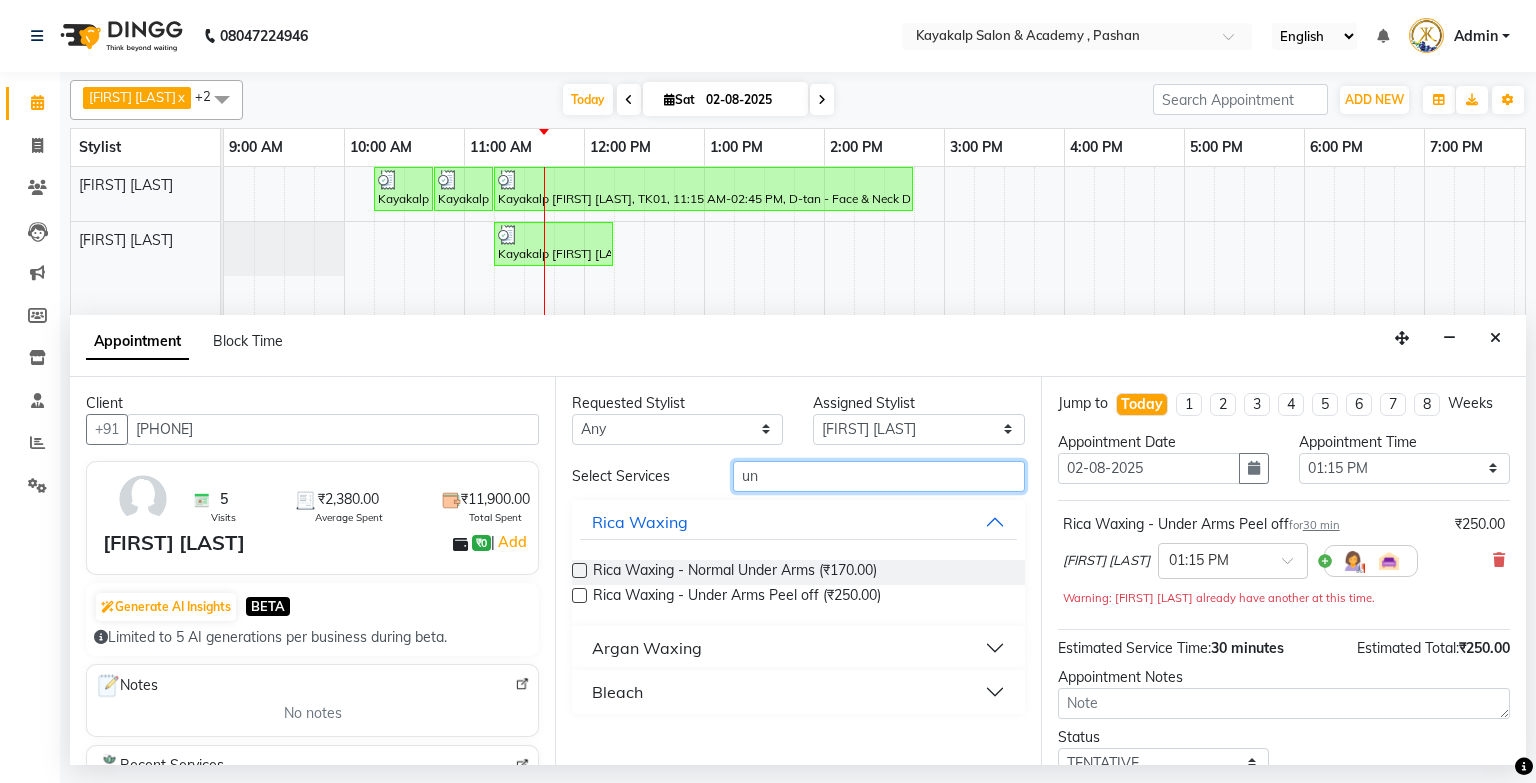 type on "u" 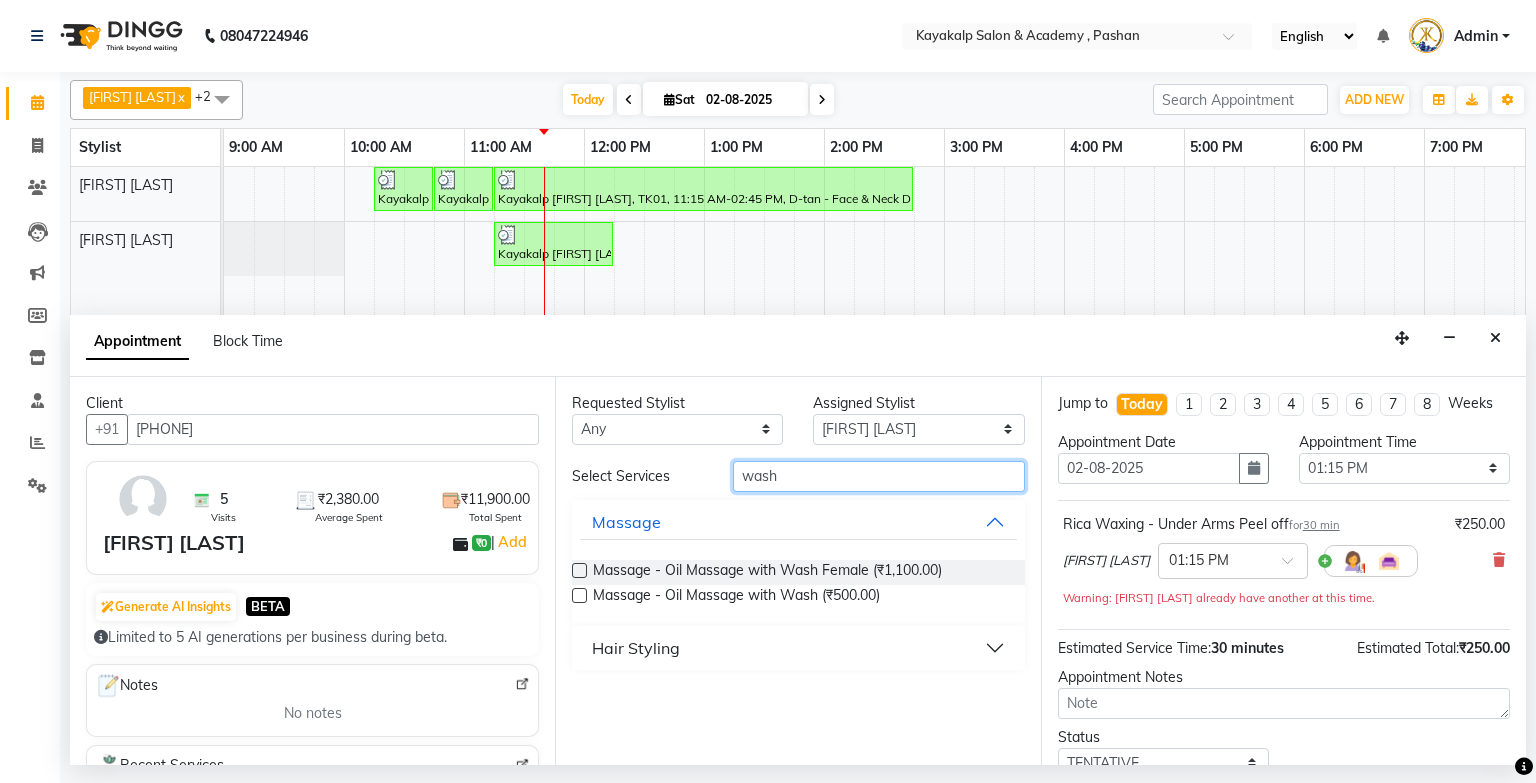type on "wash" 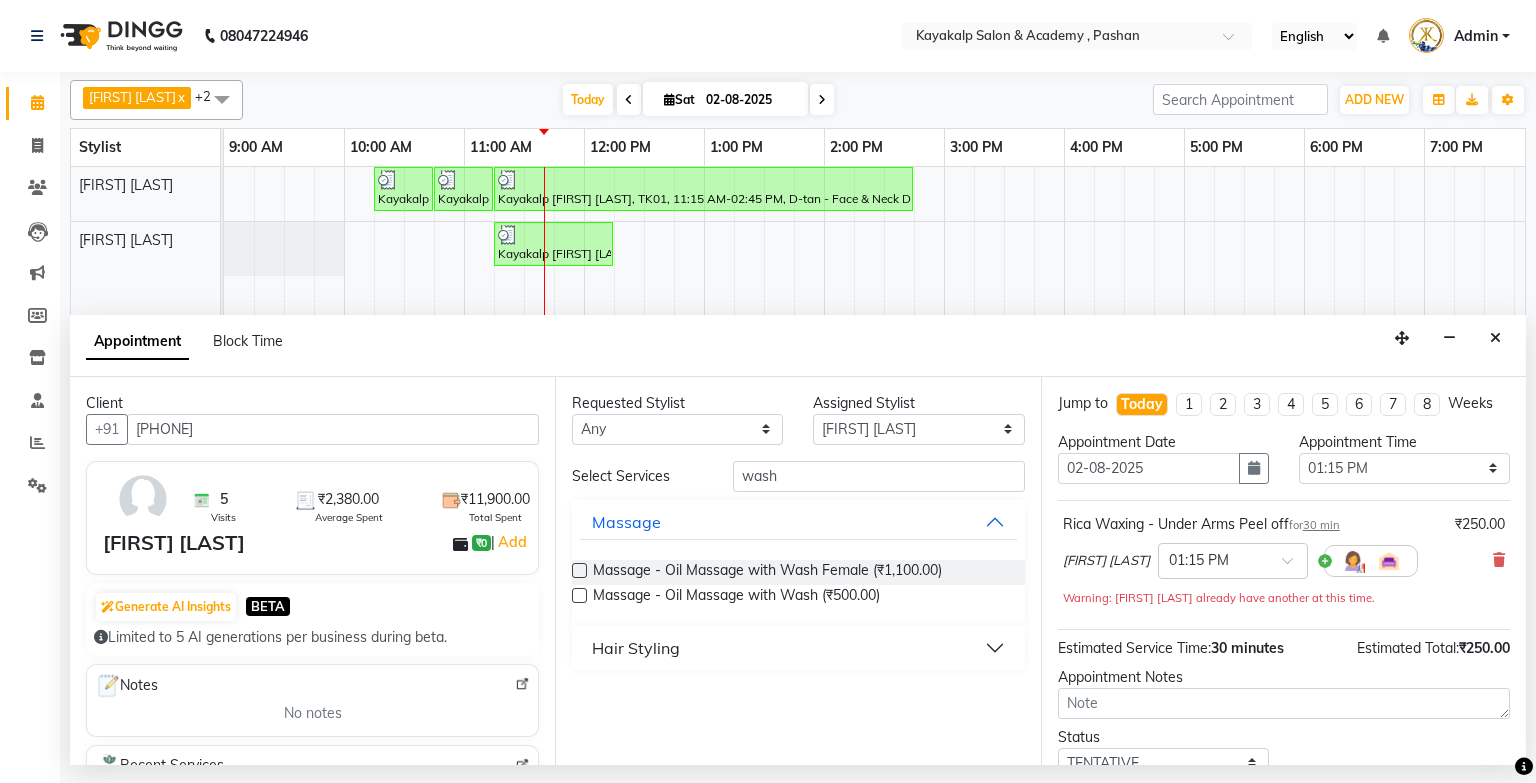 click on "Hair Styling" at bounding box center (636, 648) 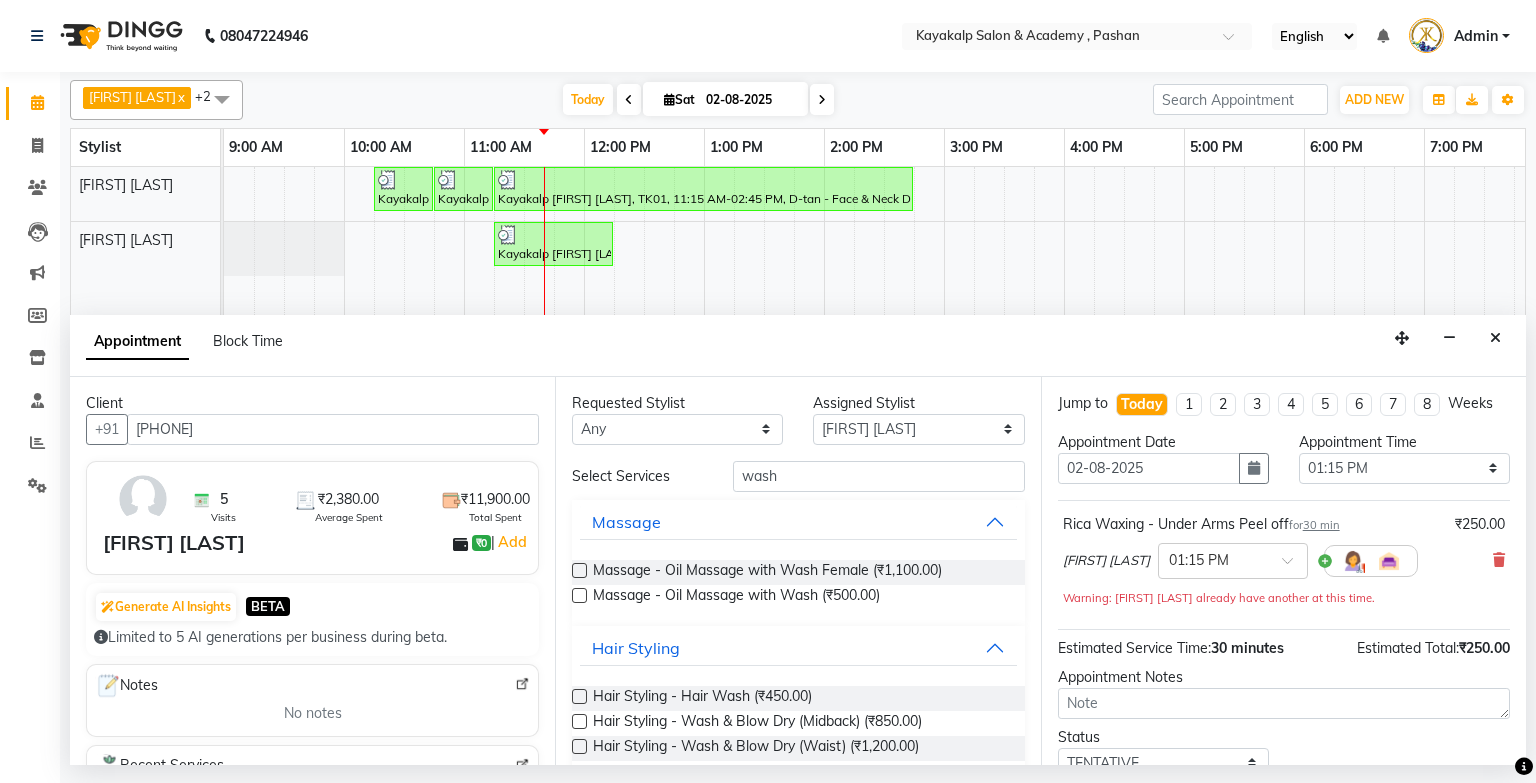 click at bounding box center (579, 696) 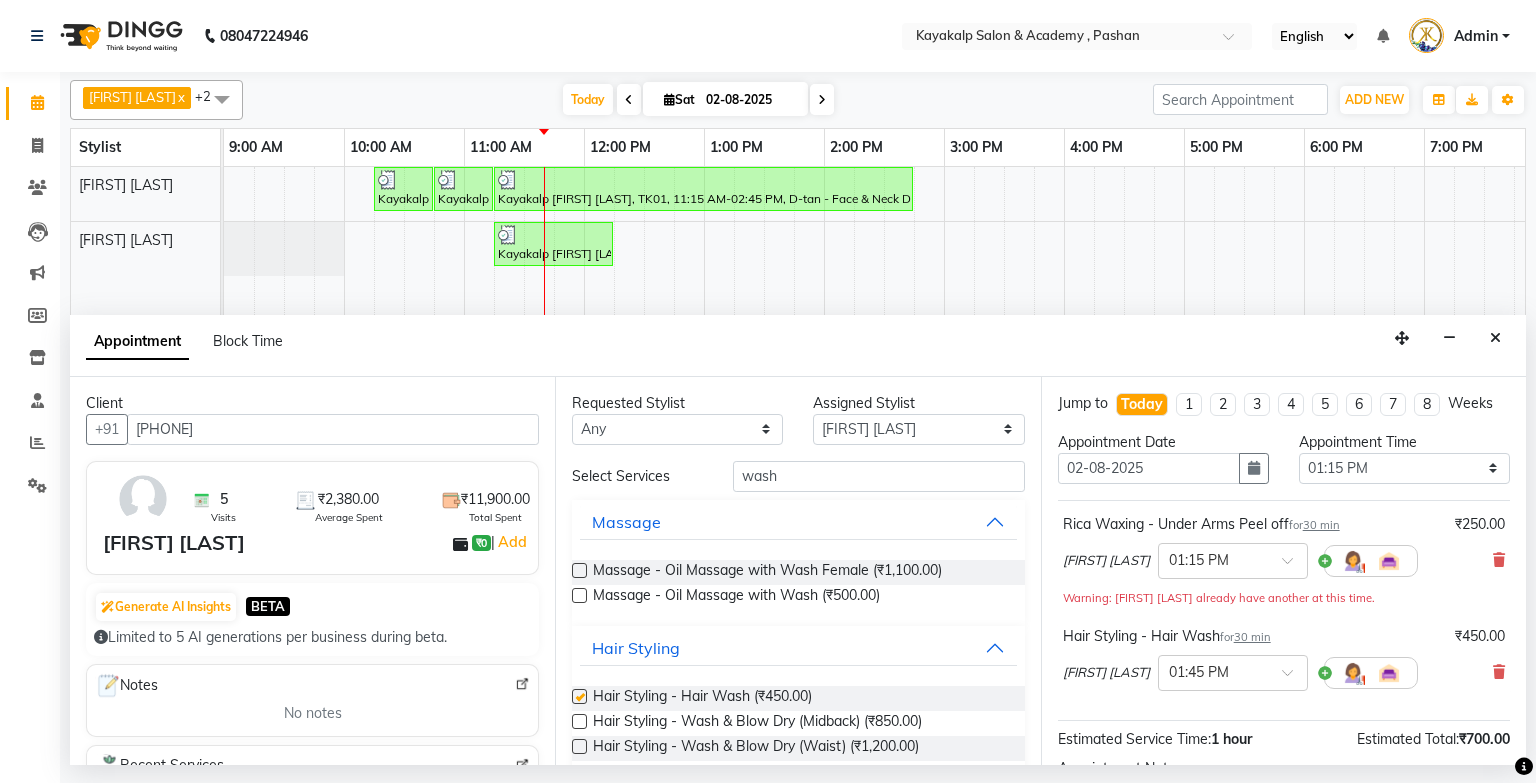 checkbox on "false" 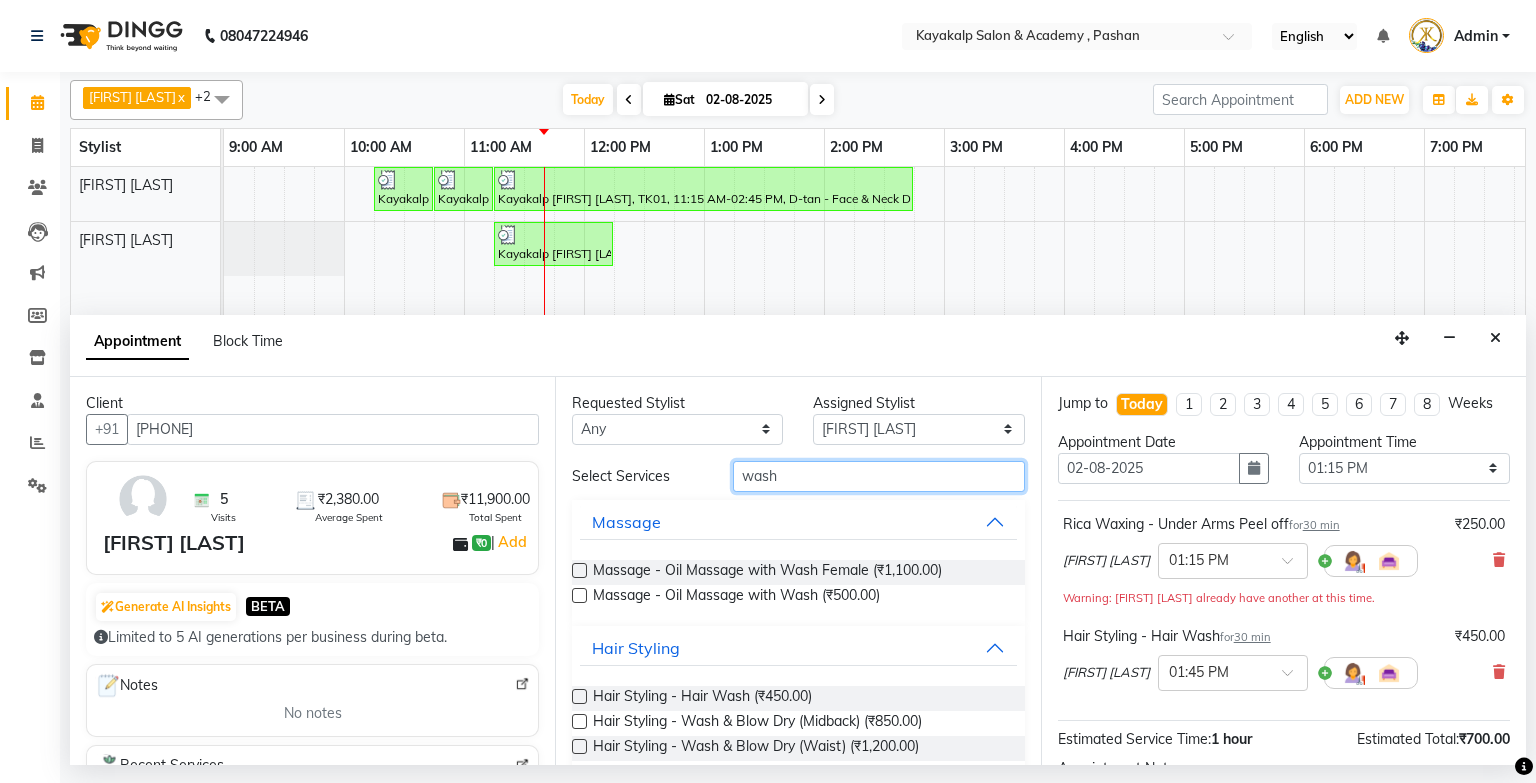 click on "wash" at bounding box center [879, 476] 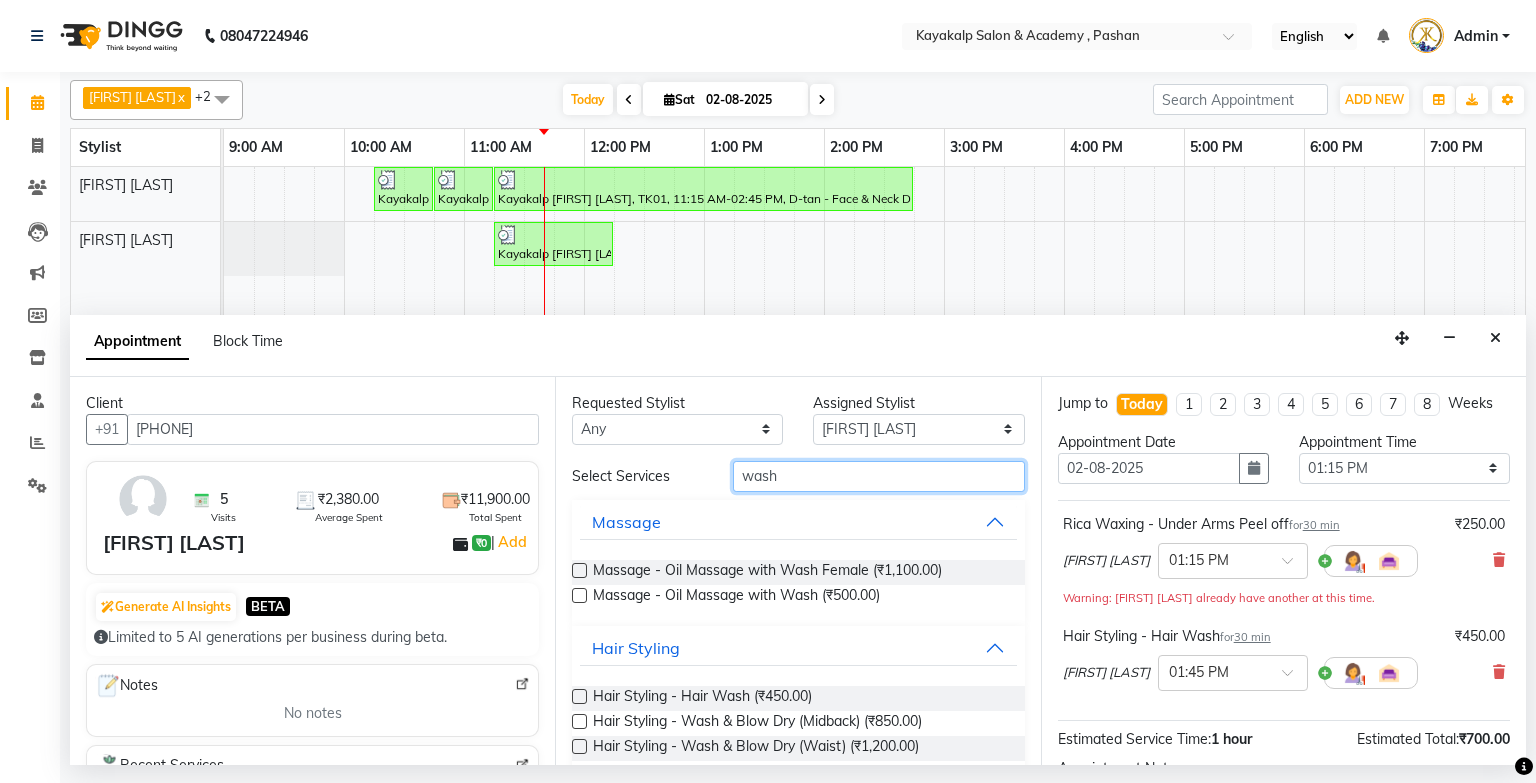 click on "wash" at bounding box center [879, 476] 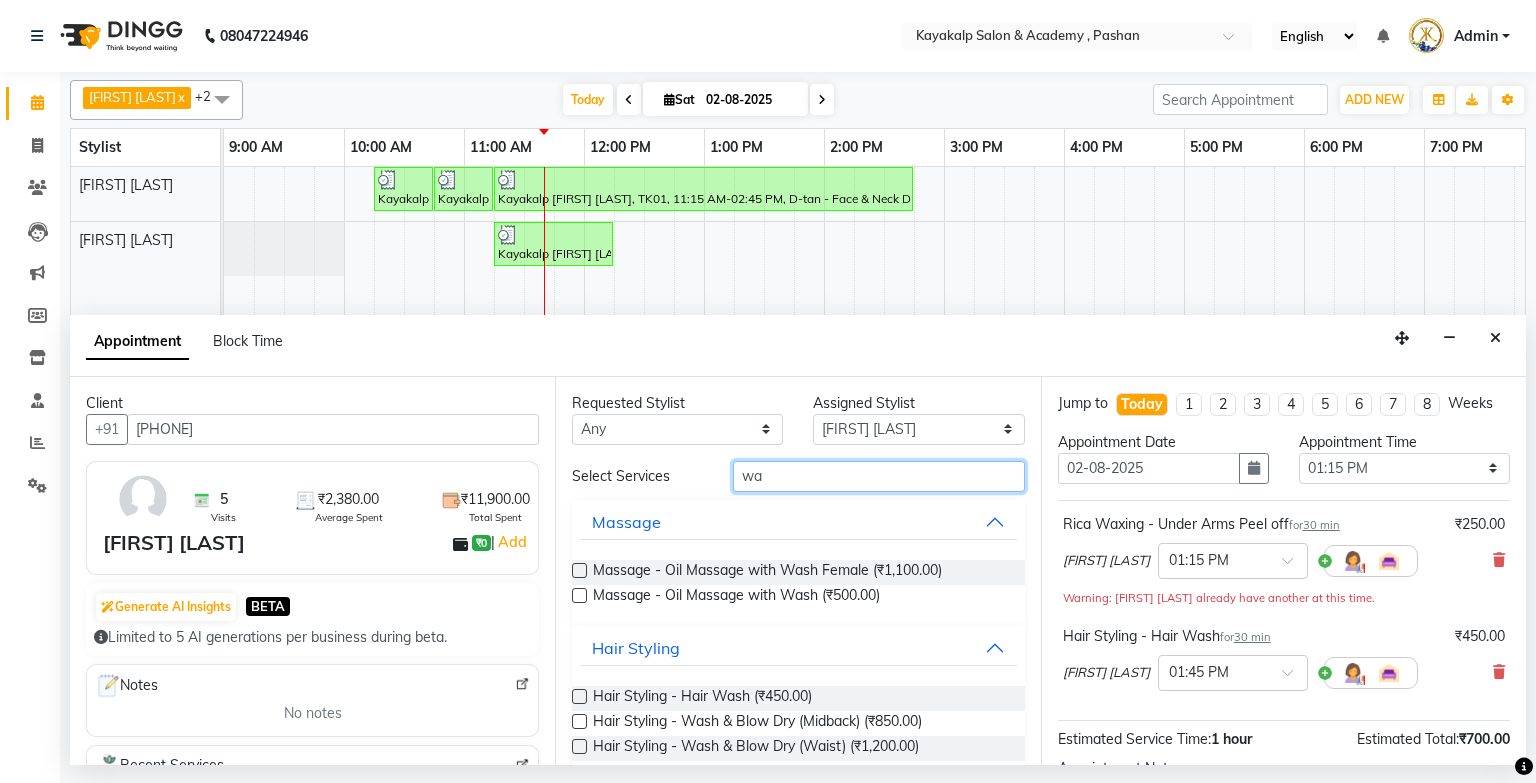 type on "w" 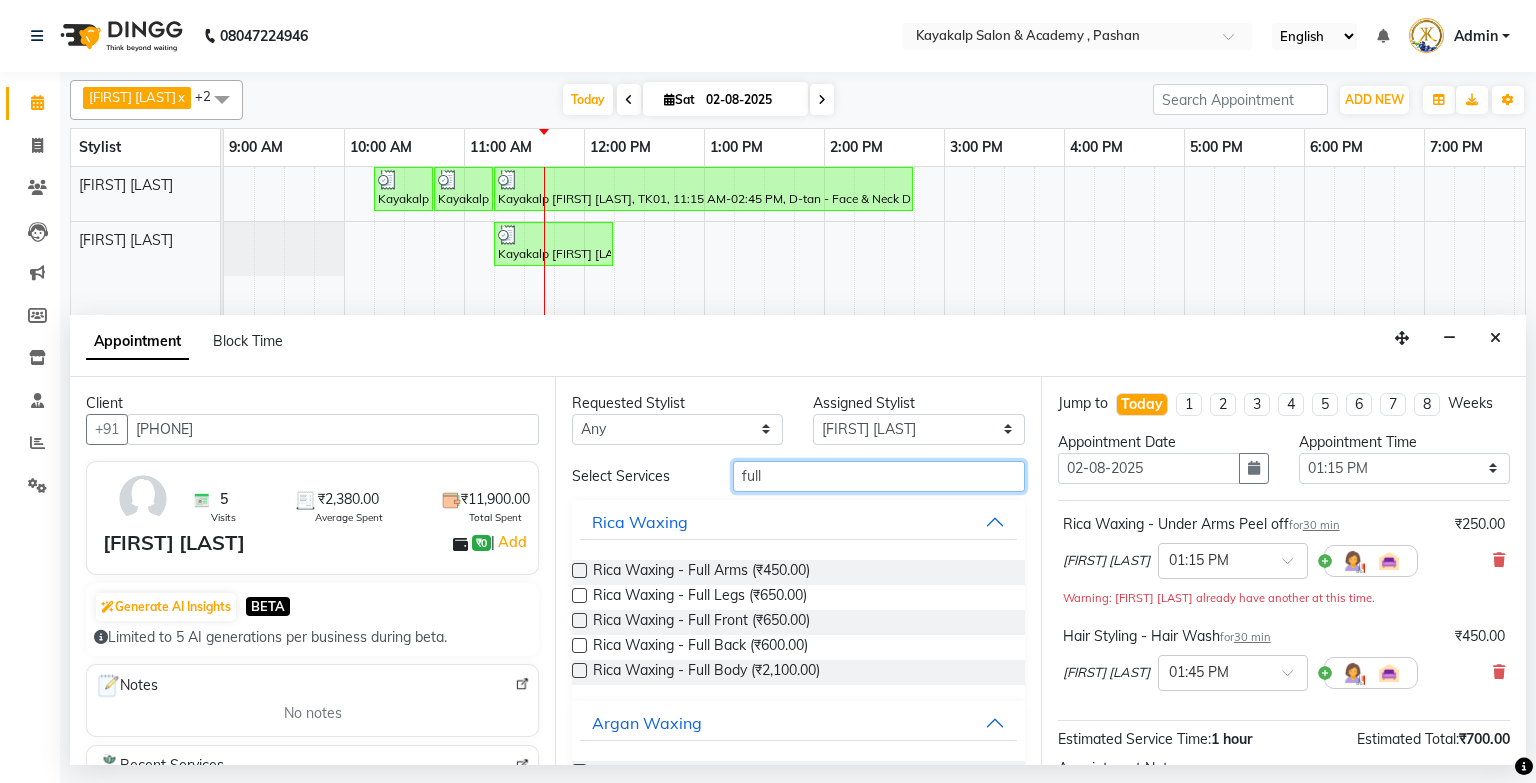 type on "full" 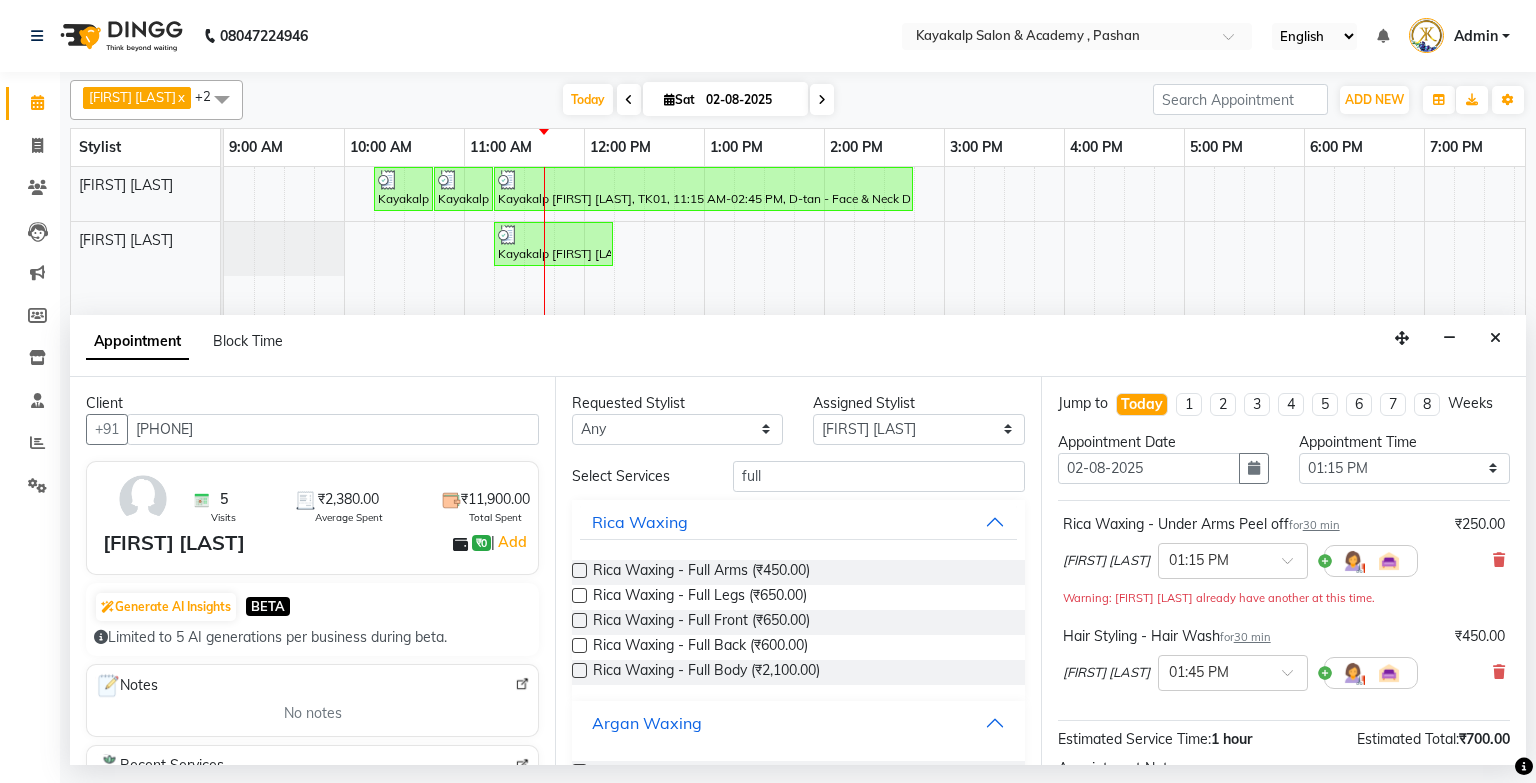 click on "Argan Waxing" at bounding box center (647, 723) 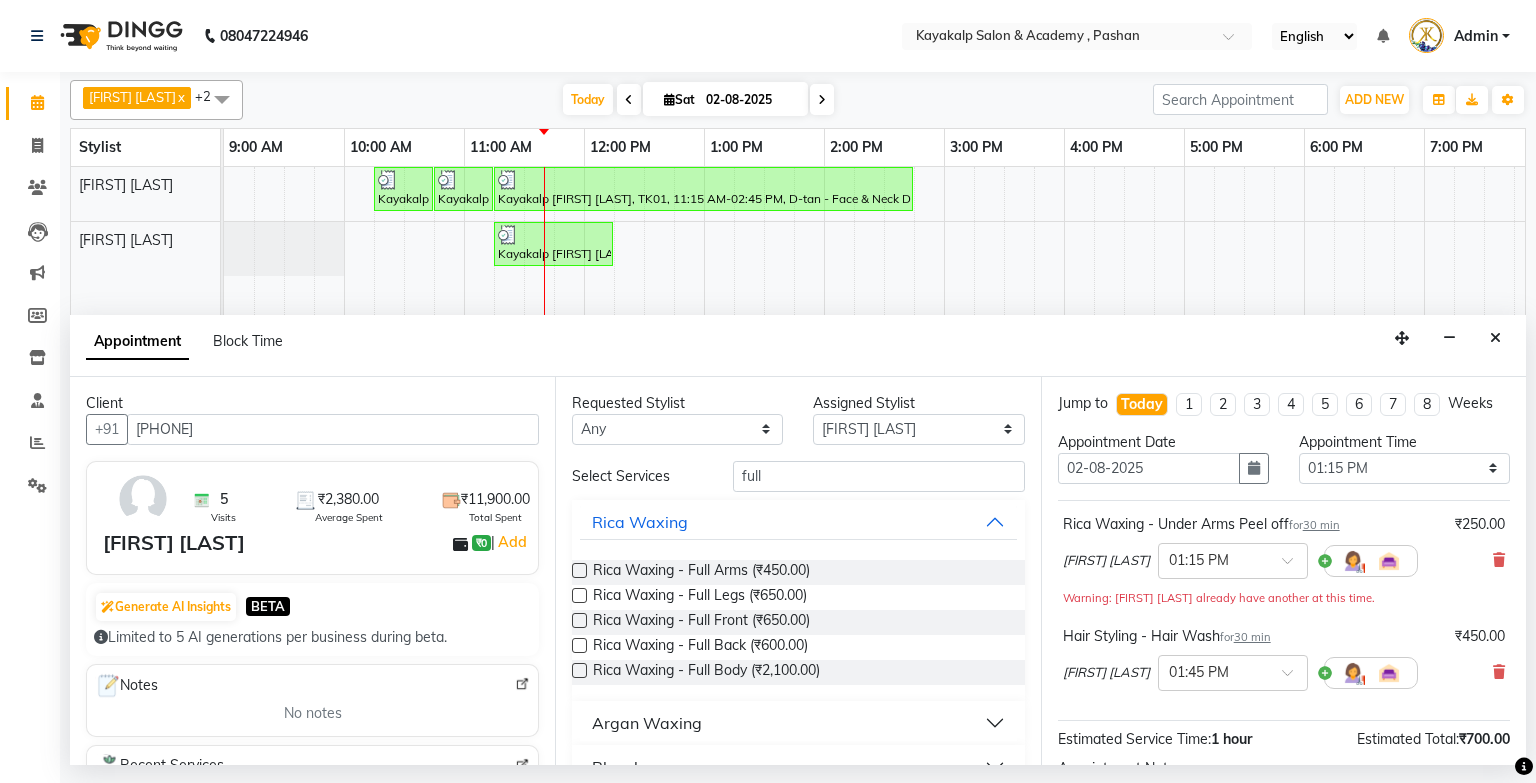 scroll, scrollTop: 172, scrollLeft: 0, axis: vertical 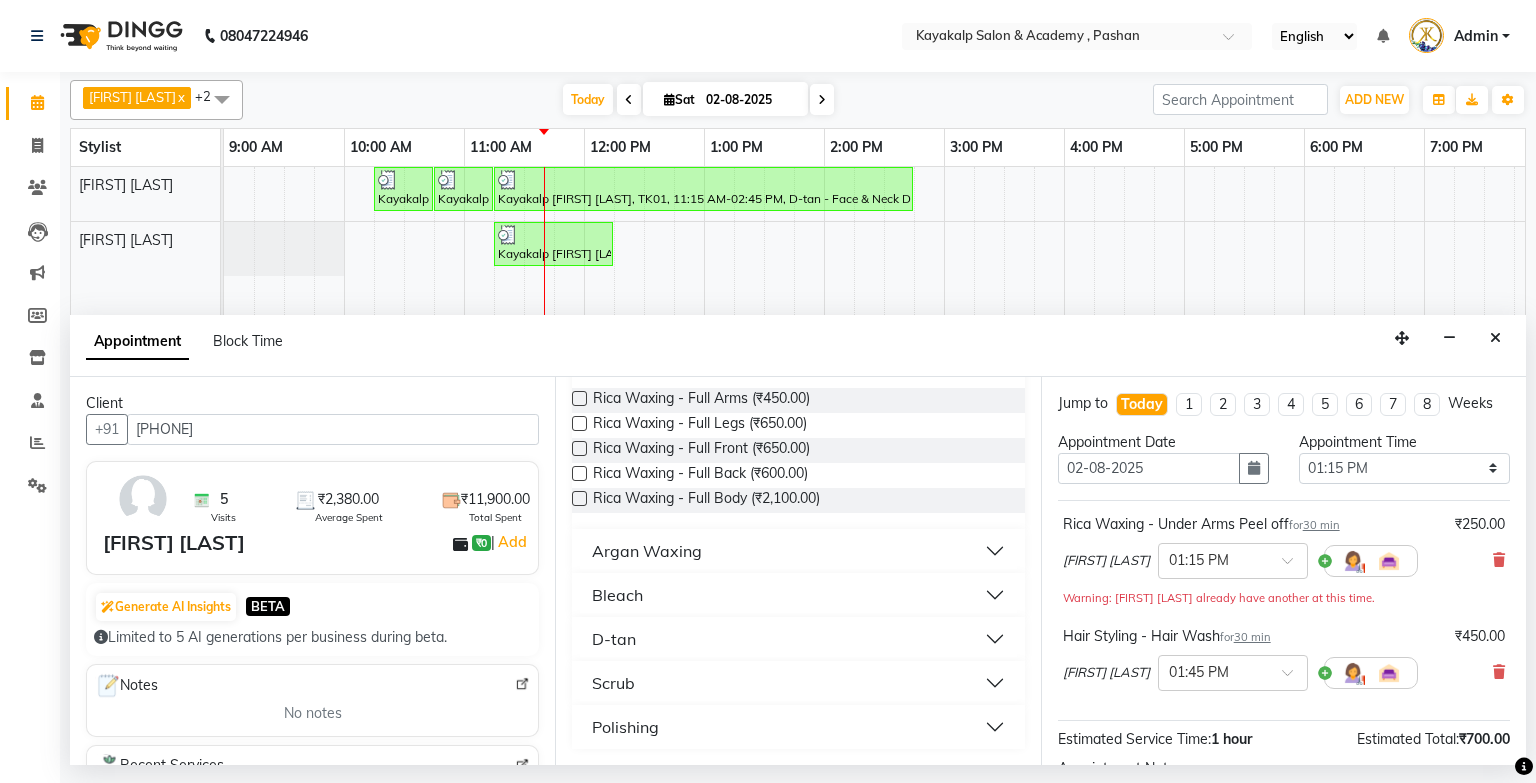 click on "Argan Waxing" at bounding box center (647, 551) 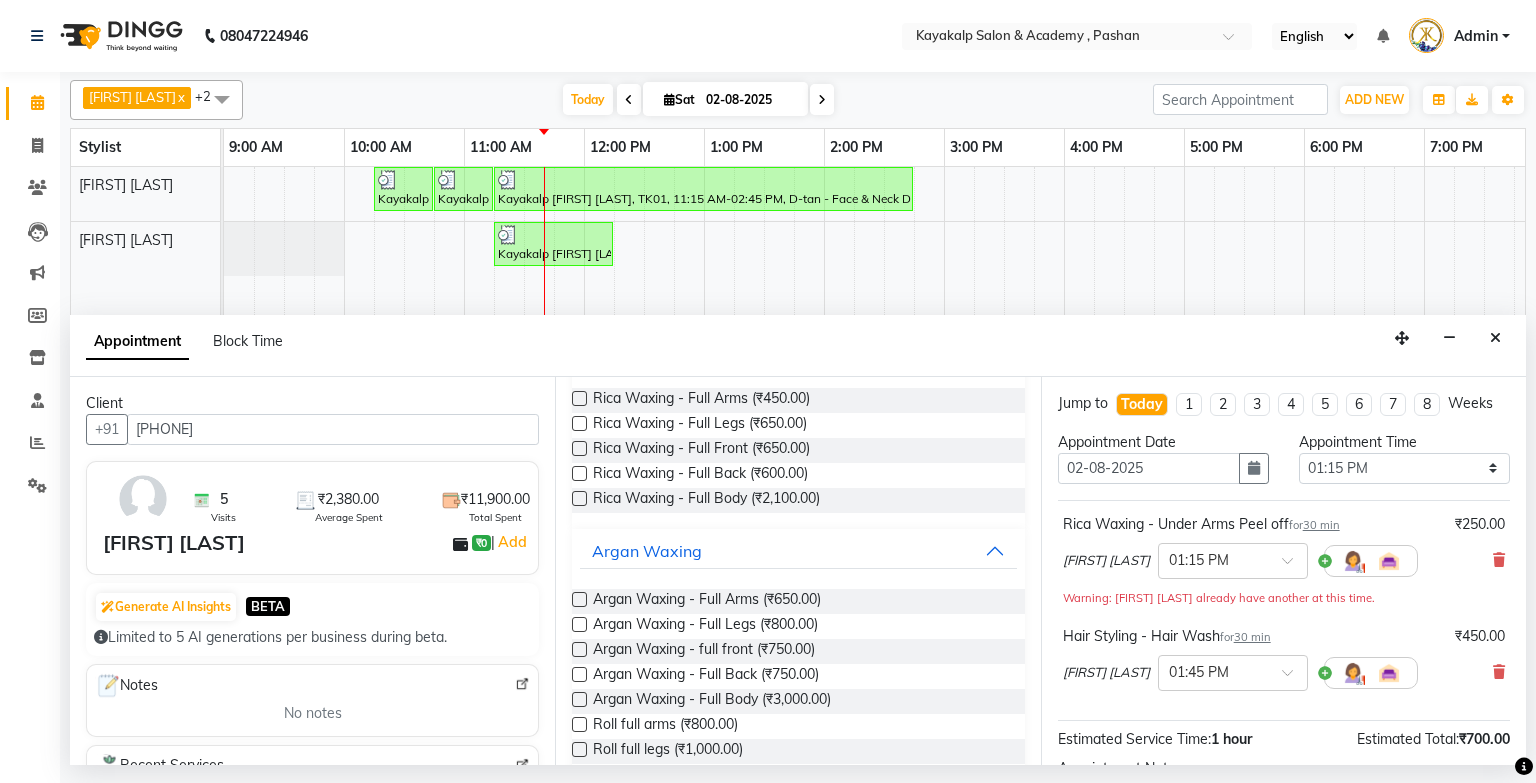 click at bounding box center (579, 599) 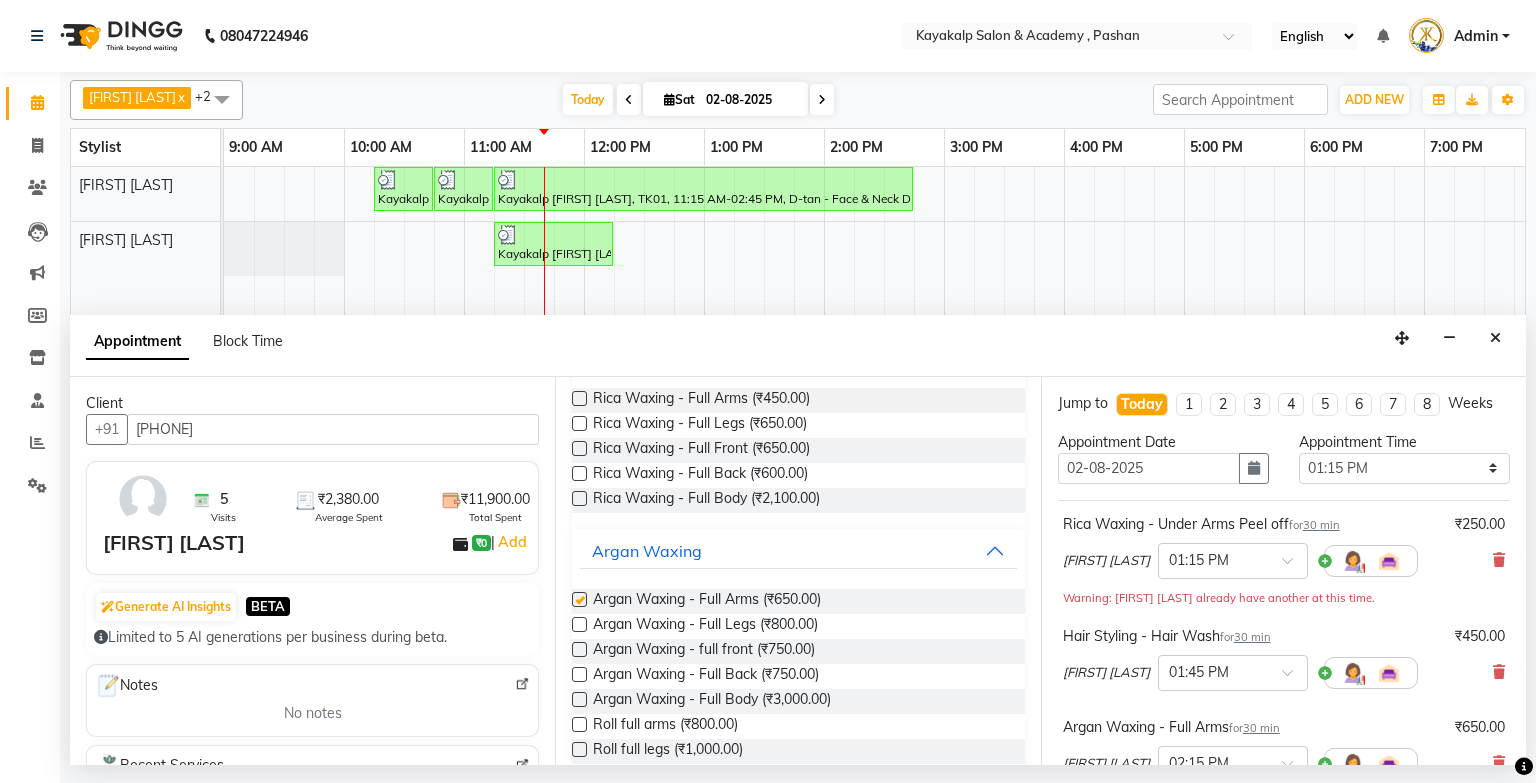 checkbox on "false" 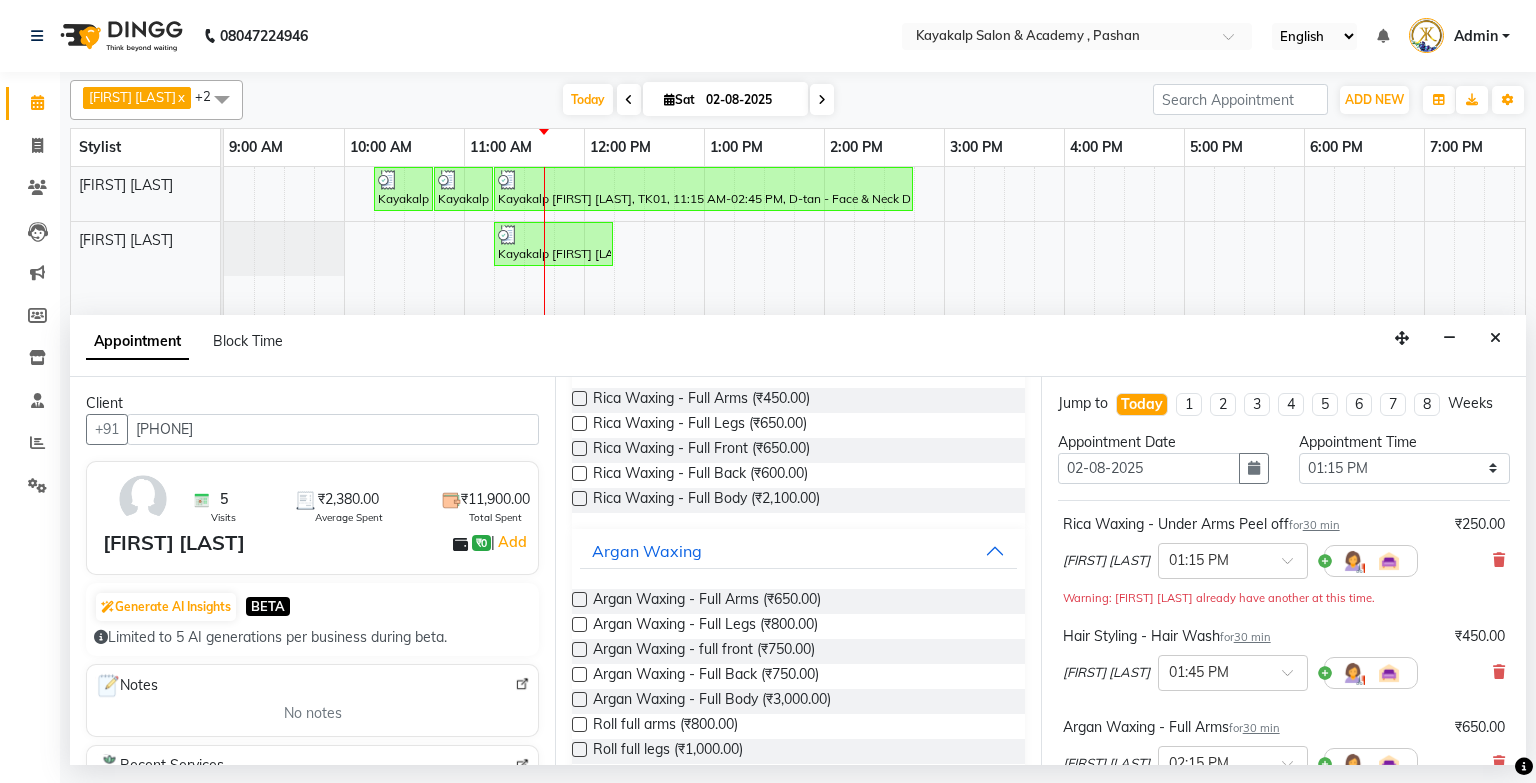 click at bounding box center (579, 624) 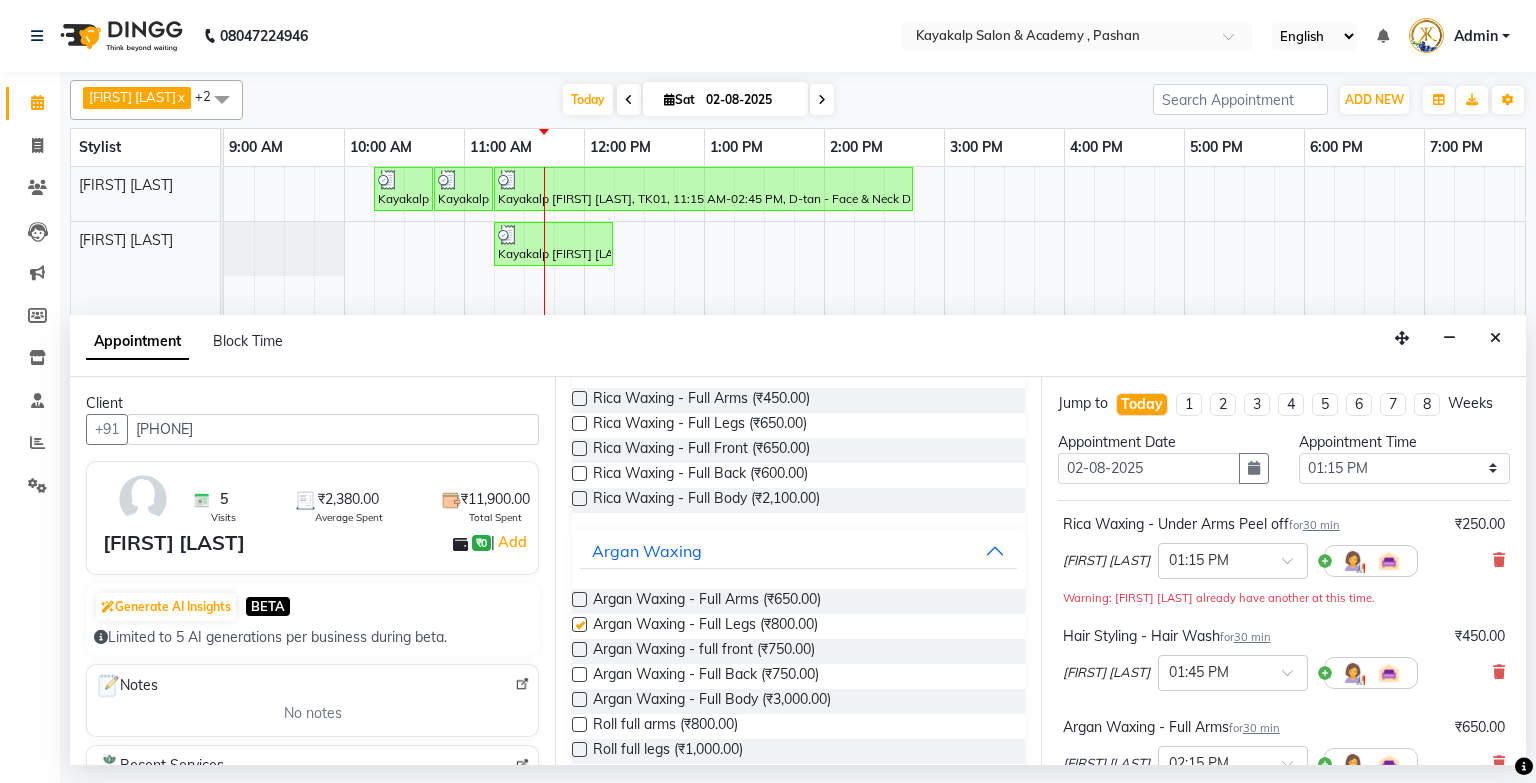 checkbox on "false" 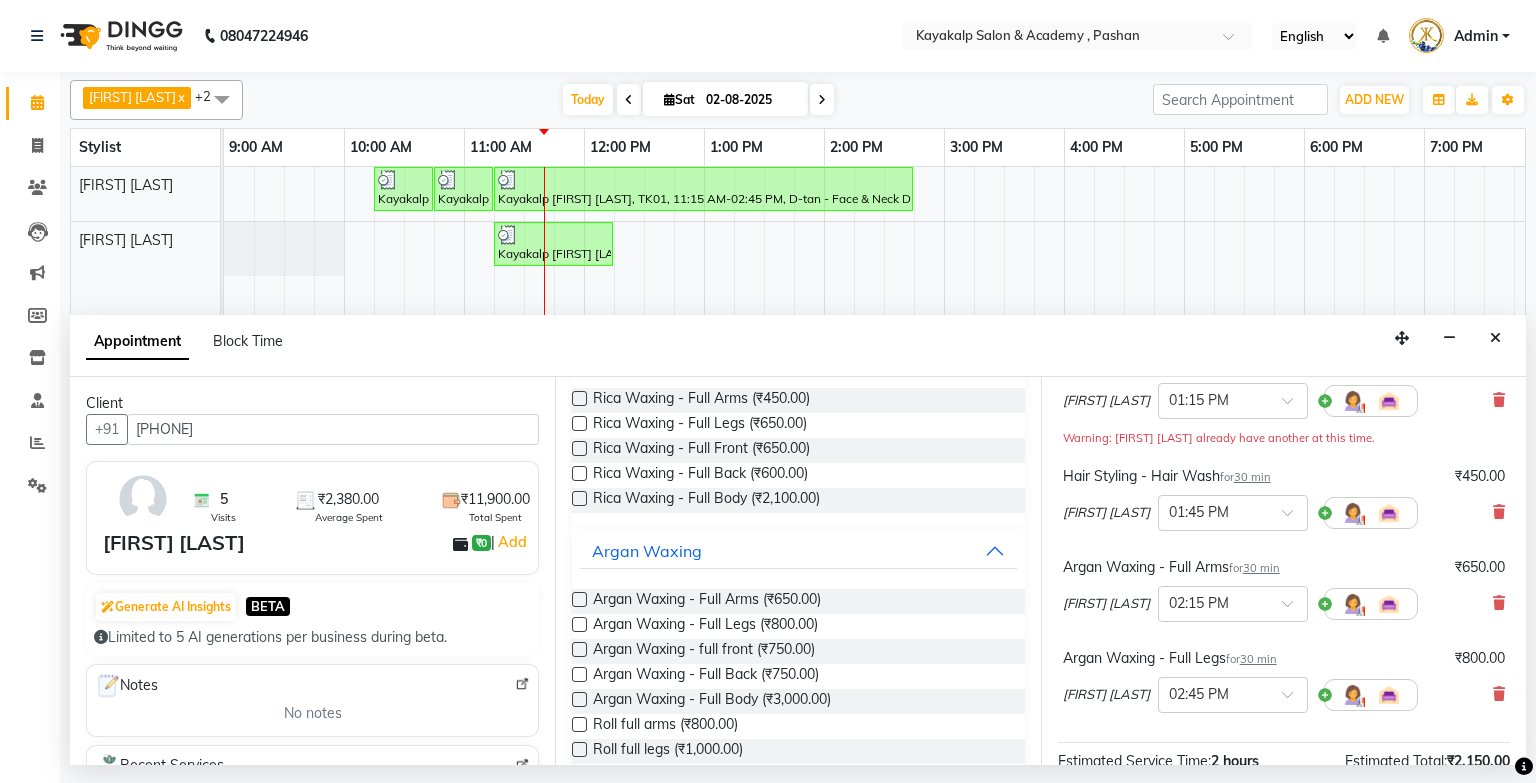 scroll, scrollTop: 0, scrollLeft: 0, axis: both 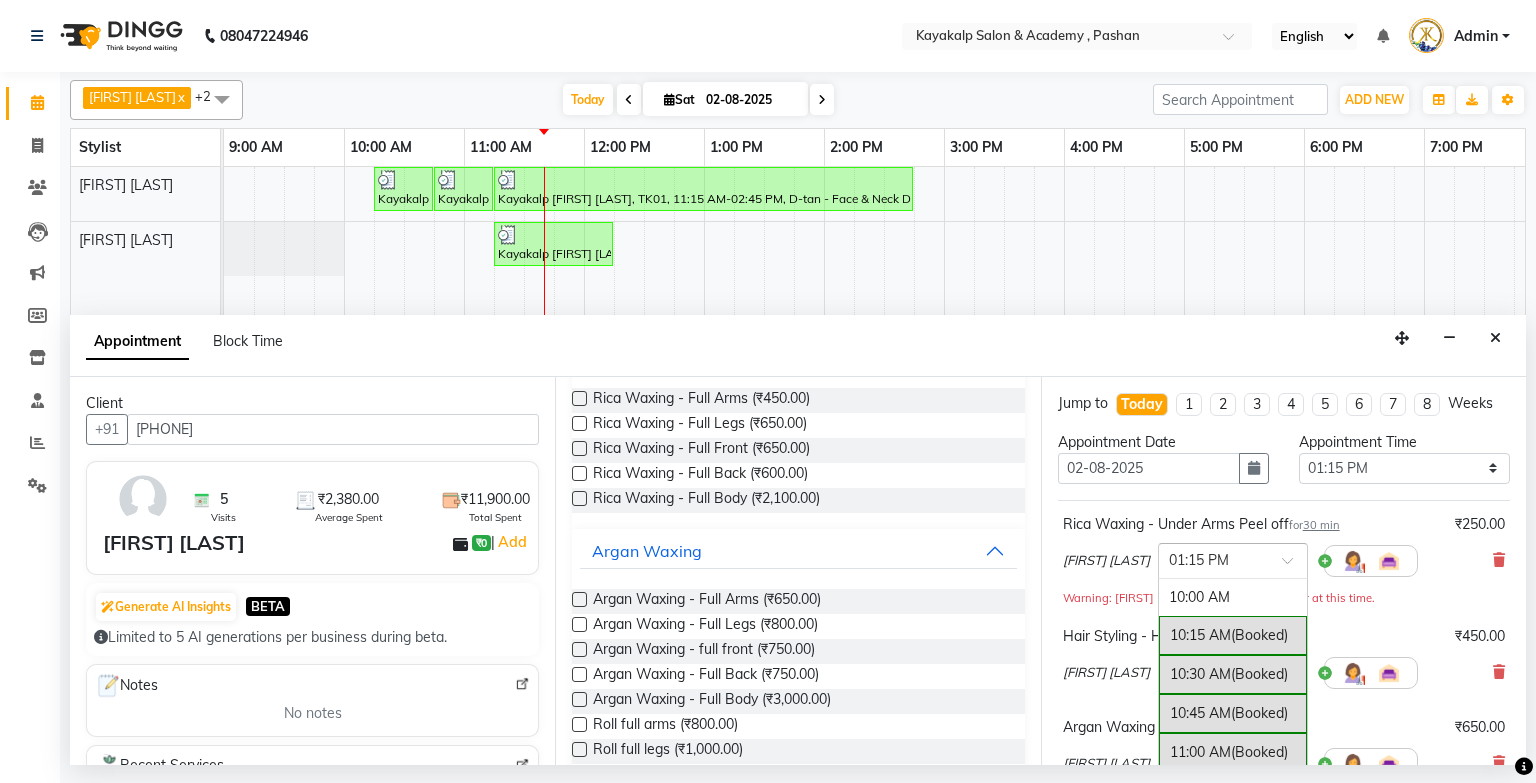 click at bounding box center (1294, 566) 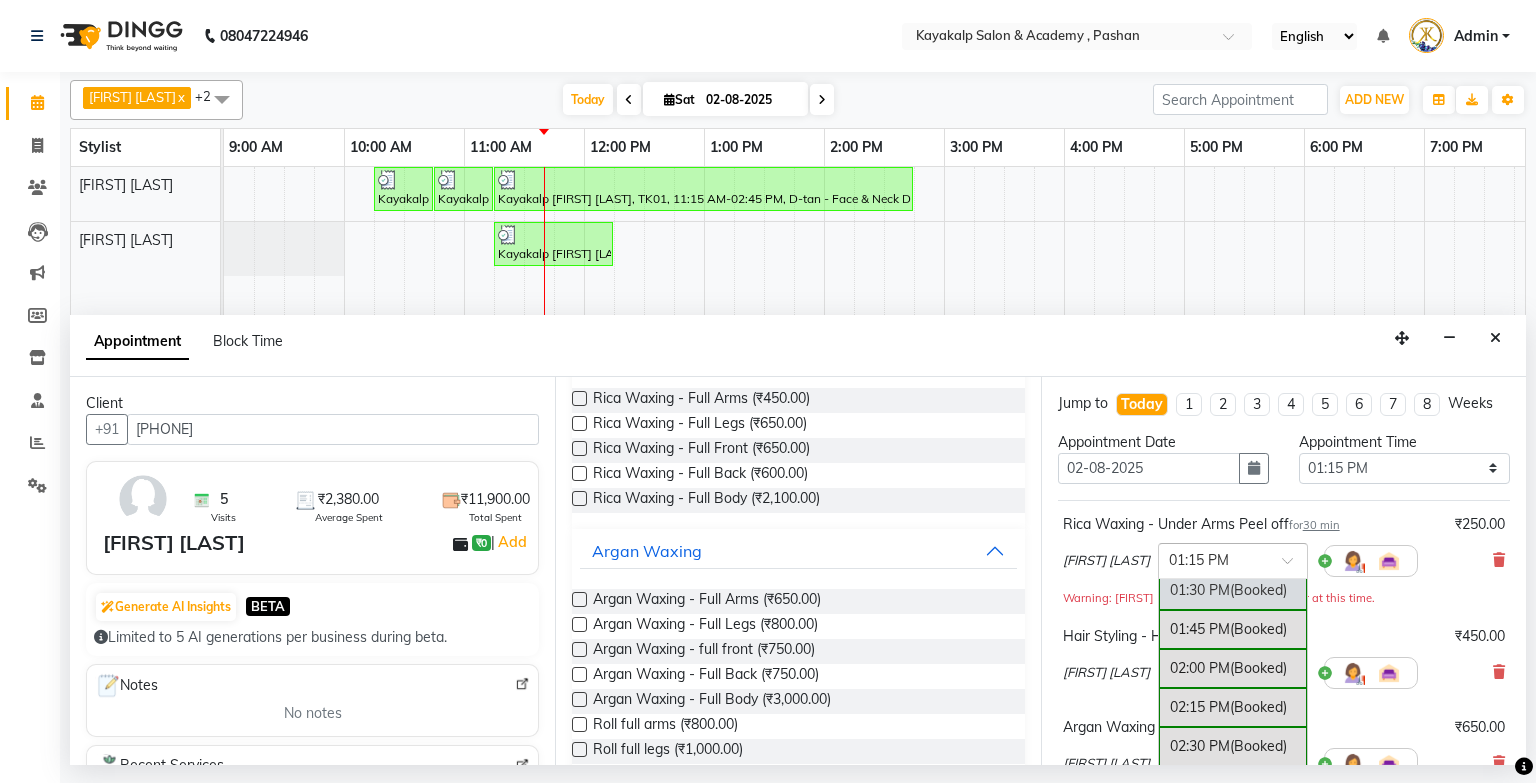 scroll, scrollTop: 580, scrollLeft: 0, axis: vertical 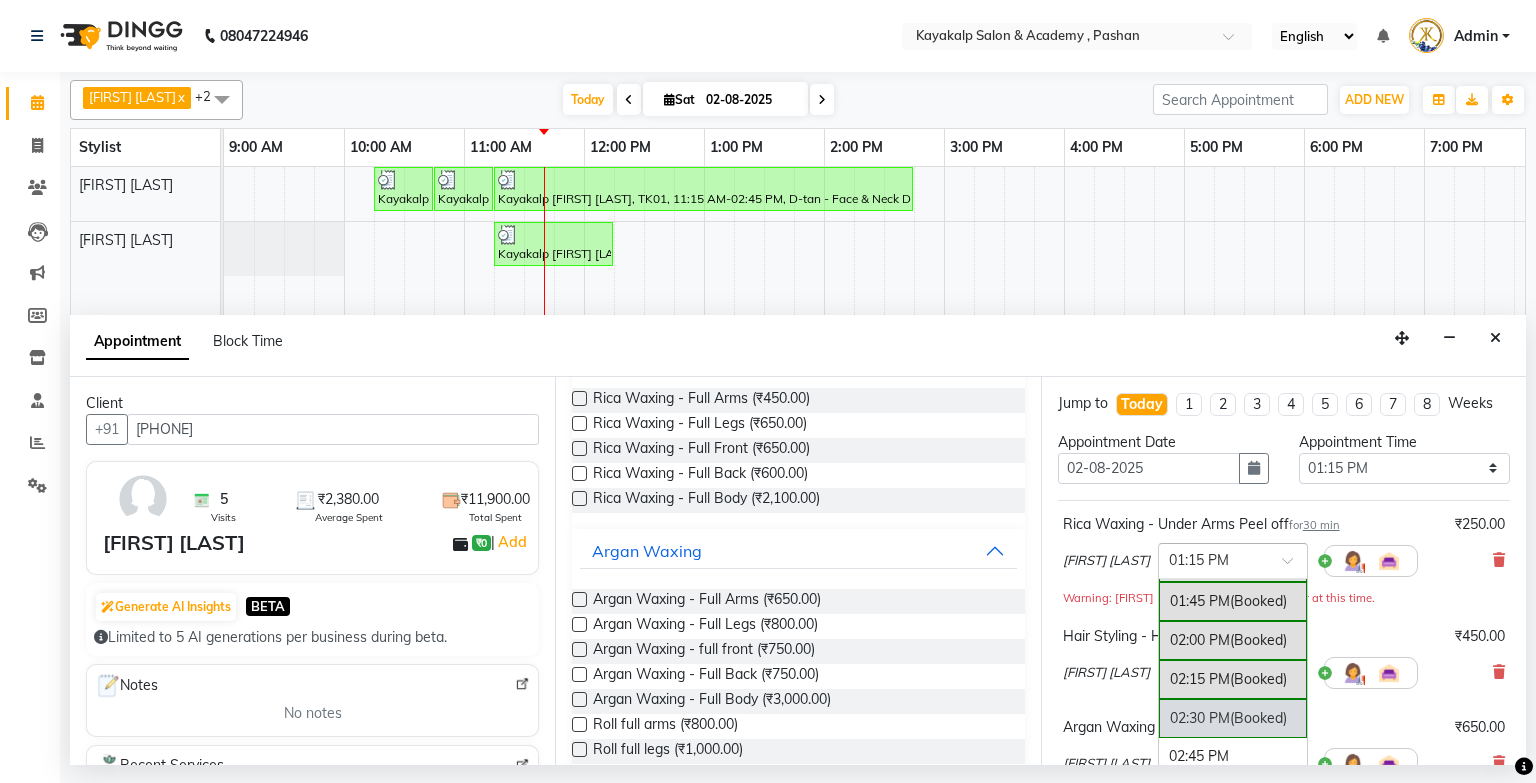 click on "02:30 PM   (Booked)" at bounding box center [1233, 718] 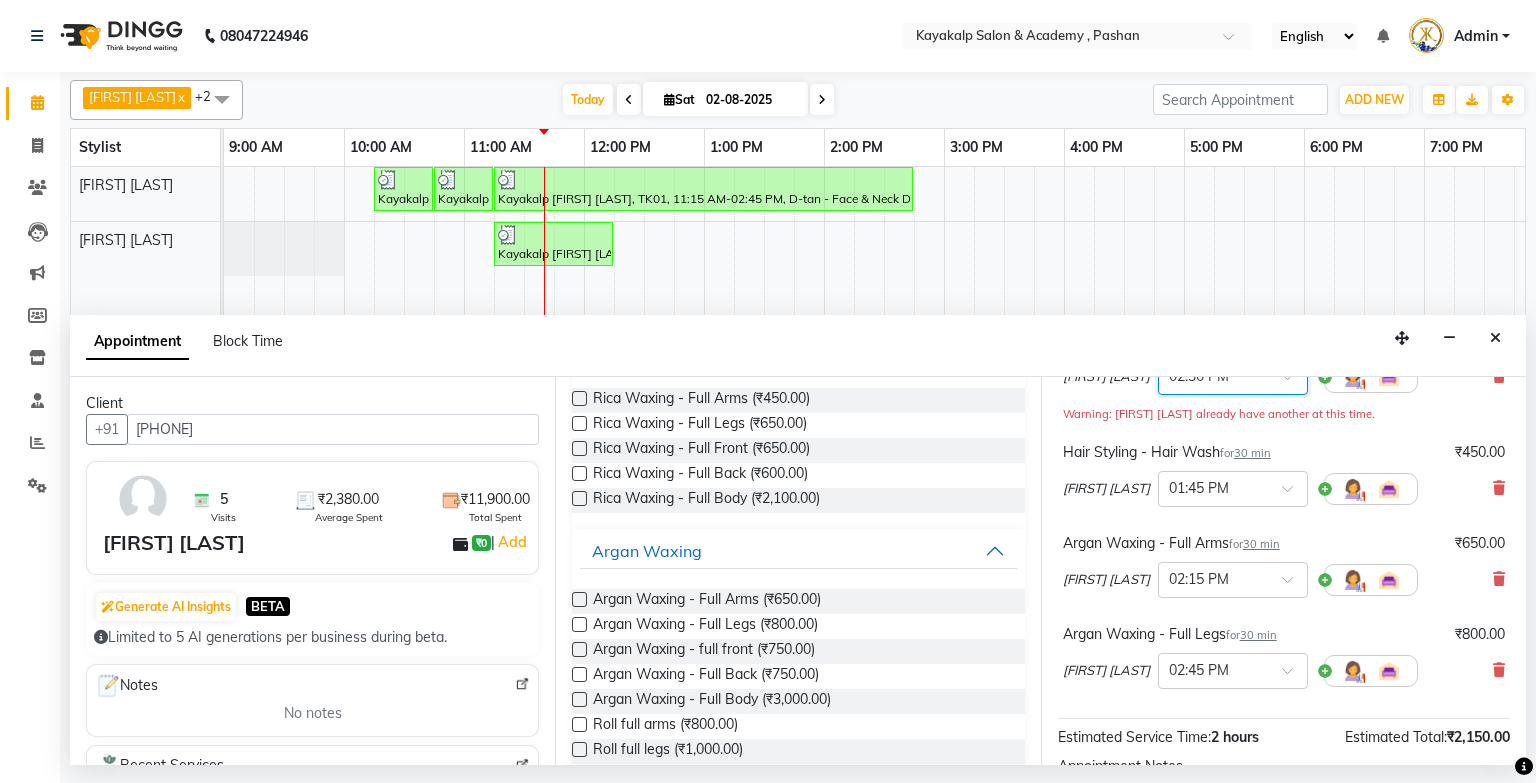 scroll, scrollTop: 160, scrollLeft: 0, axis: vertical 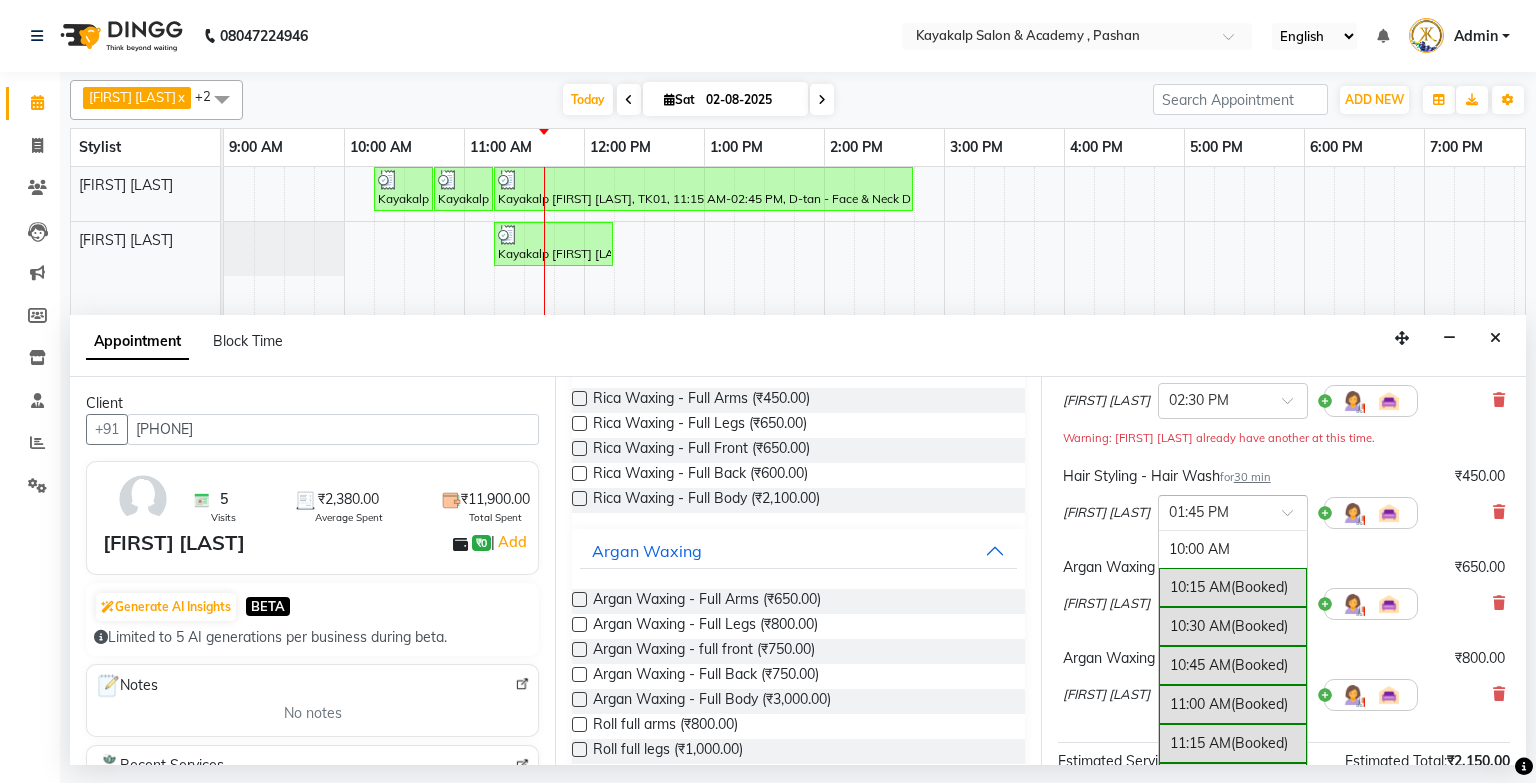 click at bounding box center (1233, 511) 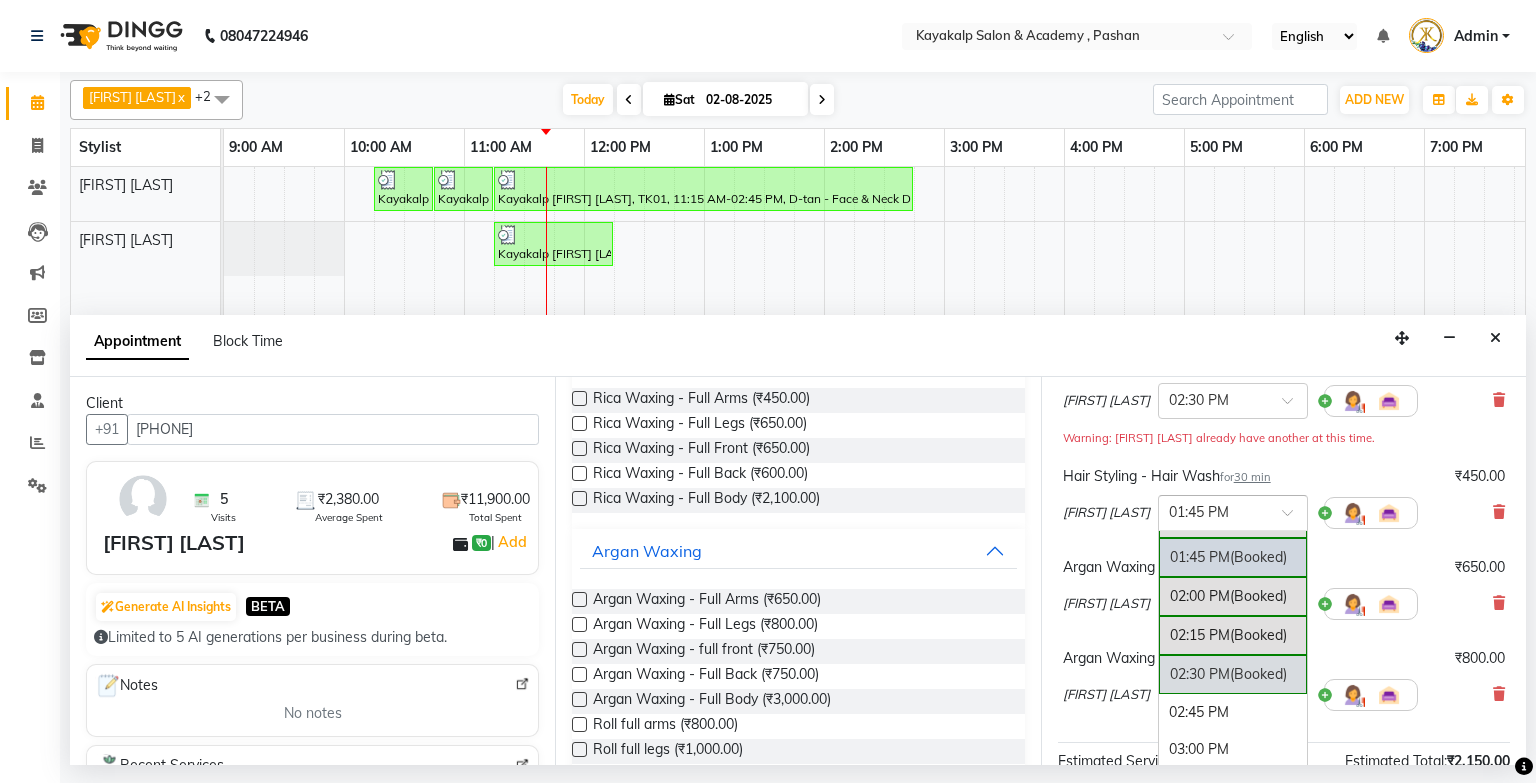 click on "02:30 PM   (Booked)" at bounding box center (1233, 674) 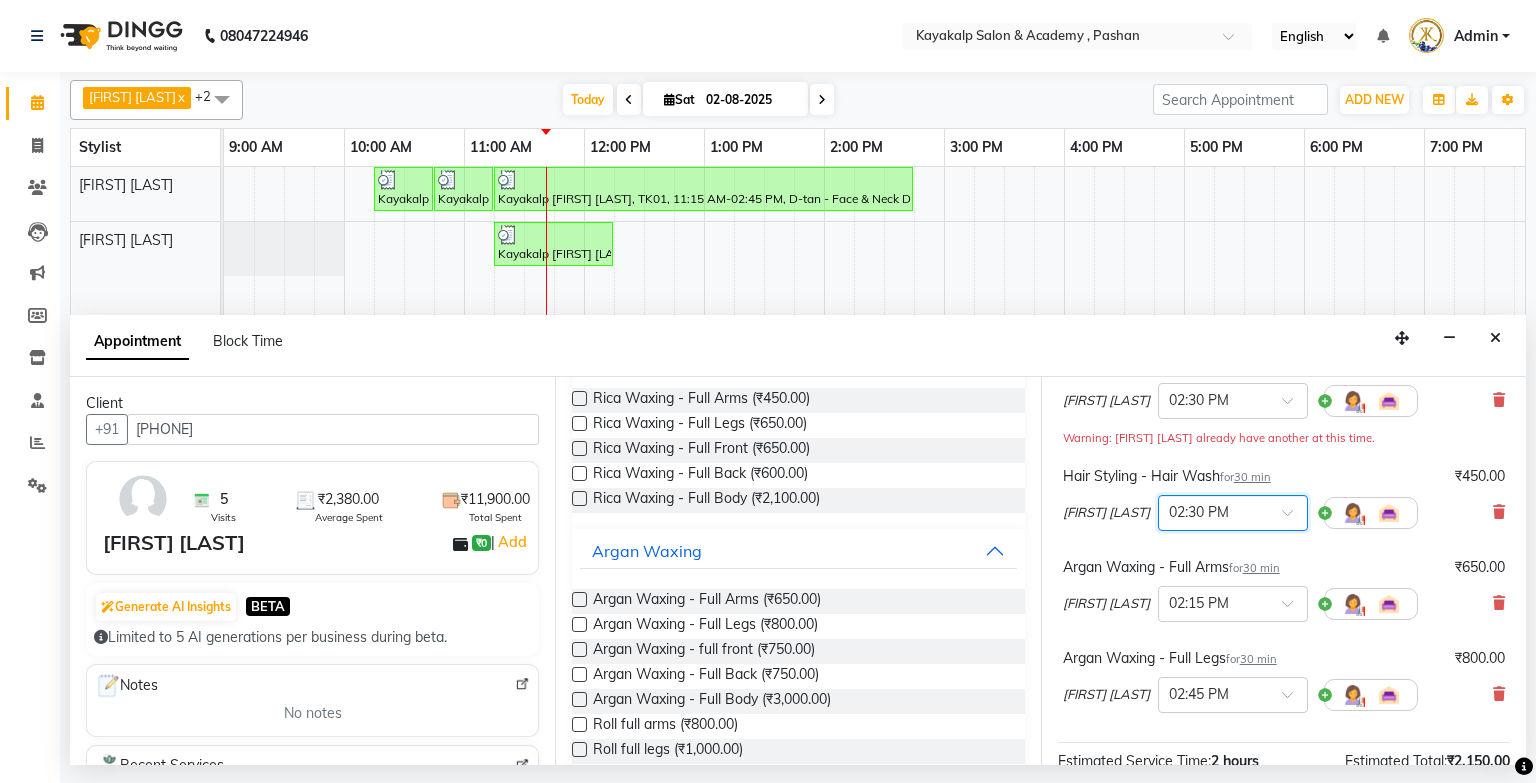 scroll, scrollTop: 240, scrollLeft: 0, axis: vertical 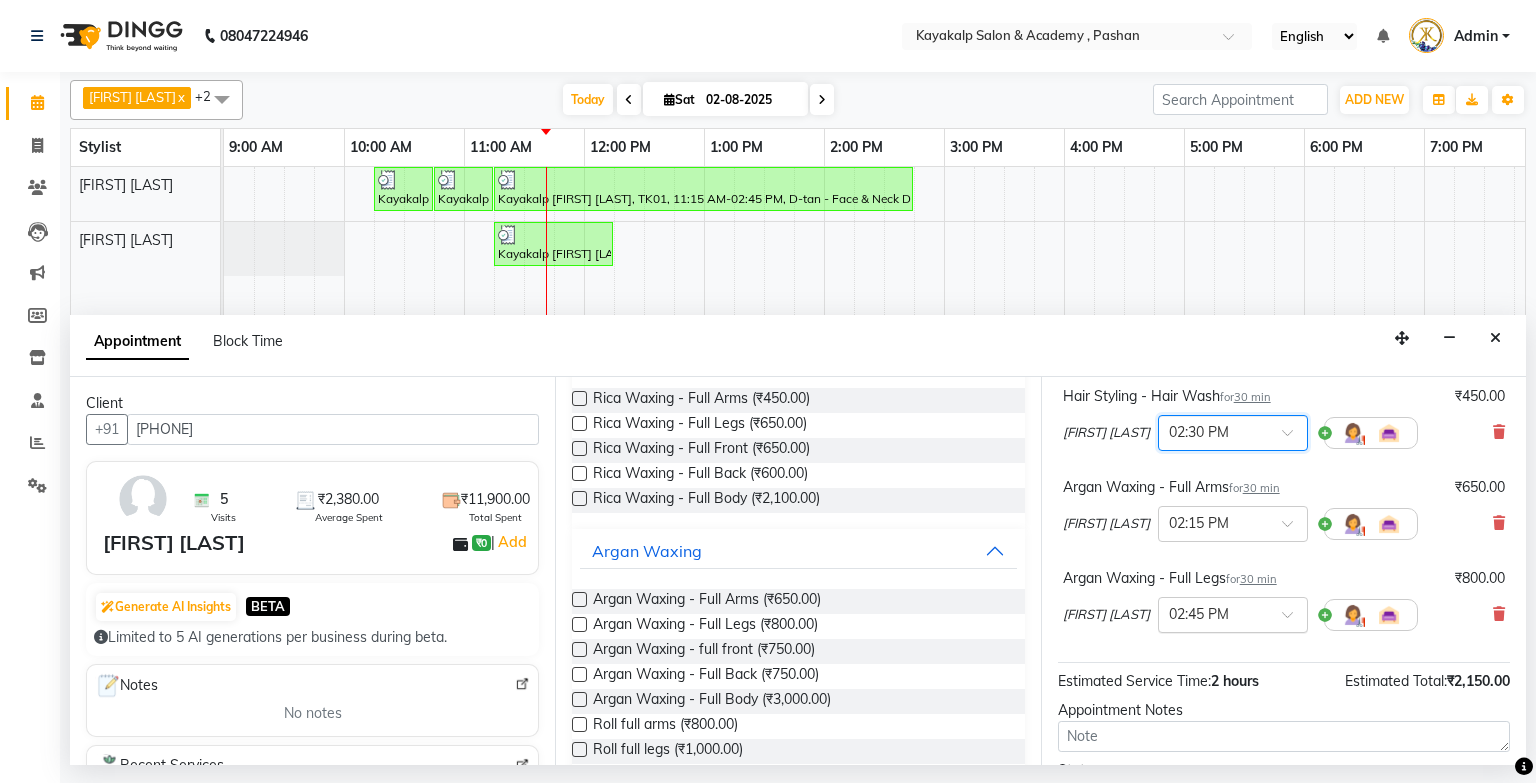 click at bounding box center [1213, 613] 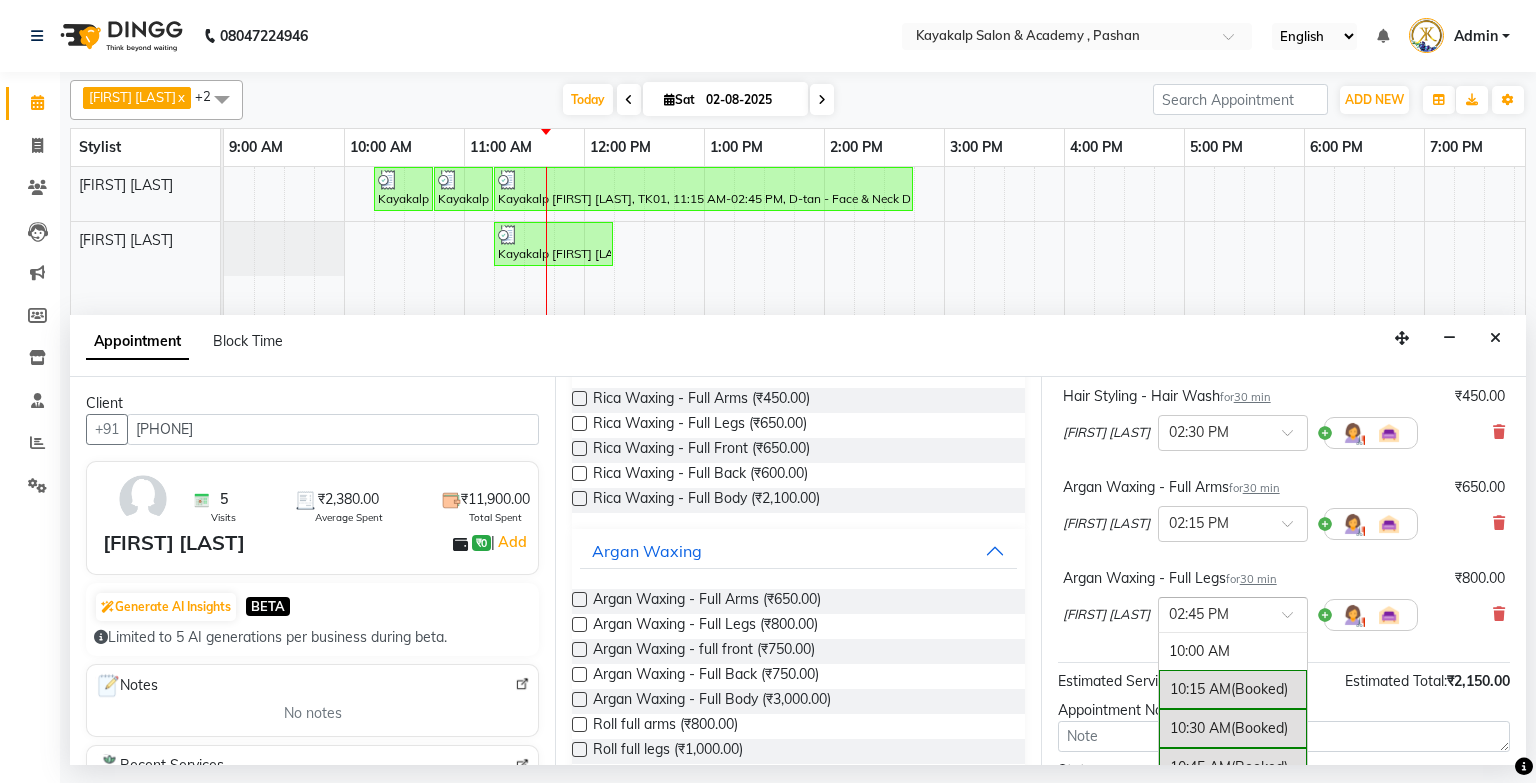 scroll, scrollTop: 732, scrollLeft: 0, axis: vertical 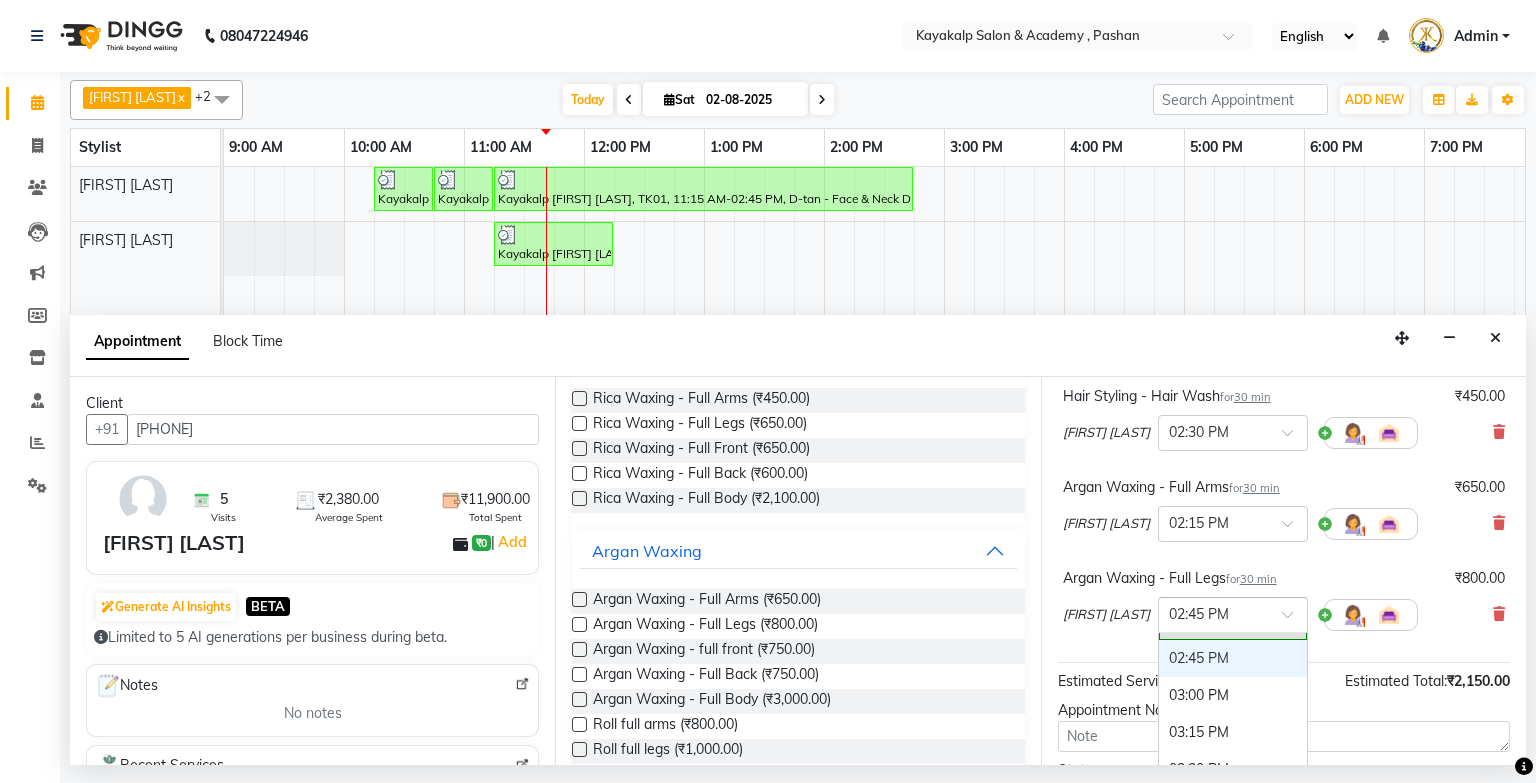 click at bounding box center (1371, 615) 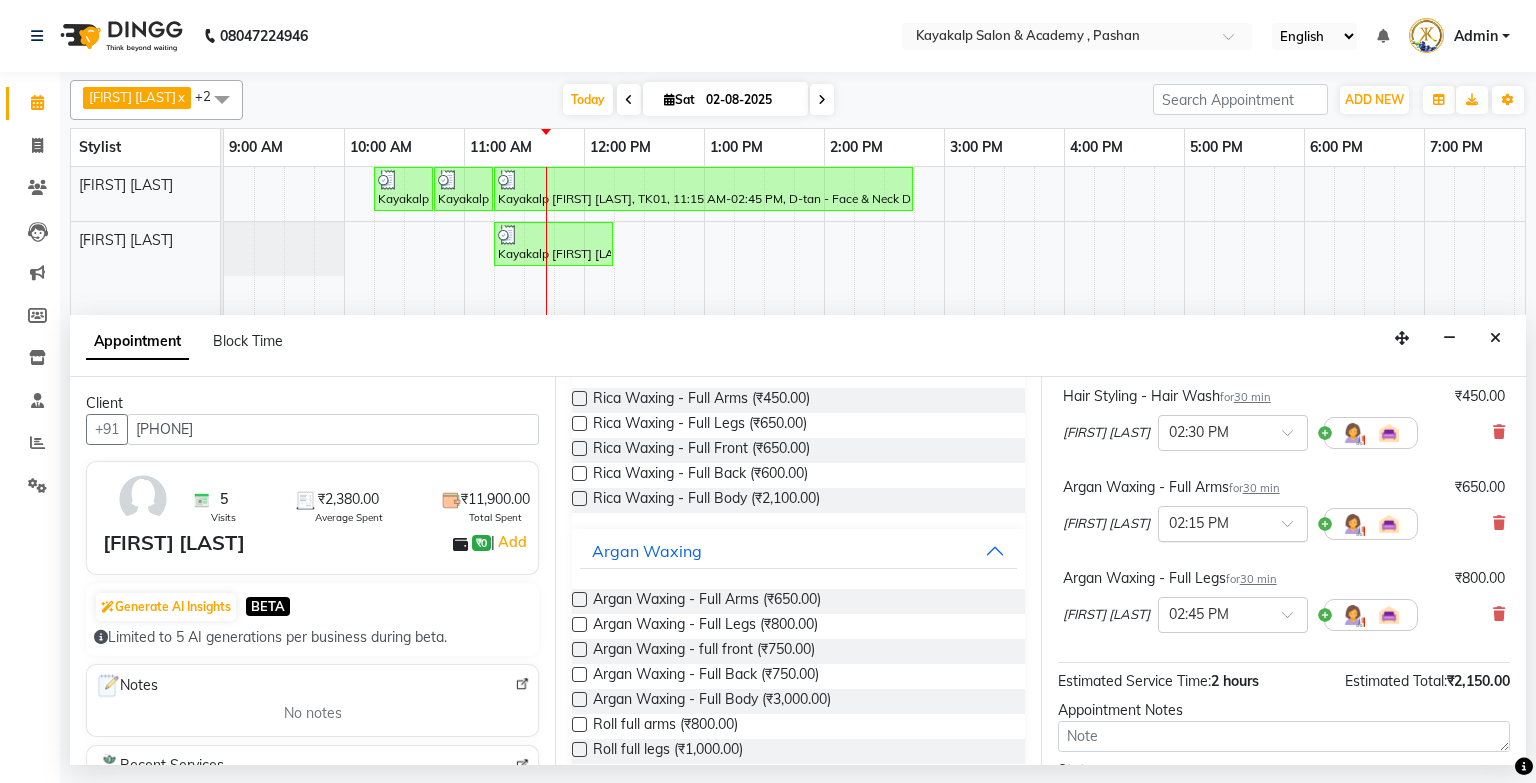 scroll, scrollTop: 160, scrollLeft: 0, axis: vertical 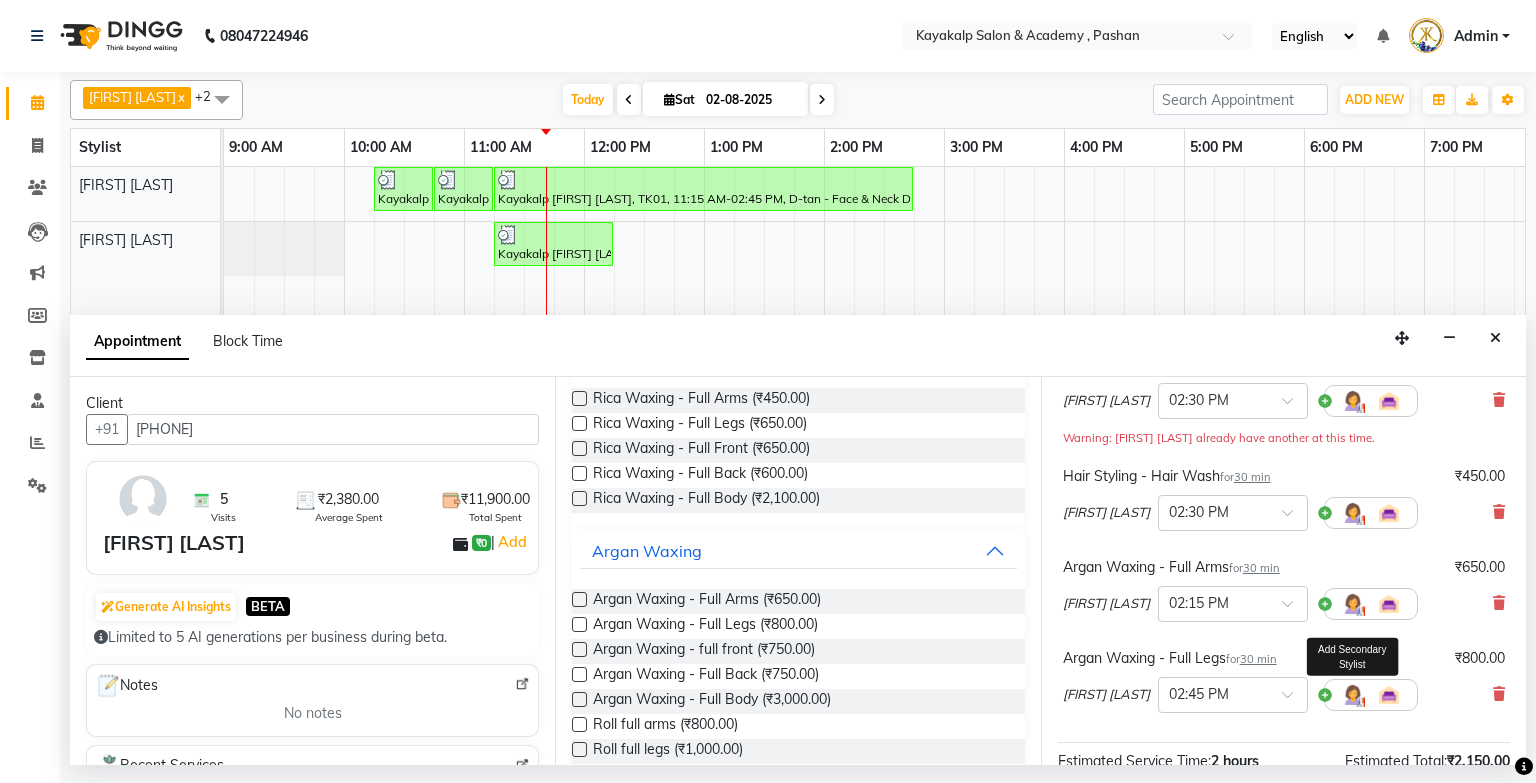 click at bounding box center [1353, 695] 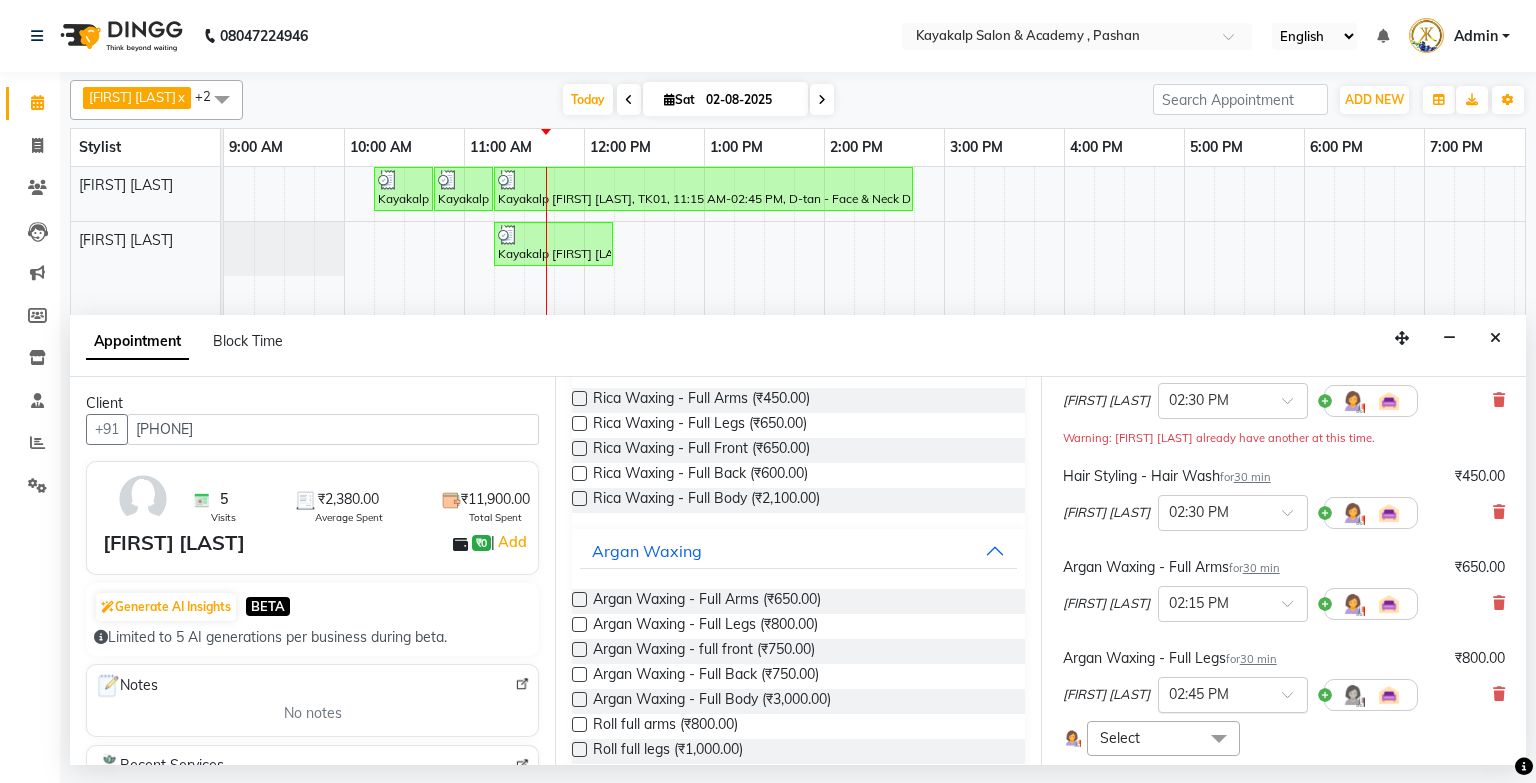 scroll, scrollTop: 320, scrollLeft: 0, axis: vertical 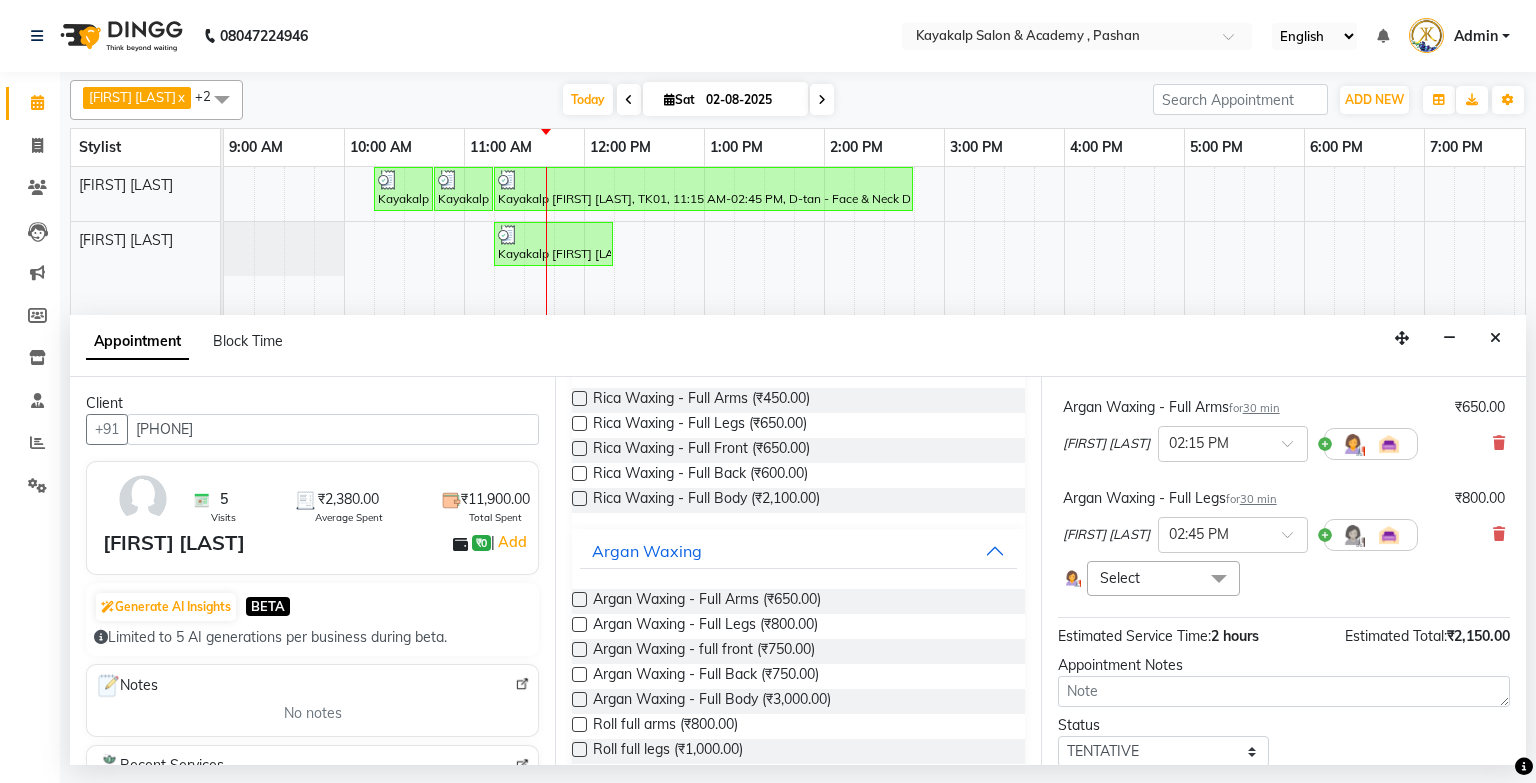 click at bounding box center [1219, 580] 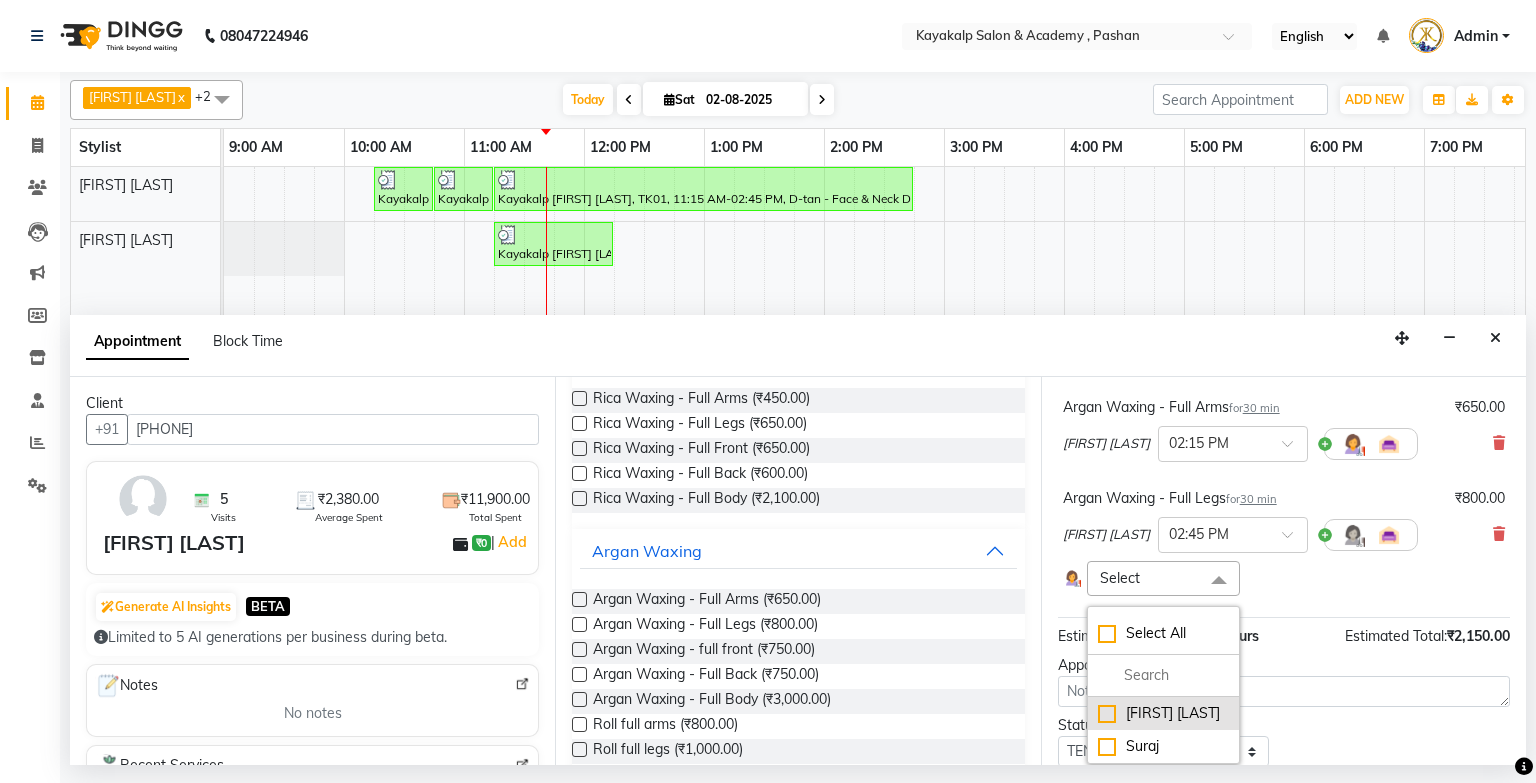 click on "[FIRST] [LAST]" at bounding box center (1163, 713) 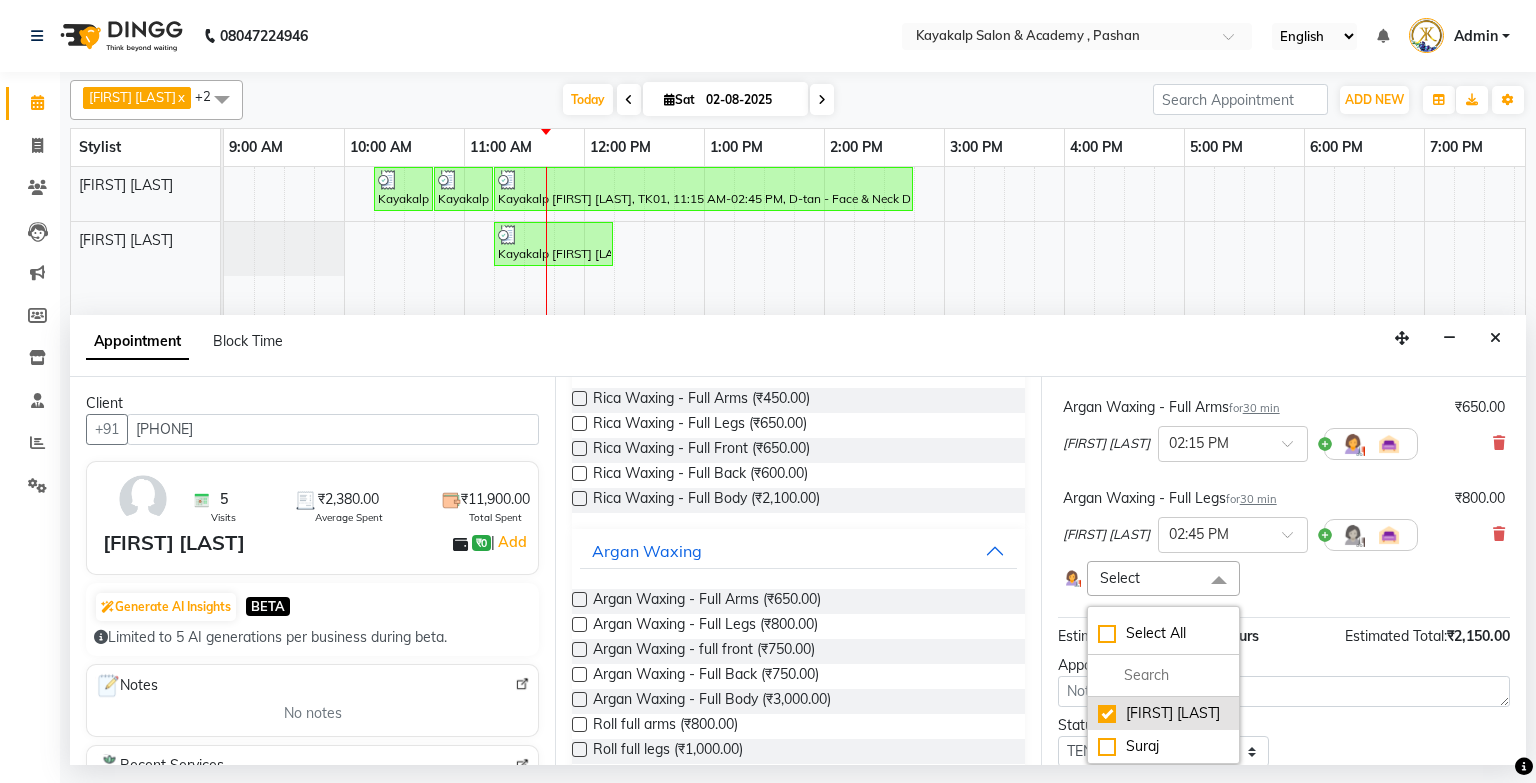 checkbox on "true" 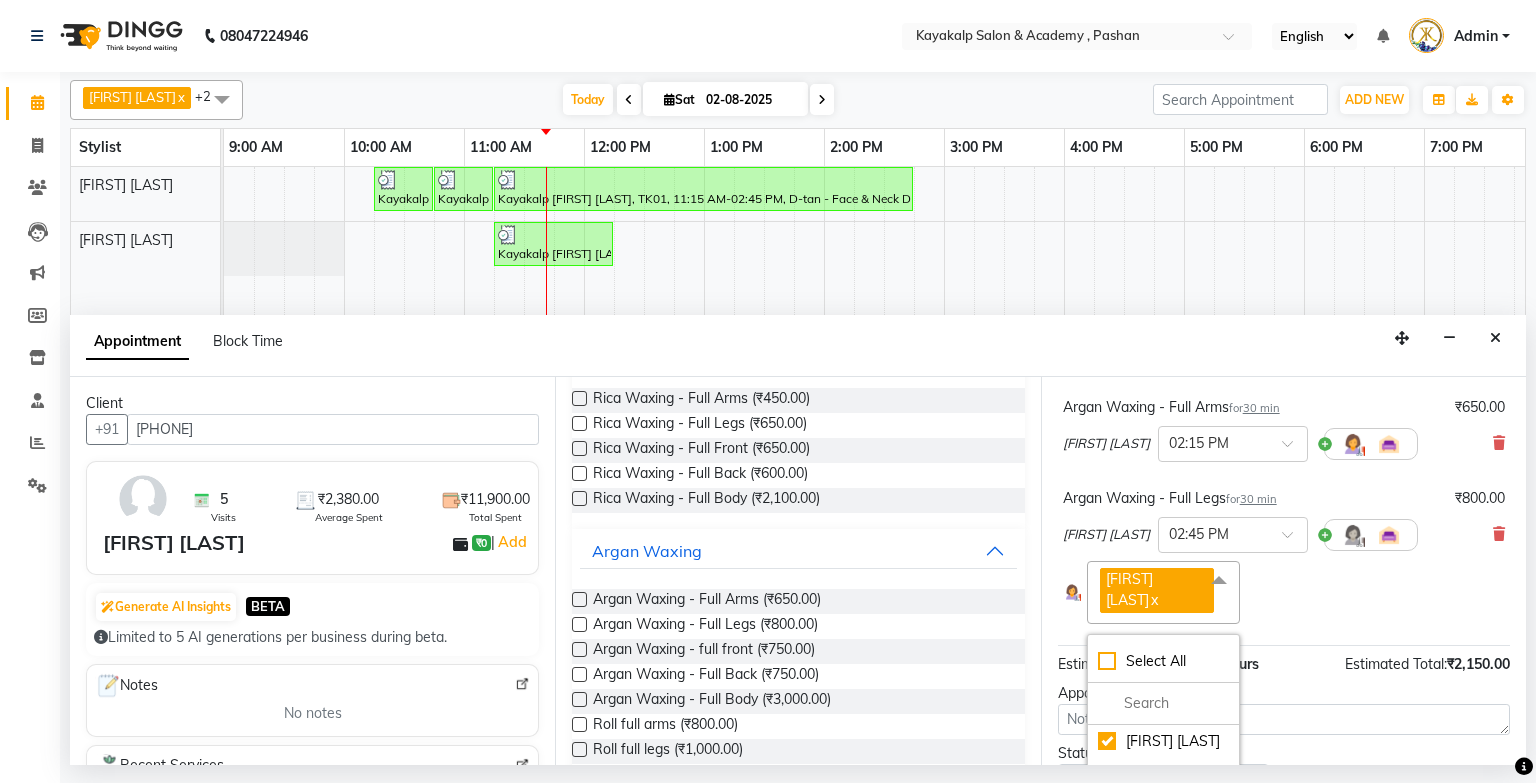 click on "Argan Waxing - Full Legs   for  30 min ₹800.00 [FIRST] [LAST] × 02:45 PM [FIRST] [LAST]  x Select All [FIRST] [LAST]  [FIRST]" at bounding box center (1284, 556) 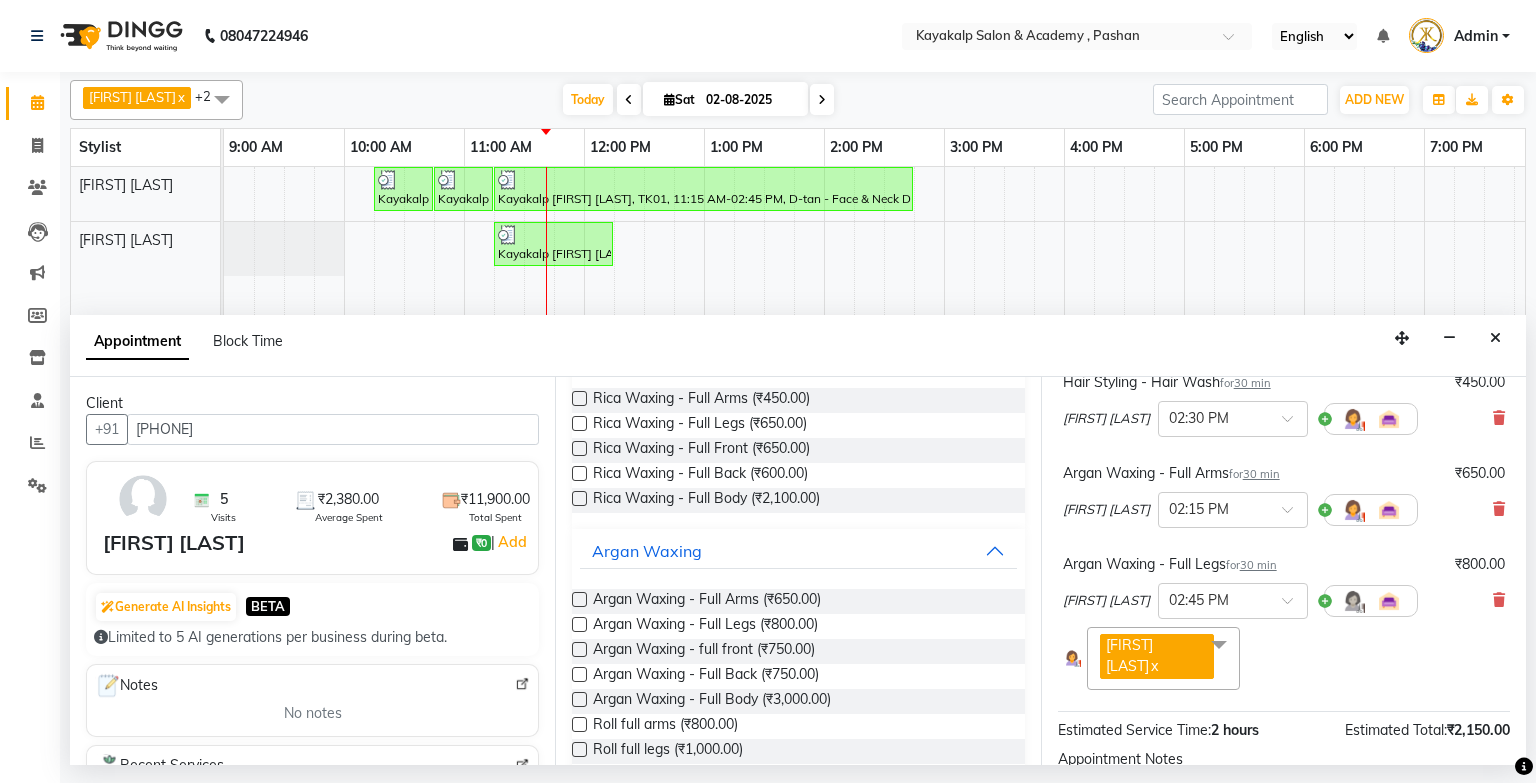 scroll, scrollTop: 240, scrollLeft: 0, axis: vertical 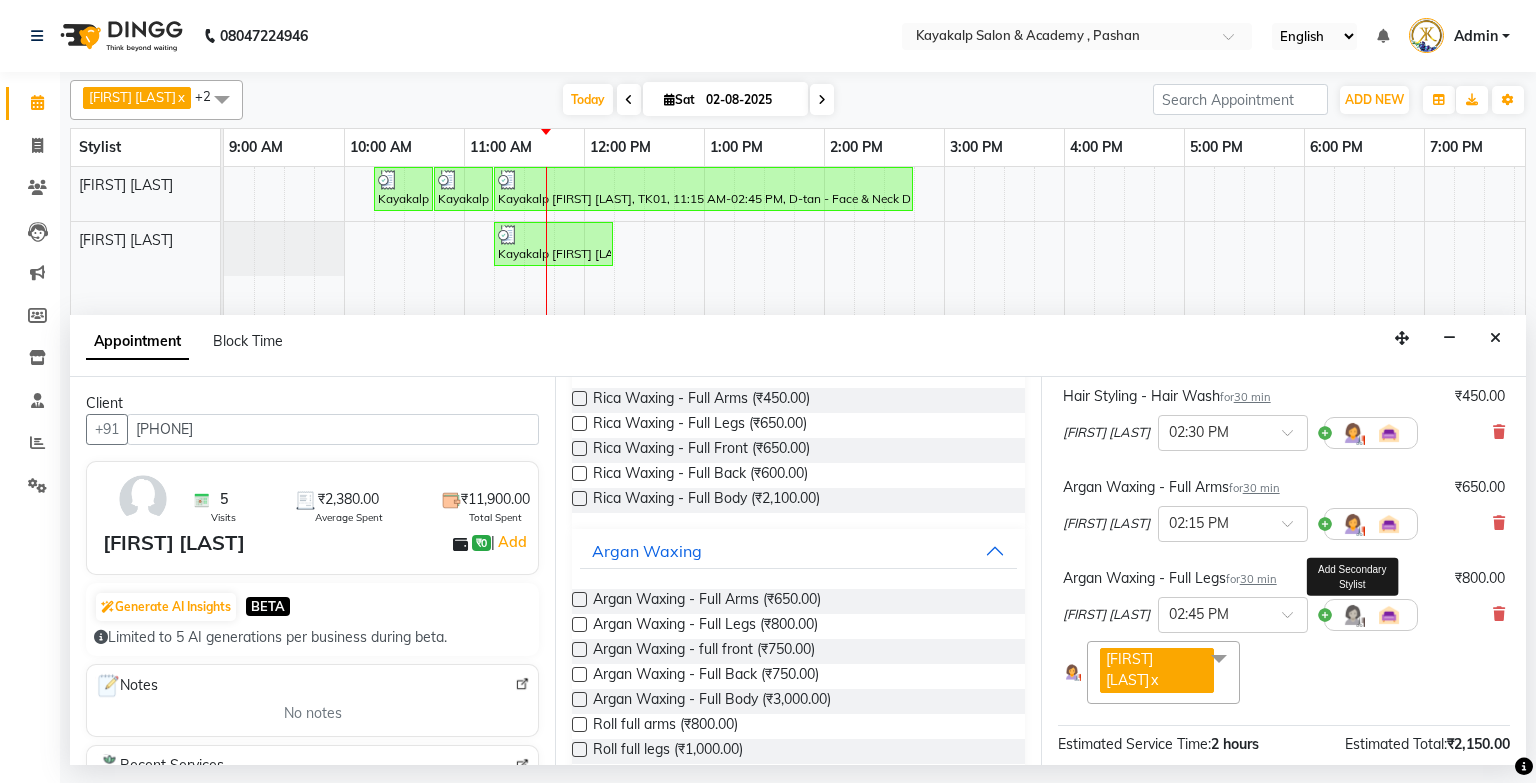 click at bounding box center (1353, 615) 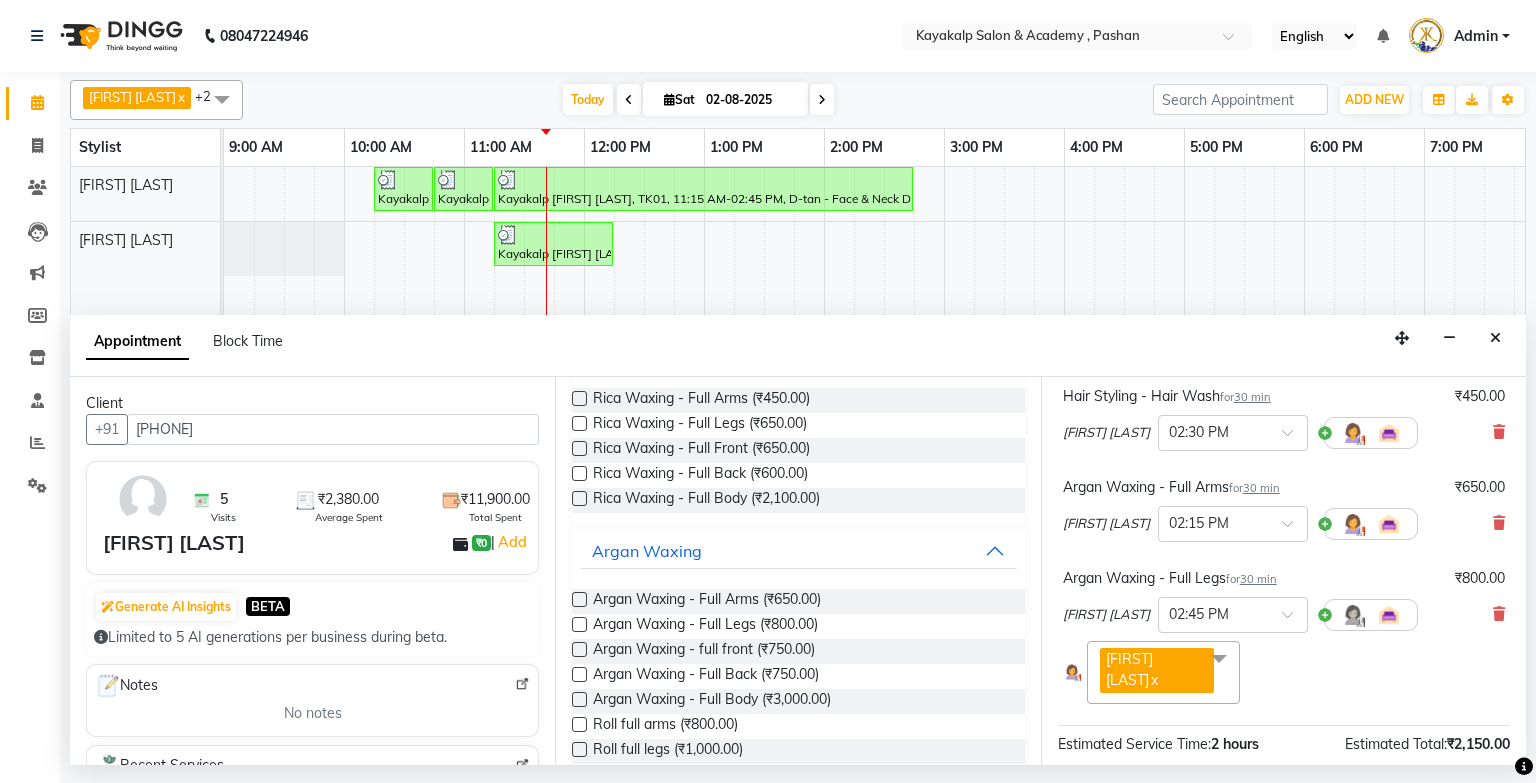 click at bounding box center [1353, 615] 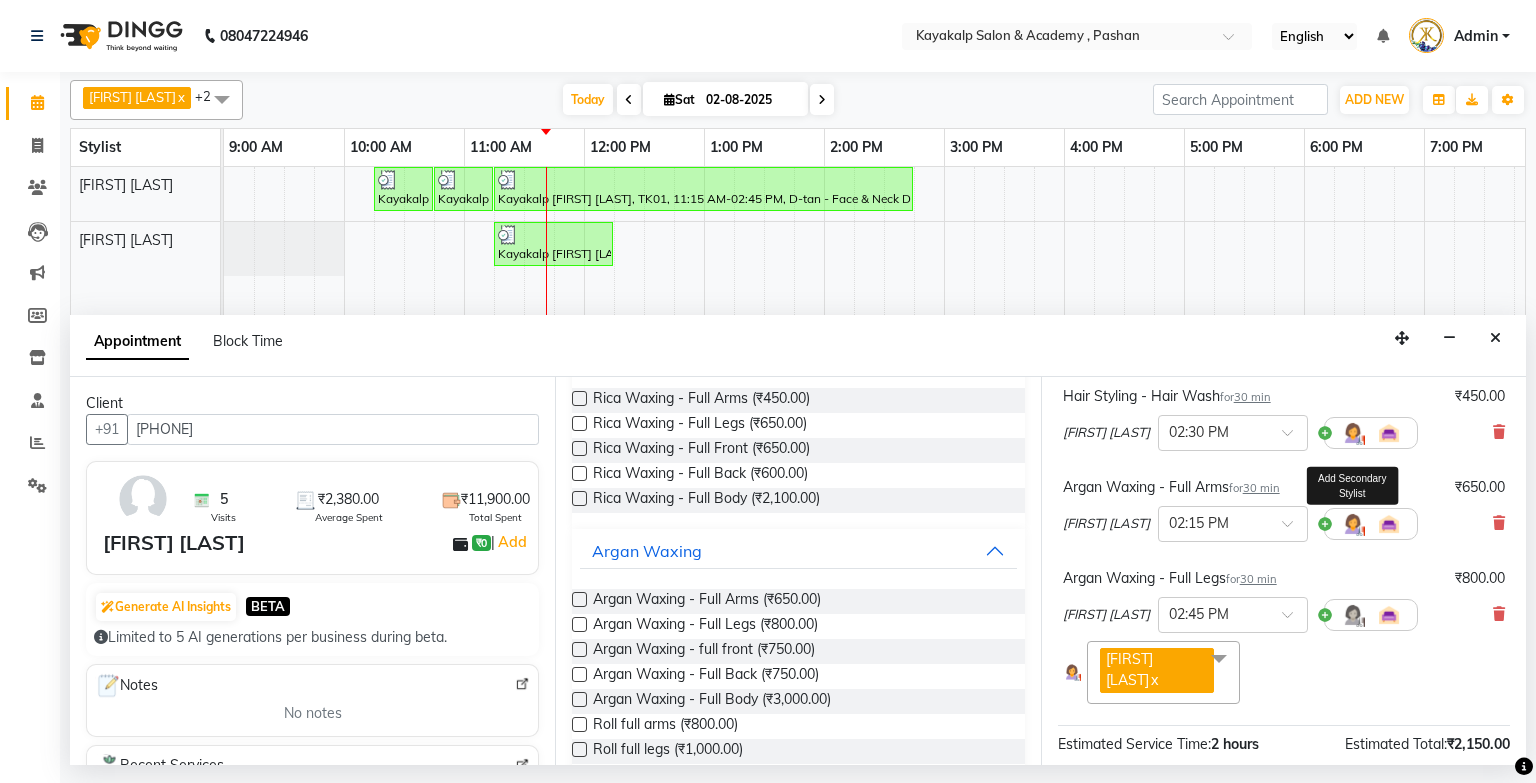 click at bounding box center (1353, 524) 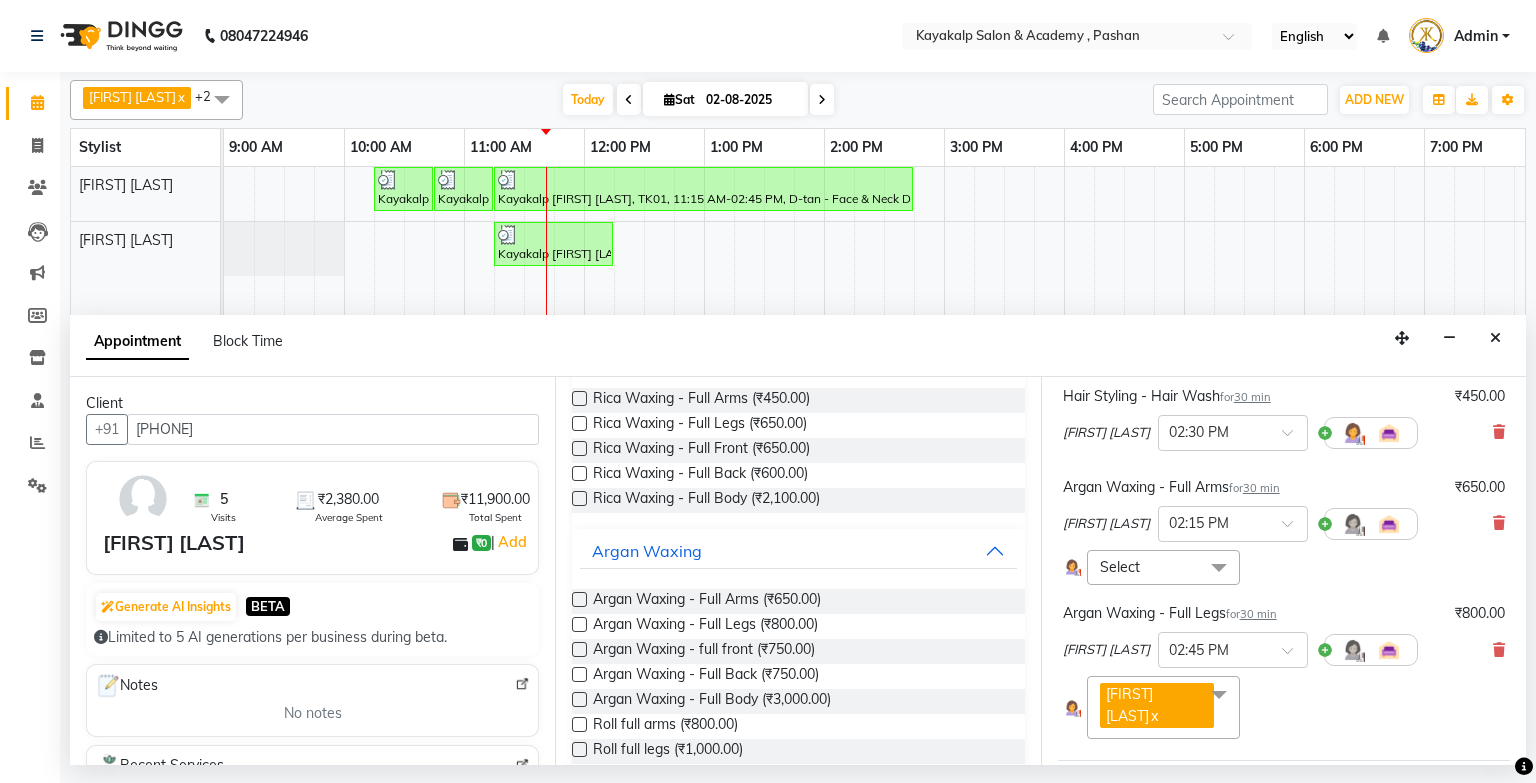 click on "Select" at bounding box center [1163, 567] 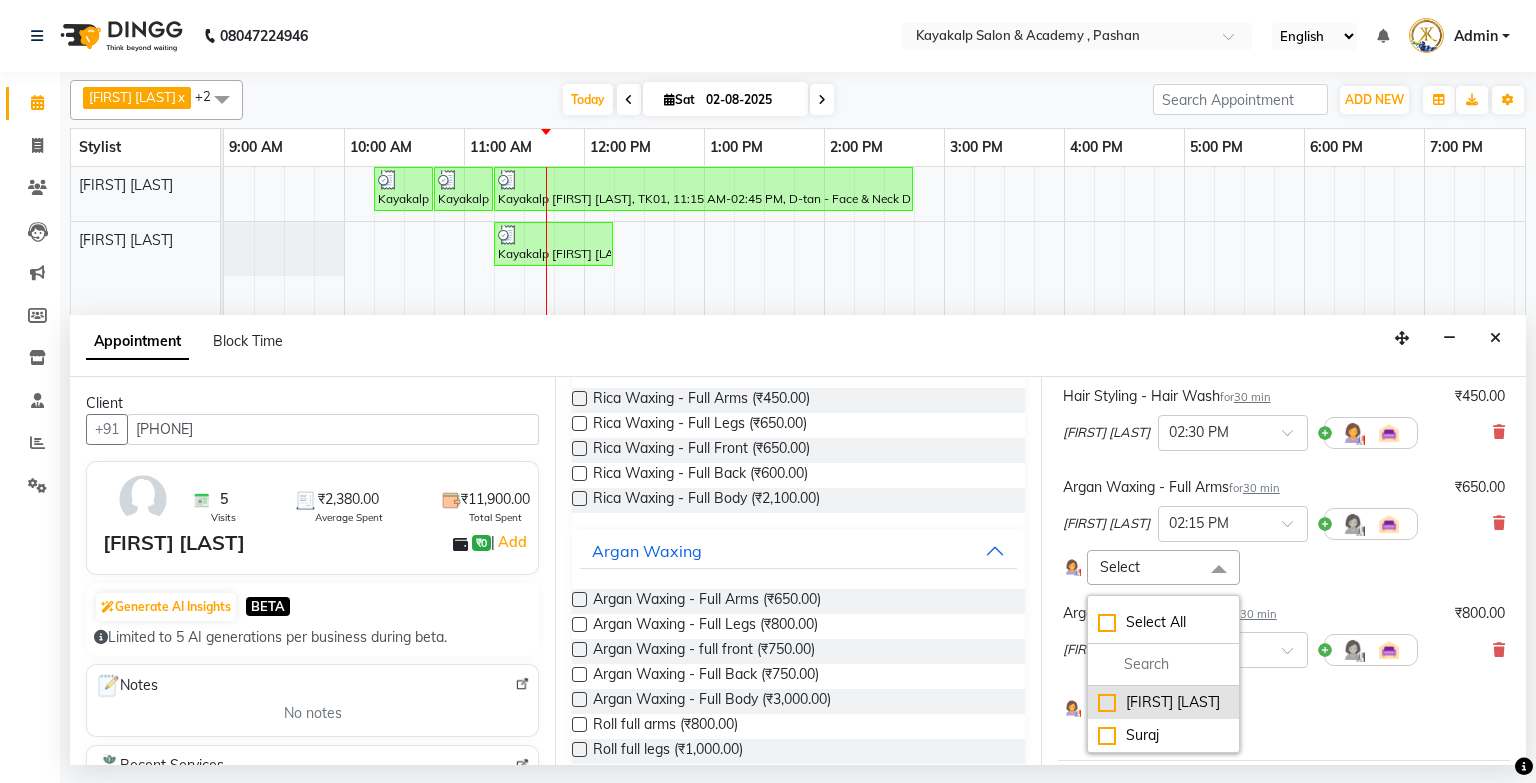click on "[FIRST] [LAST]" at bounding box center [1163, 702] 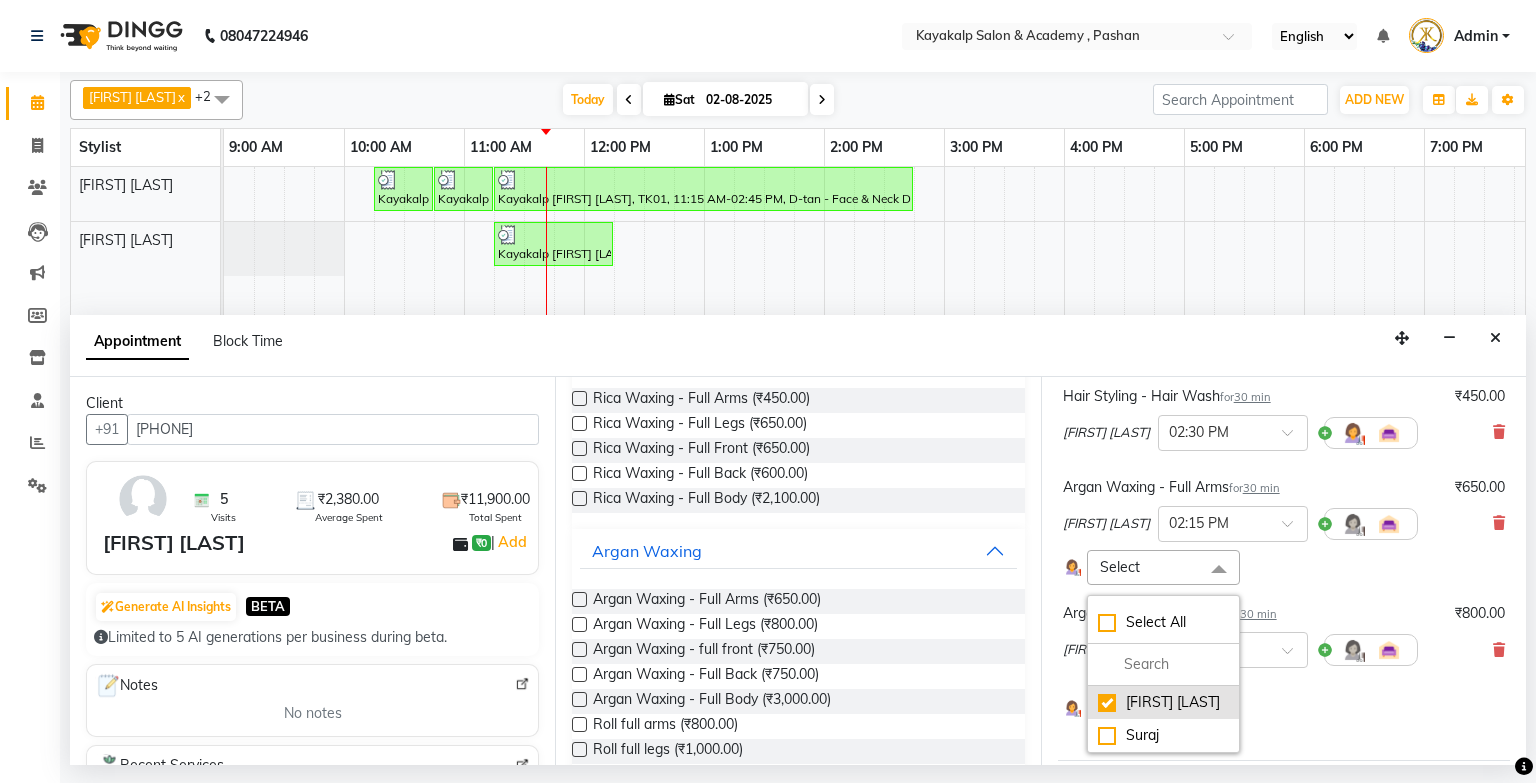 checkbox on "true" 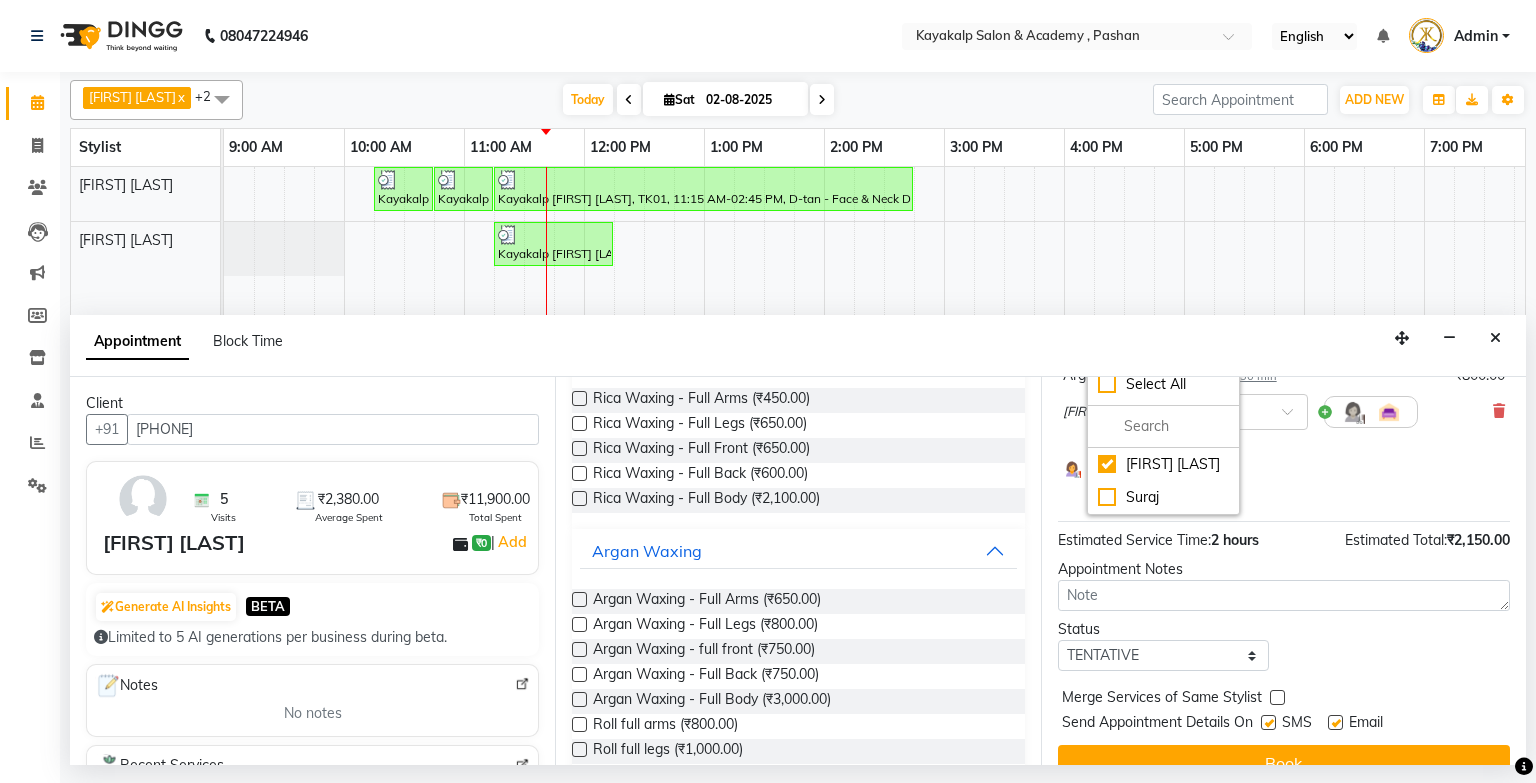 scroll, scrollTop: 536, scrollLeft: 0, axis: vertical 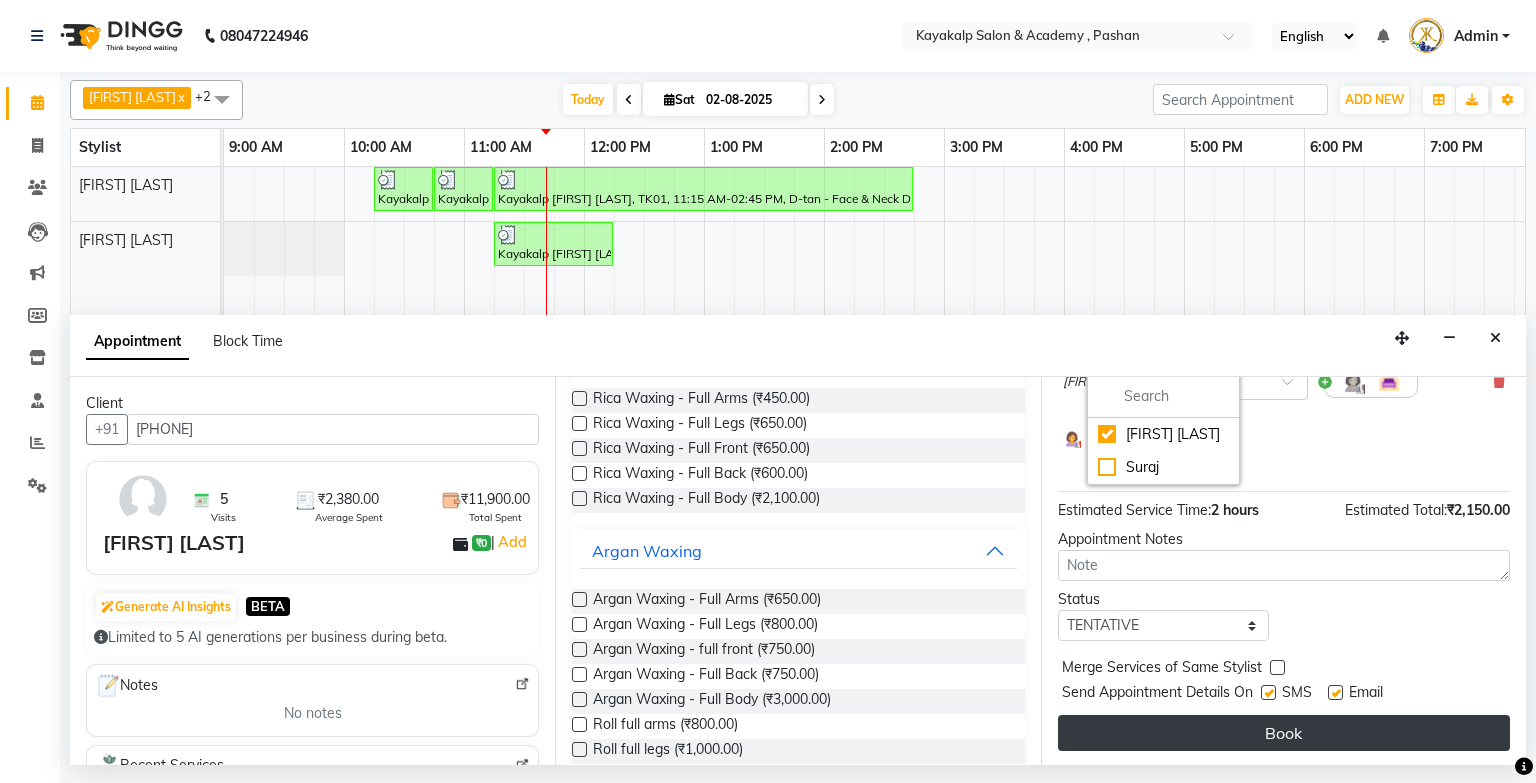 click on "Book" at bounding box center [1284, 733] 